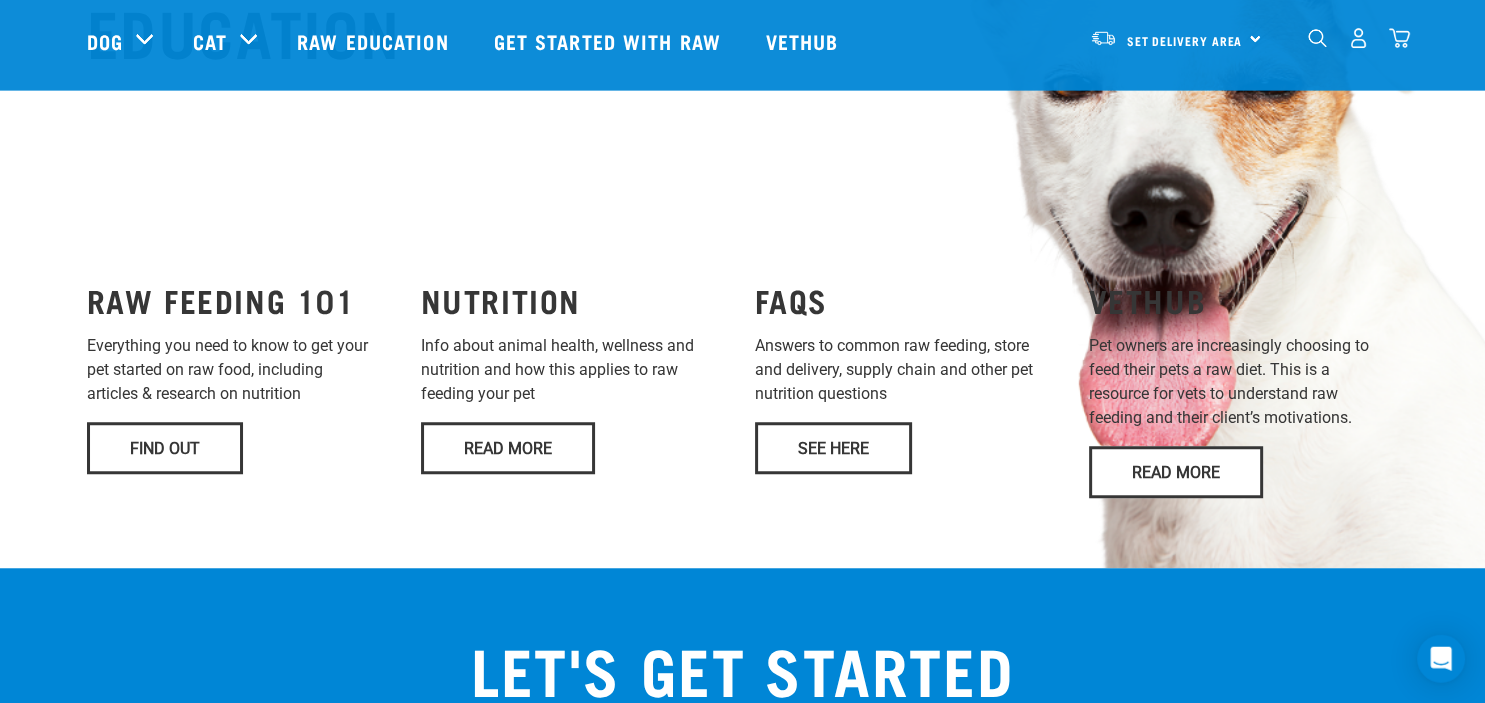 scroll, scrollTop: 1425, scrollLeft: 0, axis: vertical 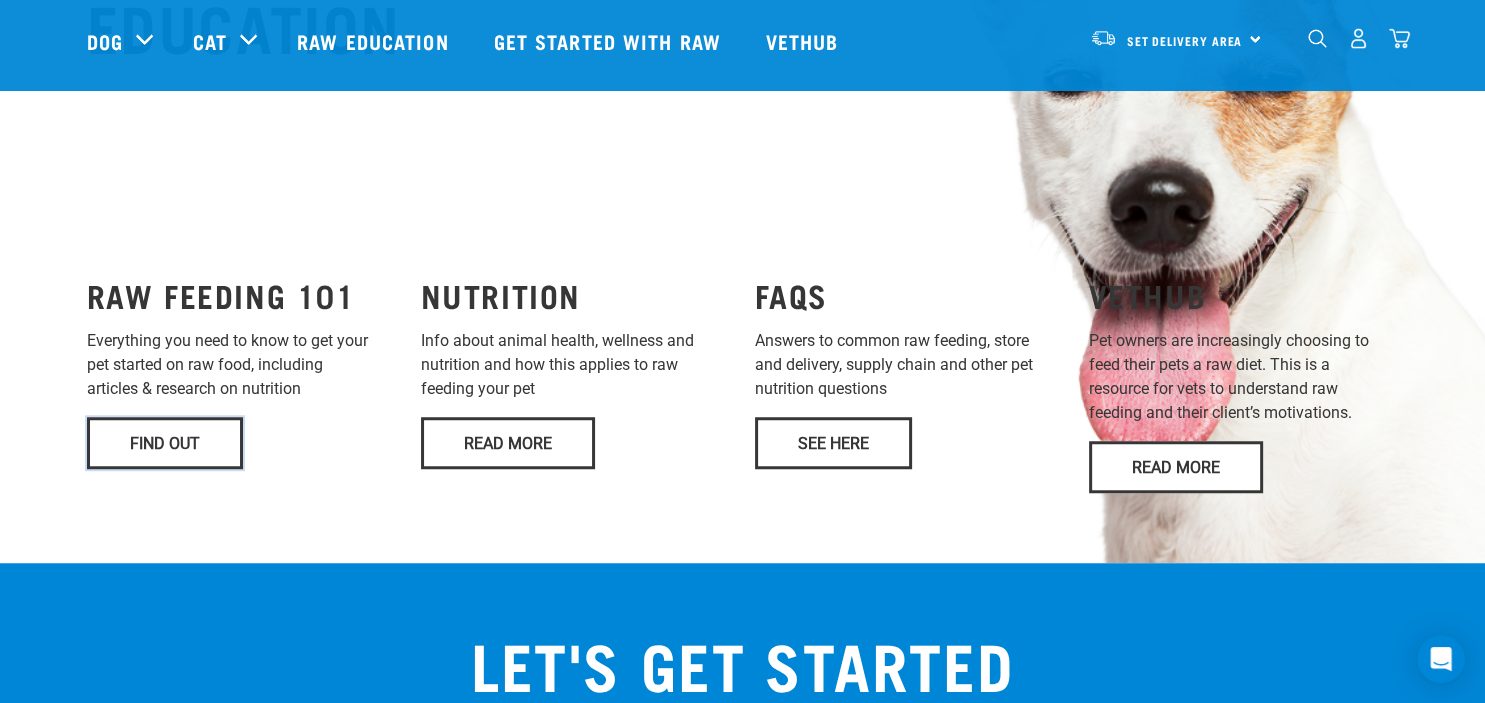 click on "Find Out" at bounding box center [165, 443] 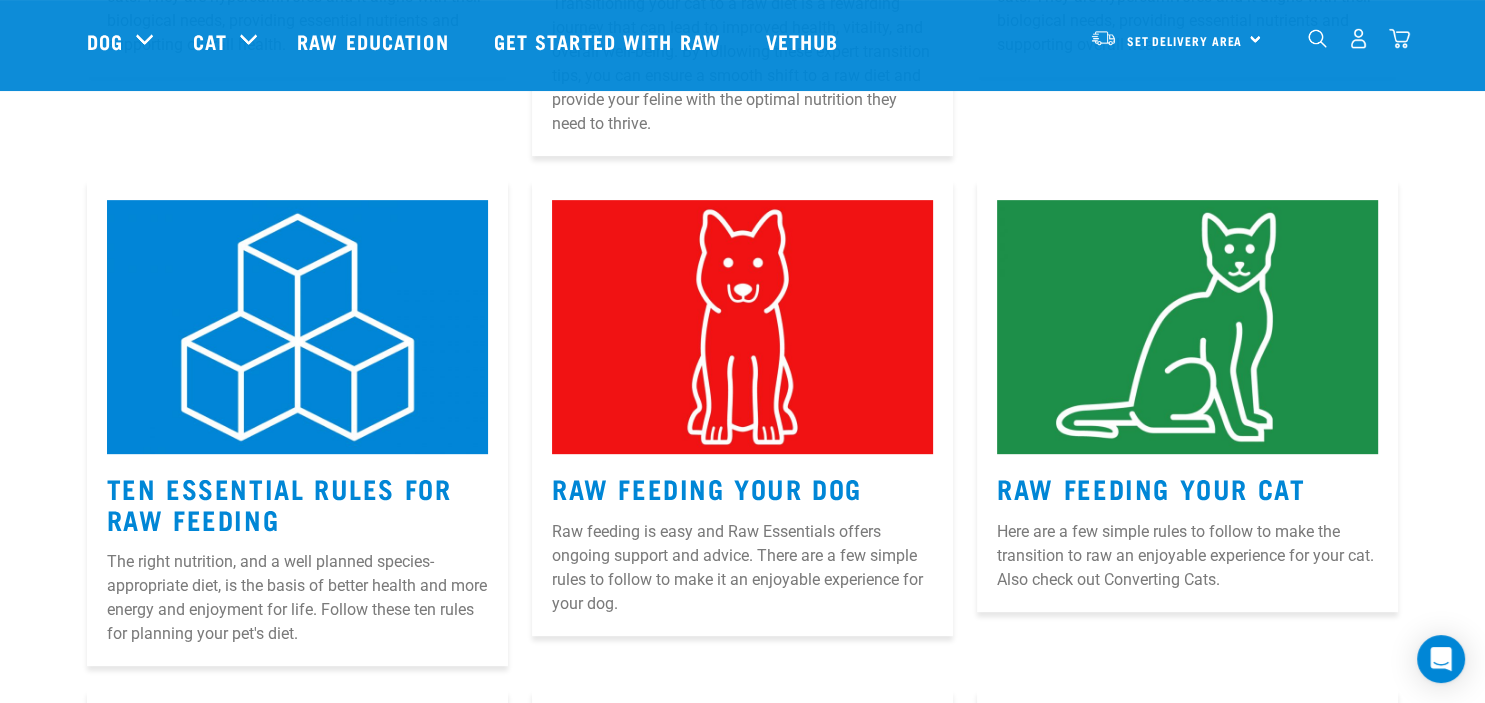 scroll, scrollTop: 792, scrollLeft: 0, axis: vertical 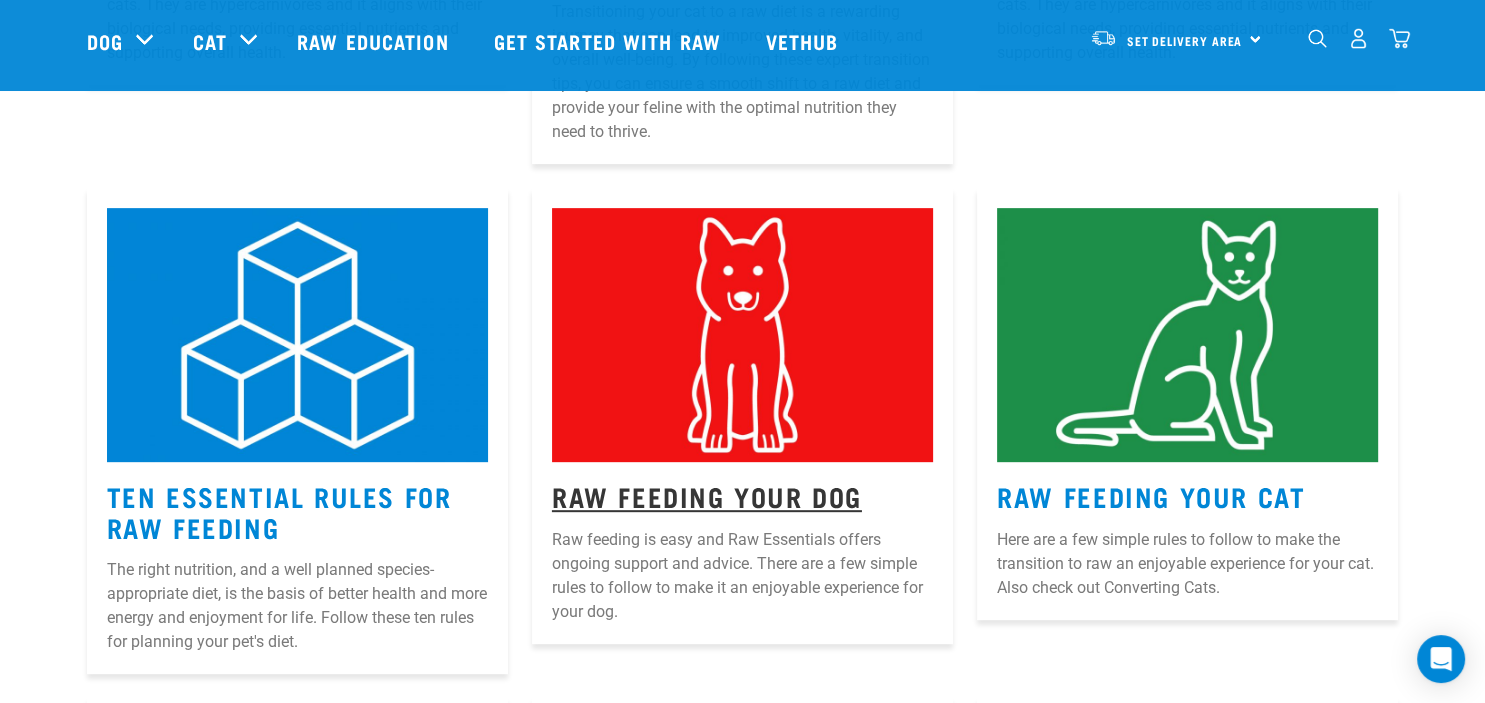 click on "Raw Feeding Your Dog" at bounding box center [707, 495] 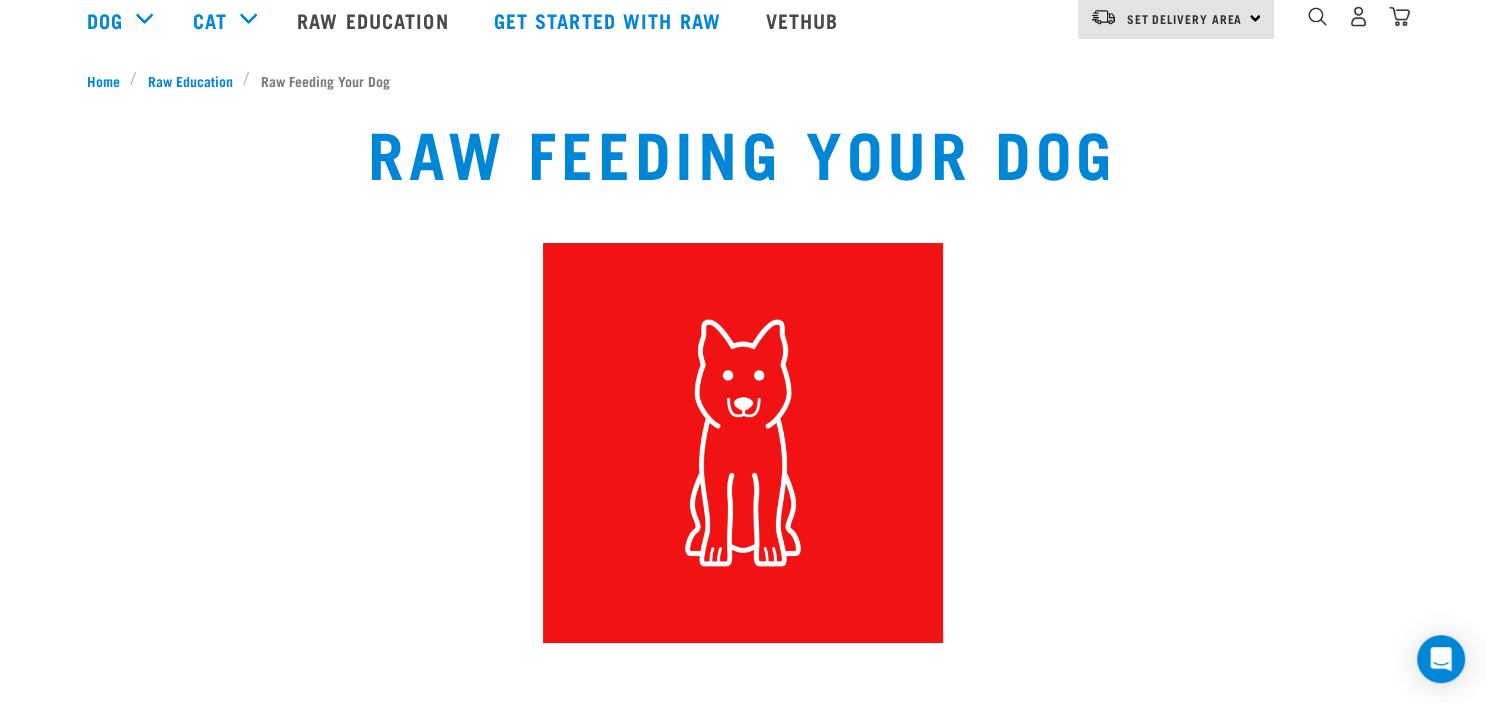 scroll, scrollTop: 0, scrollLeft: 0, axis: both 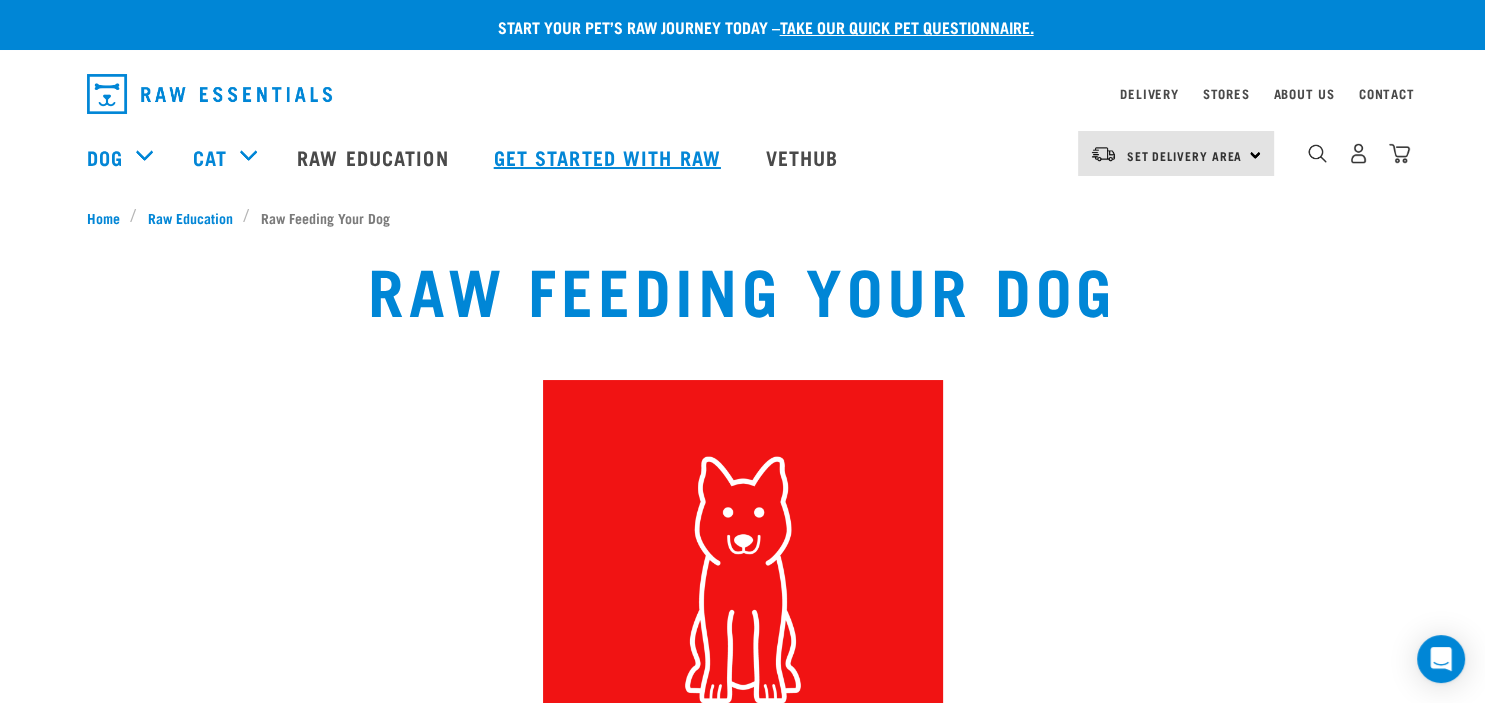 click on "Get started with Raw" at bounding box center [610, 157] 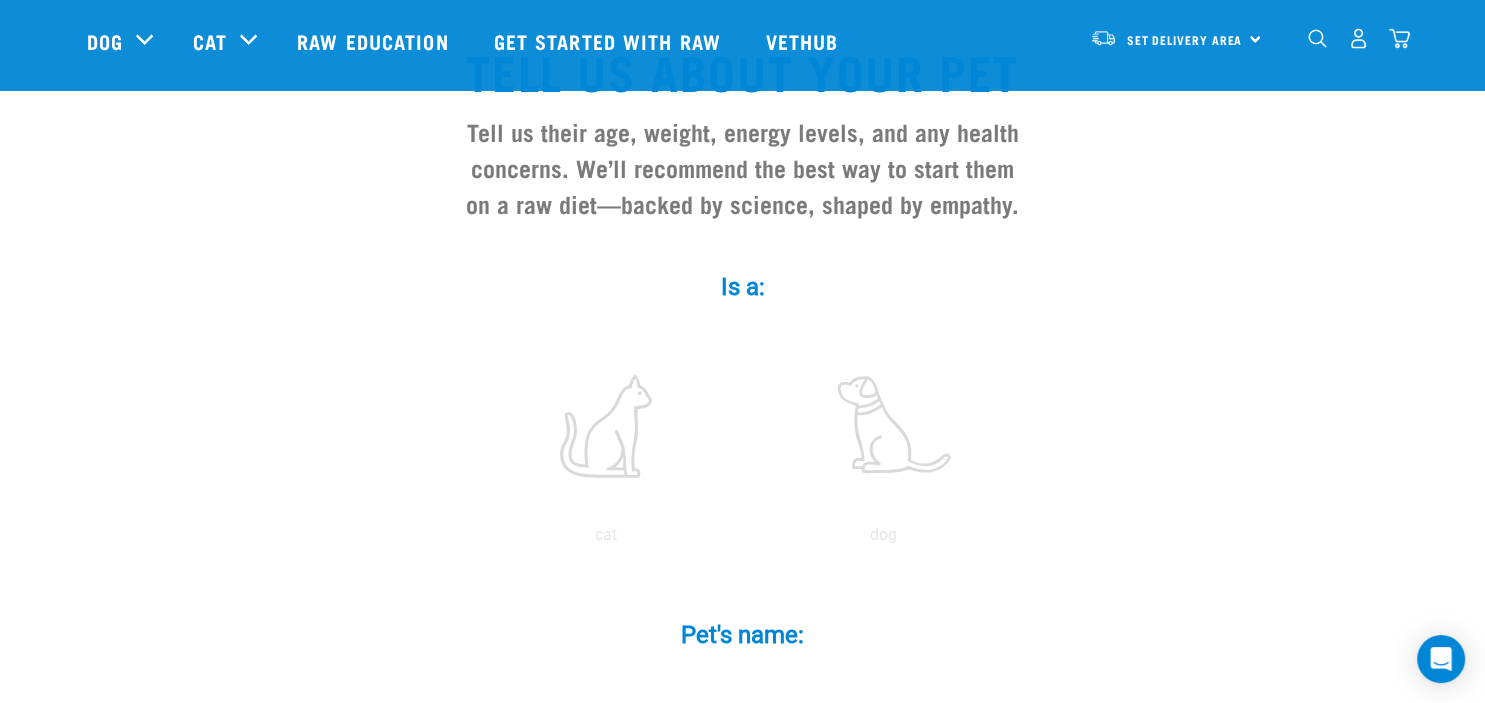 scroll, scrollTop: 211, scrollLeft: 0, axis: vertical 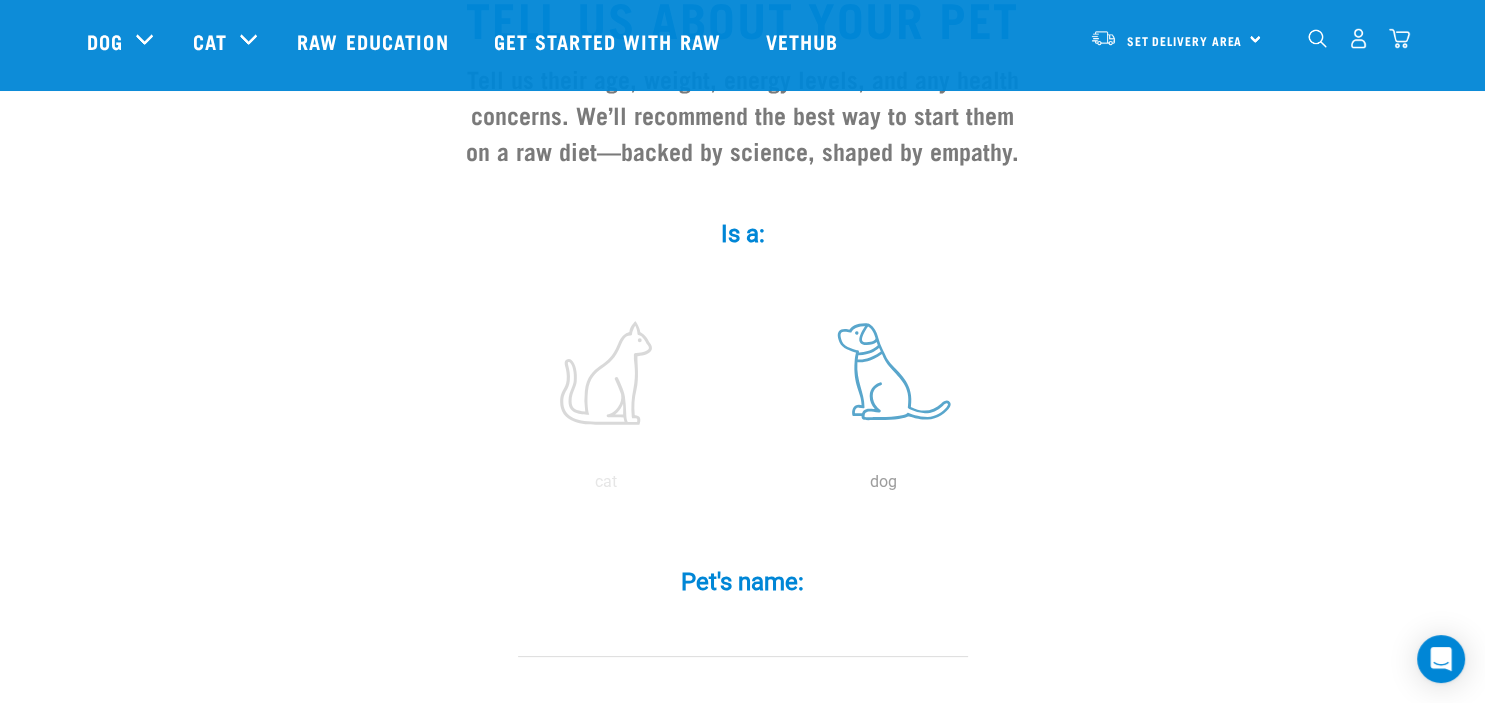 click at bounding box center [884, 373] 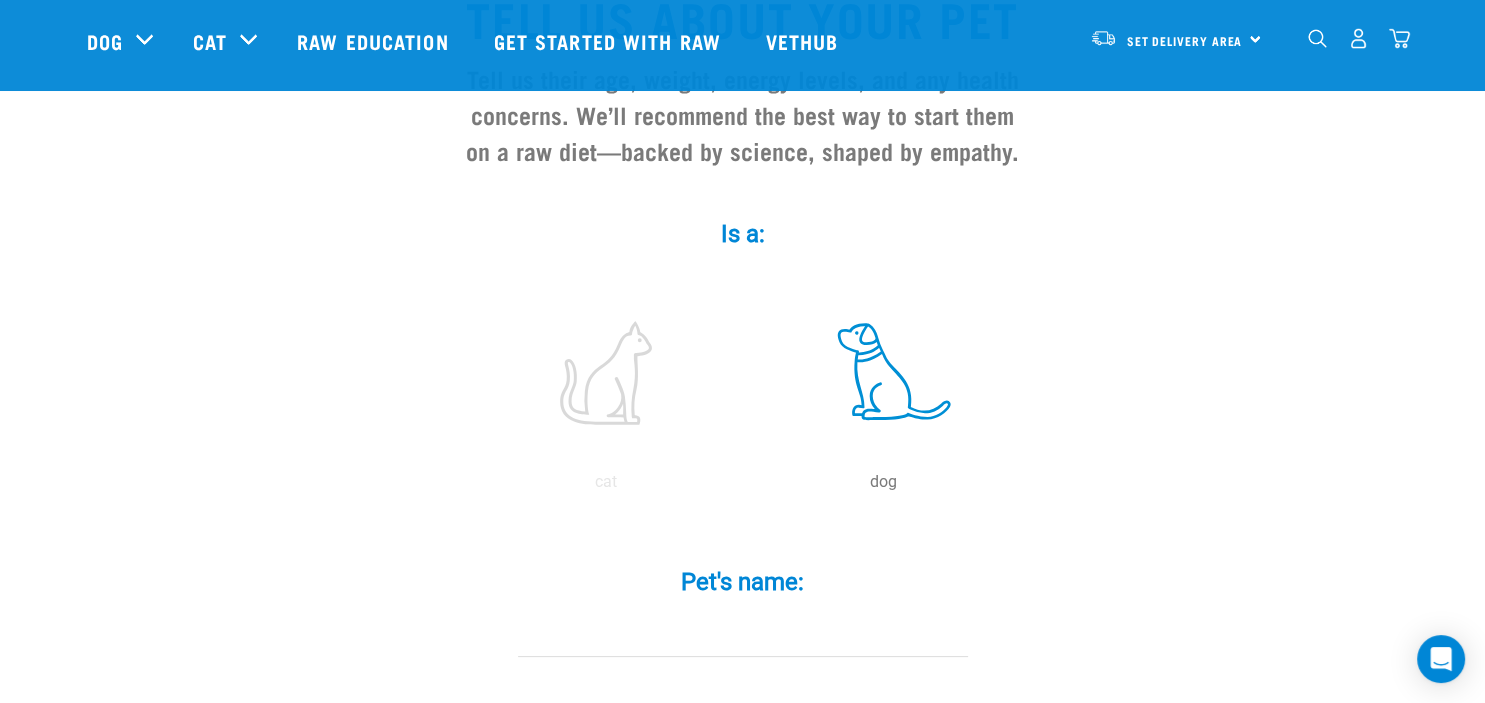 click at bounding box center [467, 487] 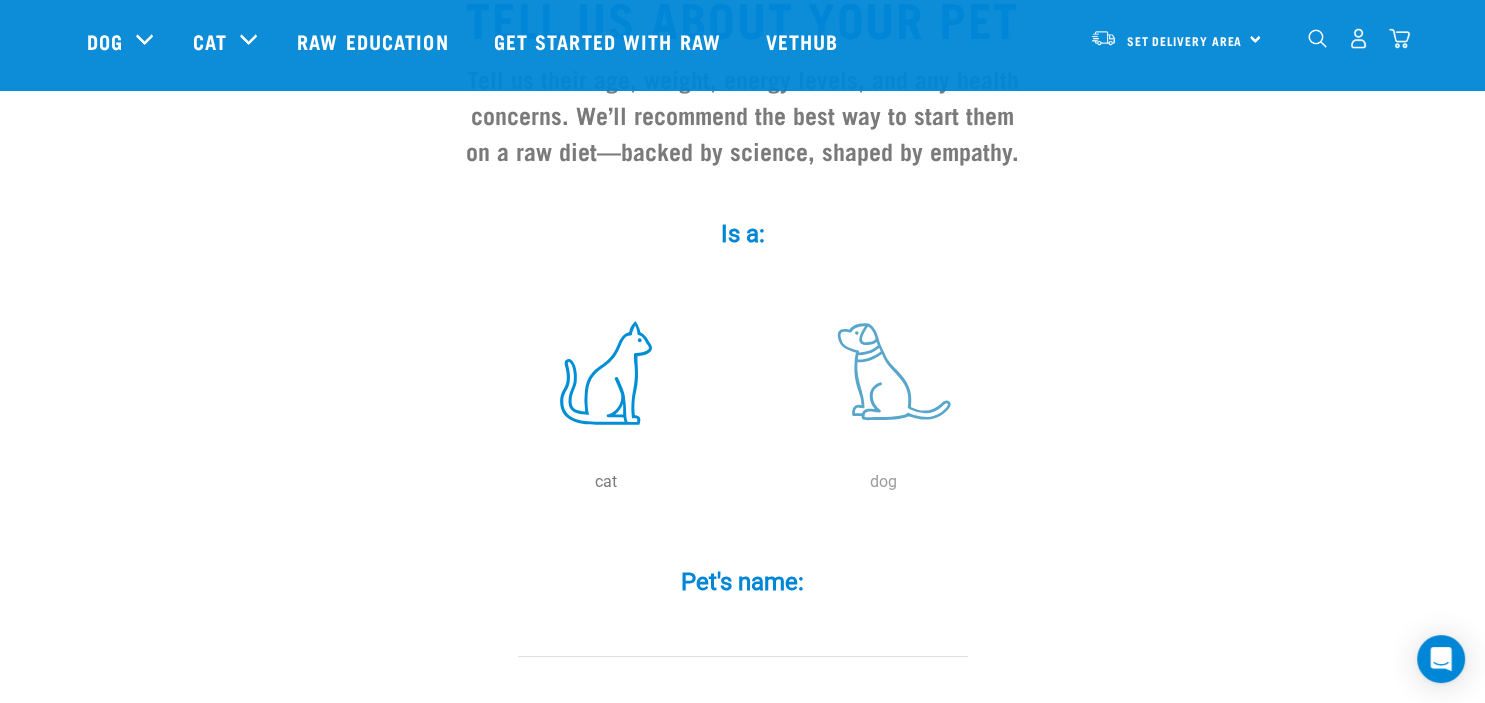click at bounding box center (745, 487) 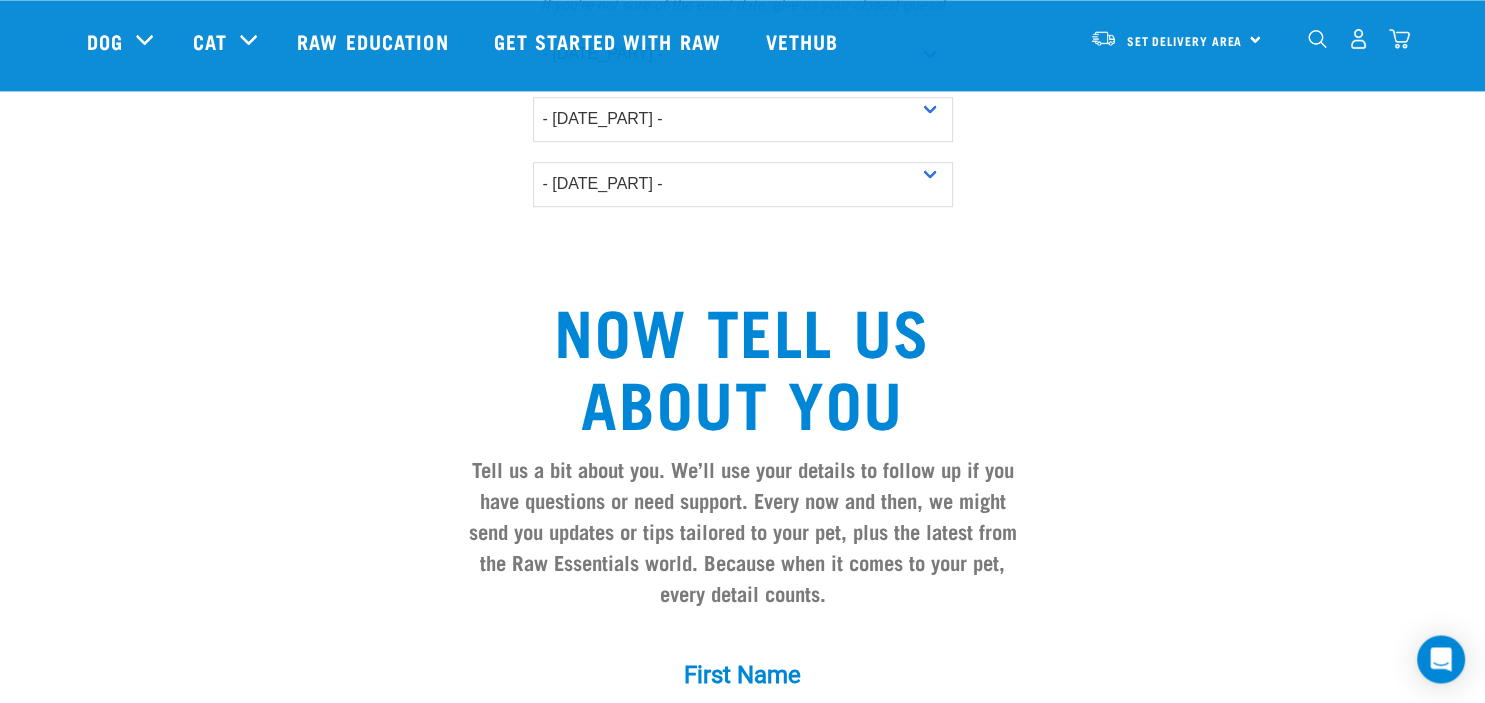 scroll, scrollTop: 1942, scrollLeft: 0, axis: vertical 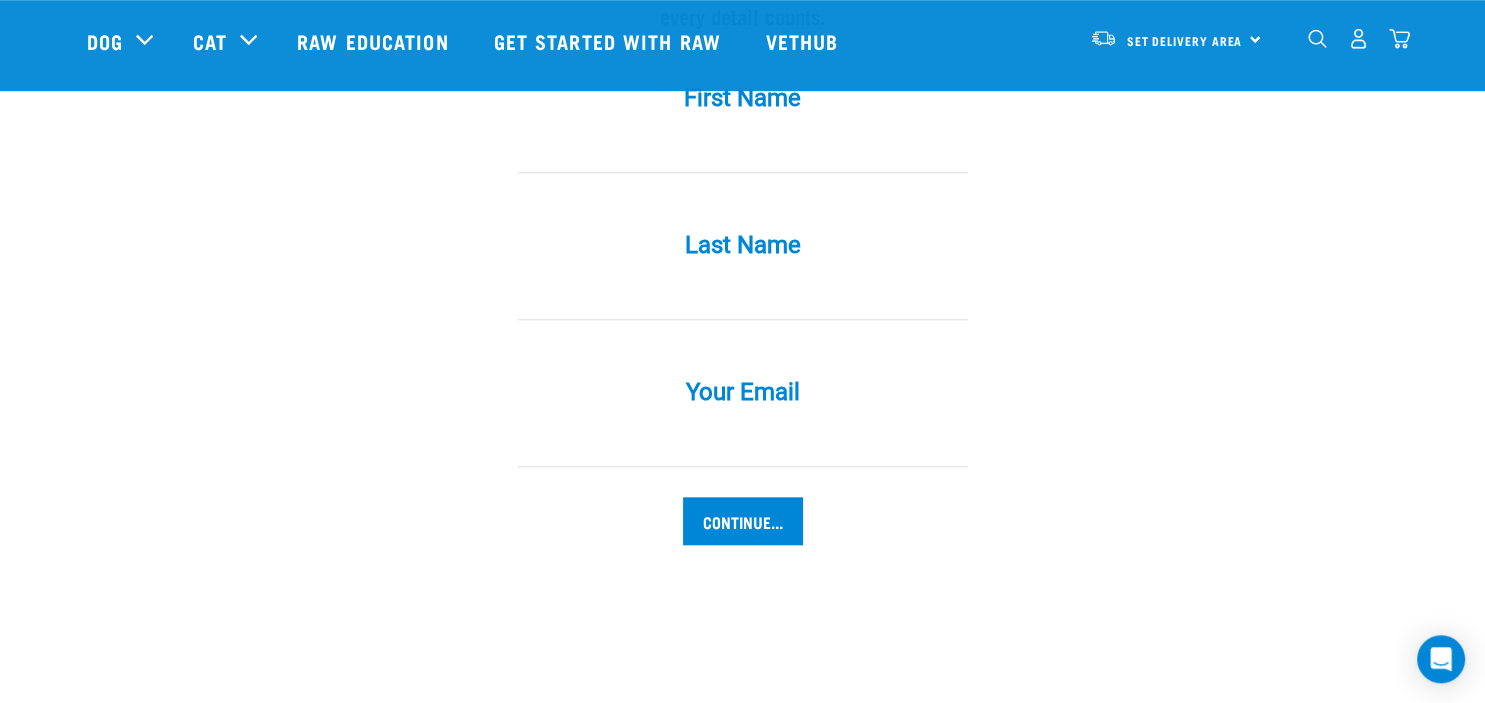 click on "Set Delivery Area
North Island
South Island" at bounding box center [1176, 38] 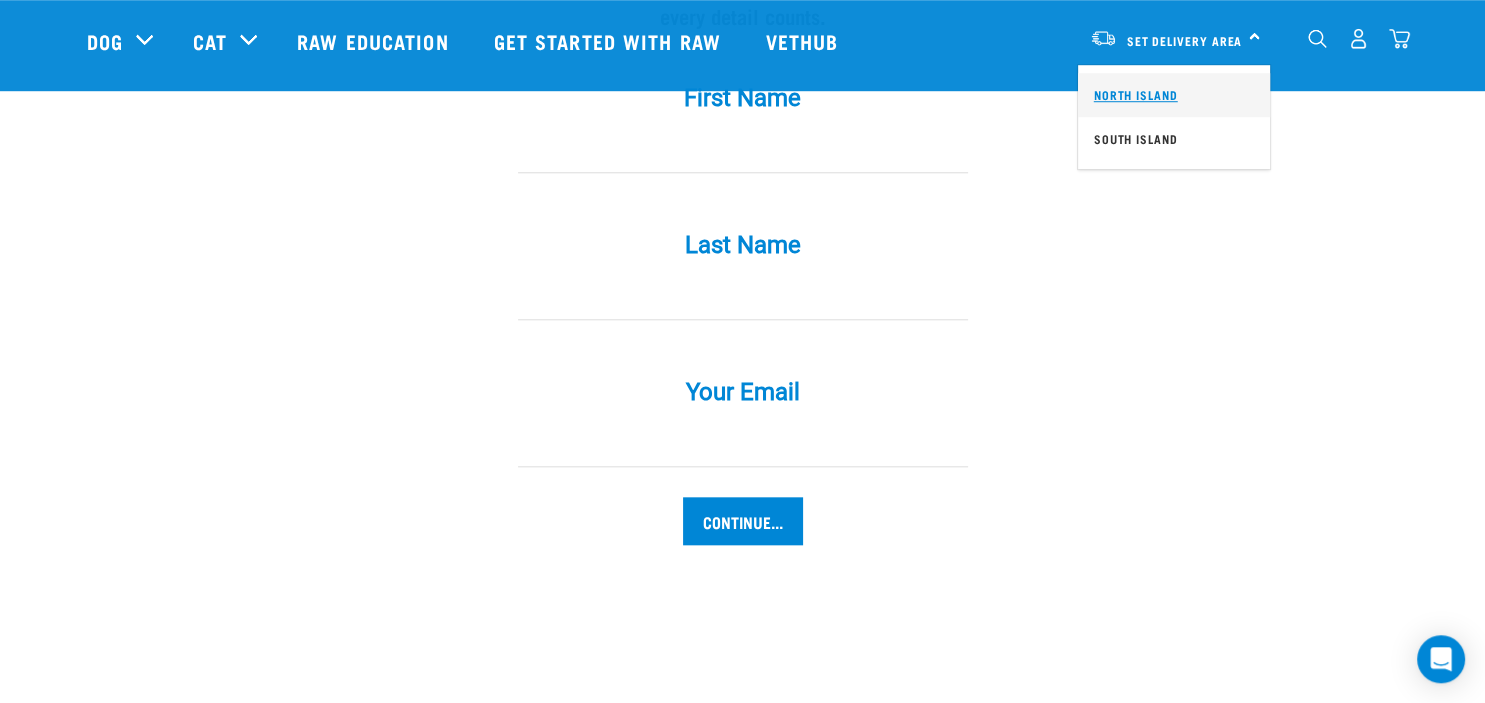 click on "North Island" at bounding box center [1174, 95] 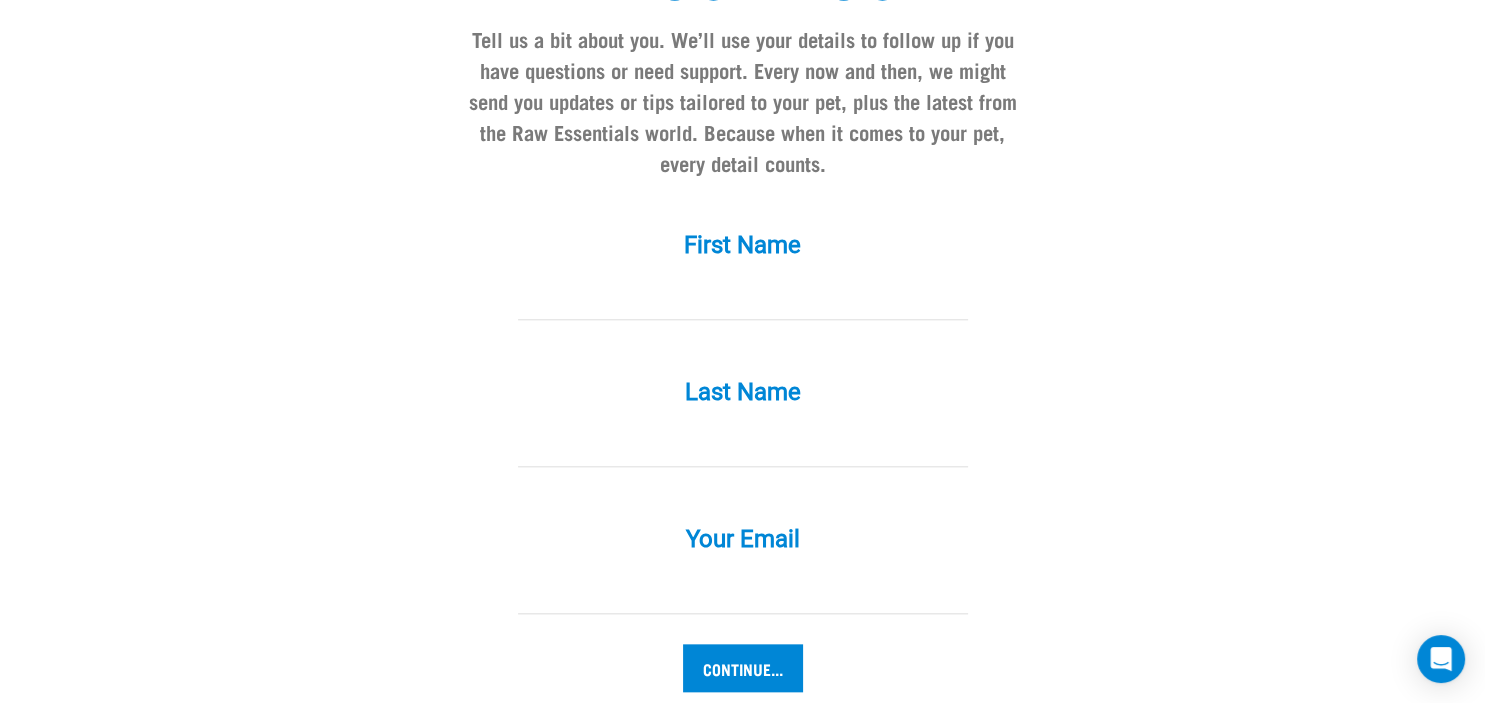 scroll, scrollTop: 1942, scrollLeft: 0, axis: vertical 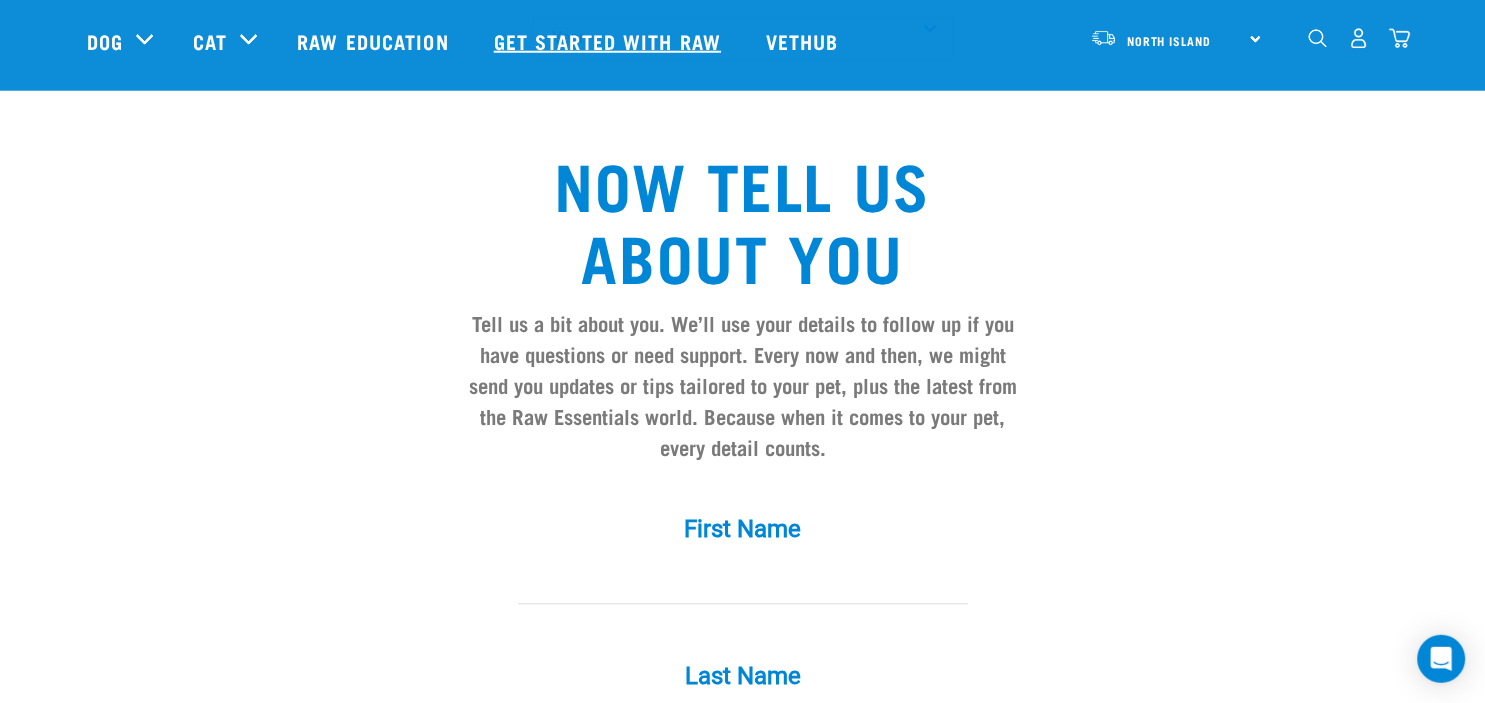 click on "Get started with Raw" at bounding box center [610, 41] 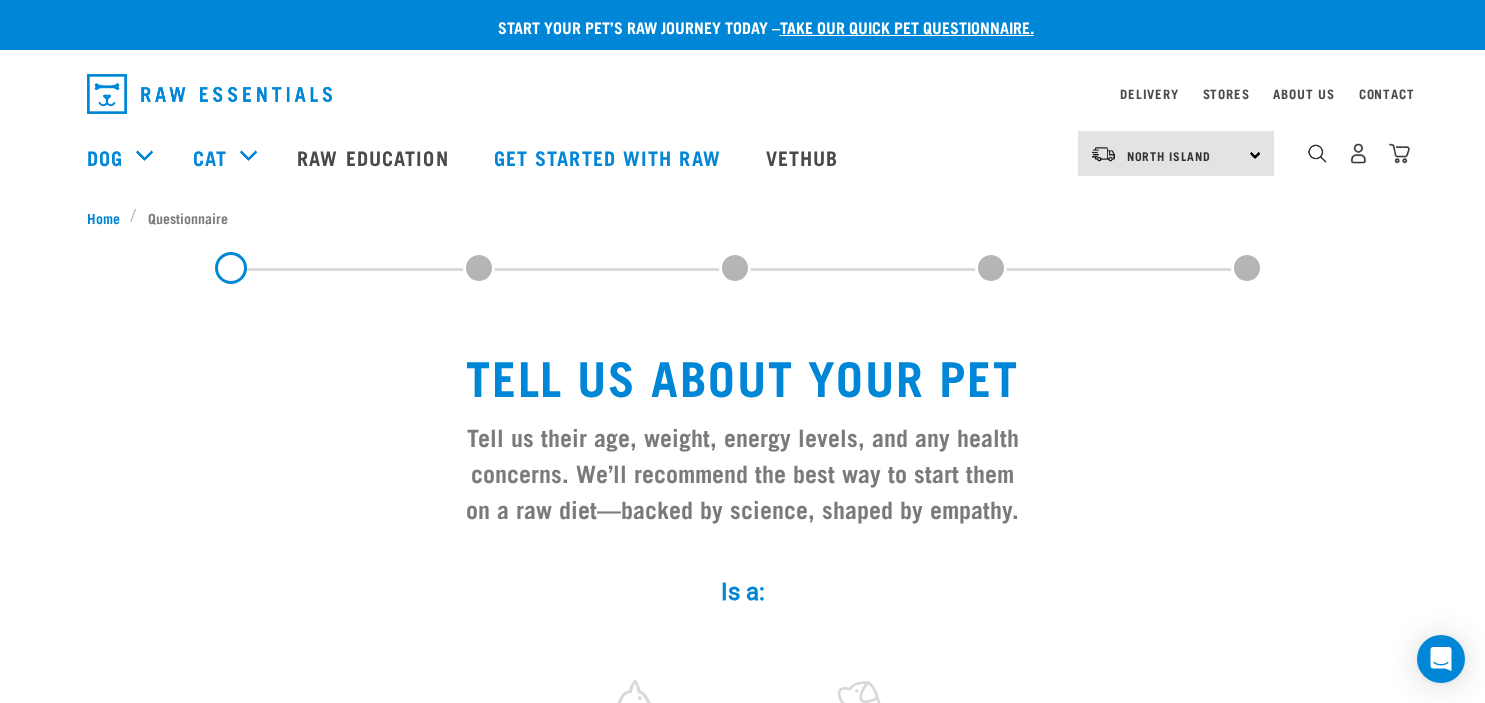 scroll, scrollTop: 0, scrollLeft: 0, axis: both 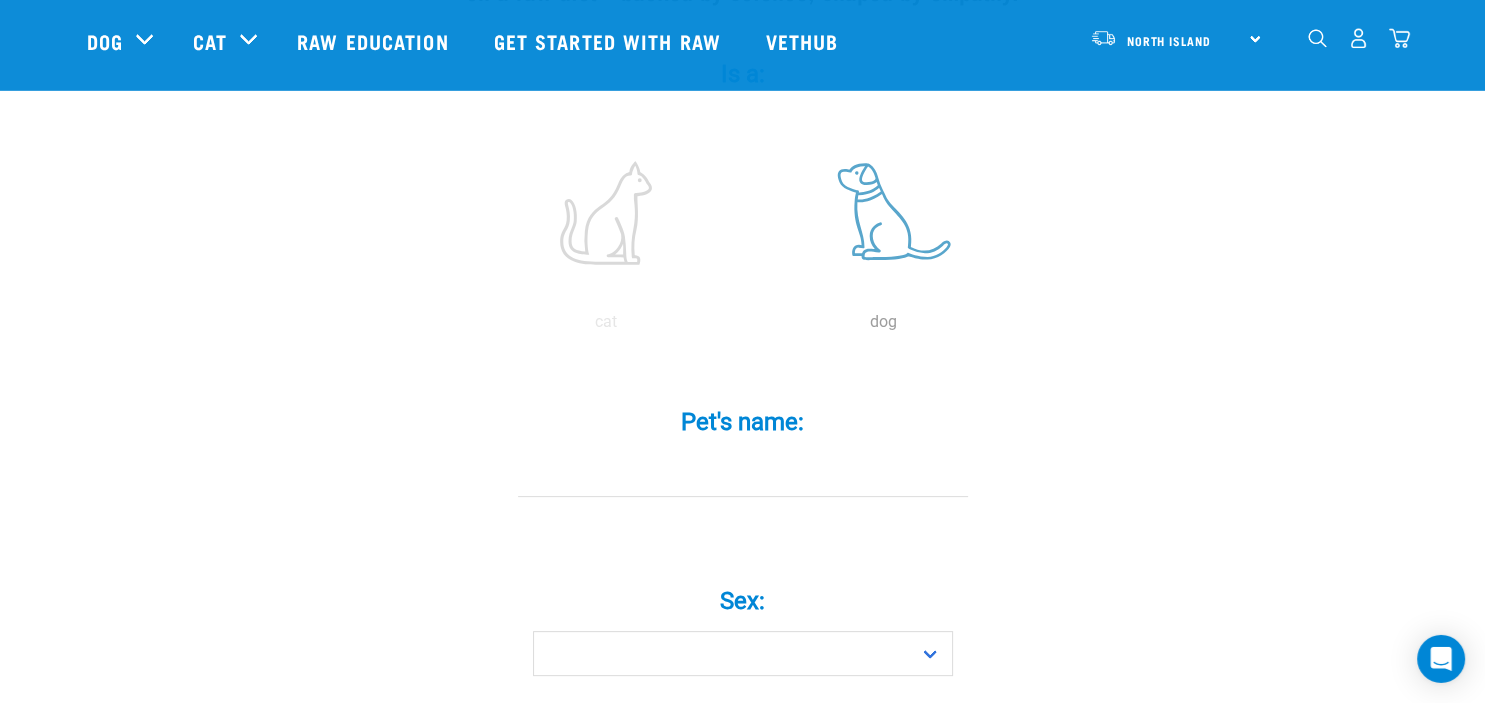 click at bounding box center [884, 213] 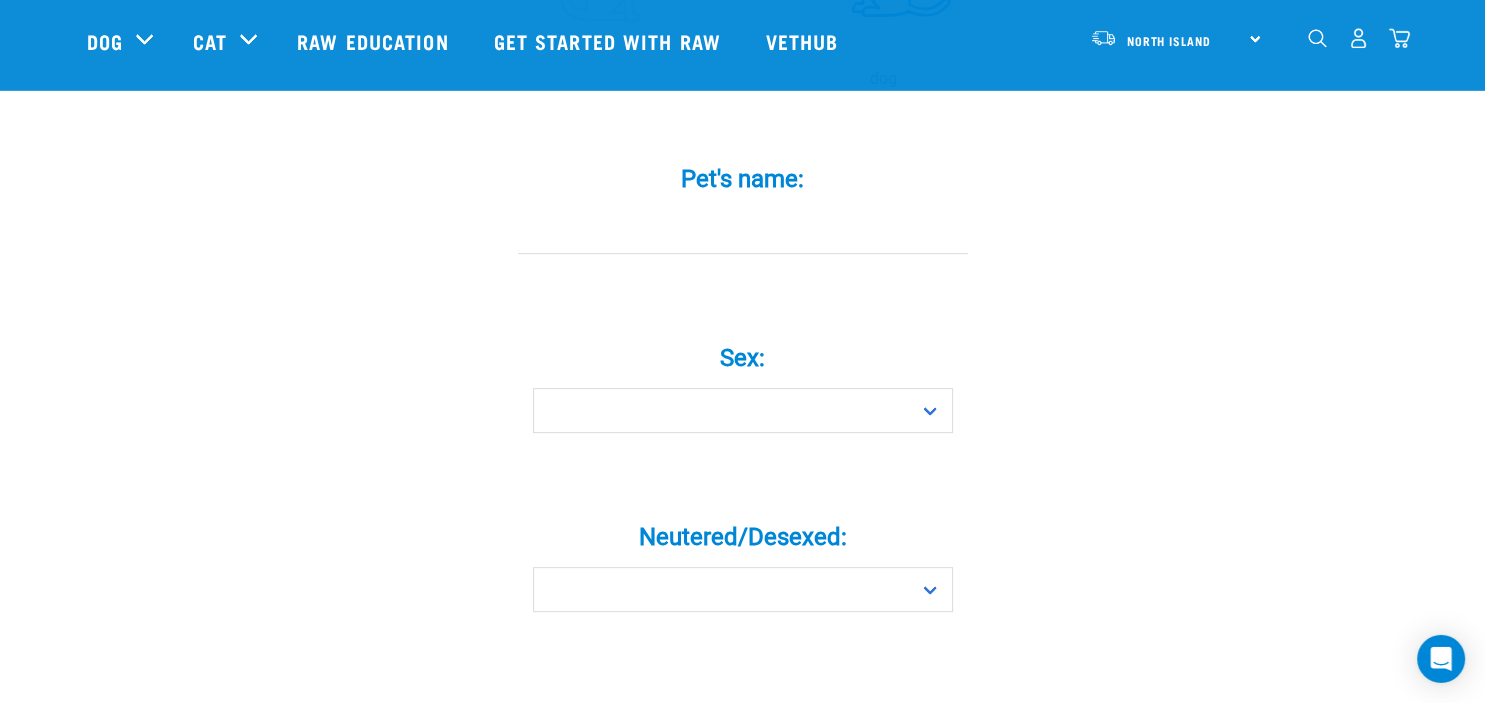 scroll, scrollTop: 619, scrollLeft: 0, axis: vertical 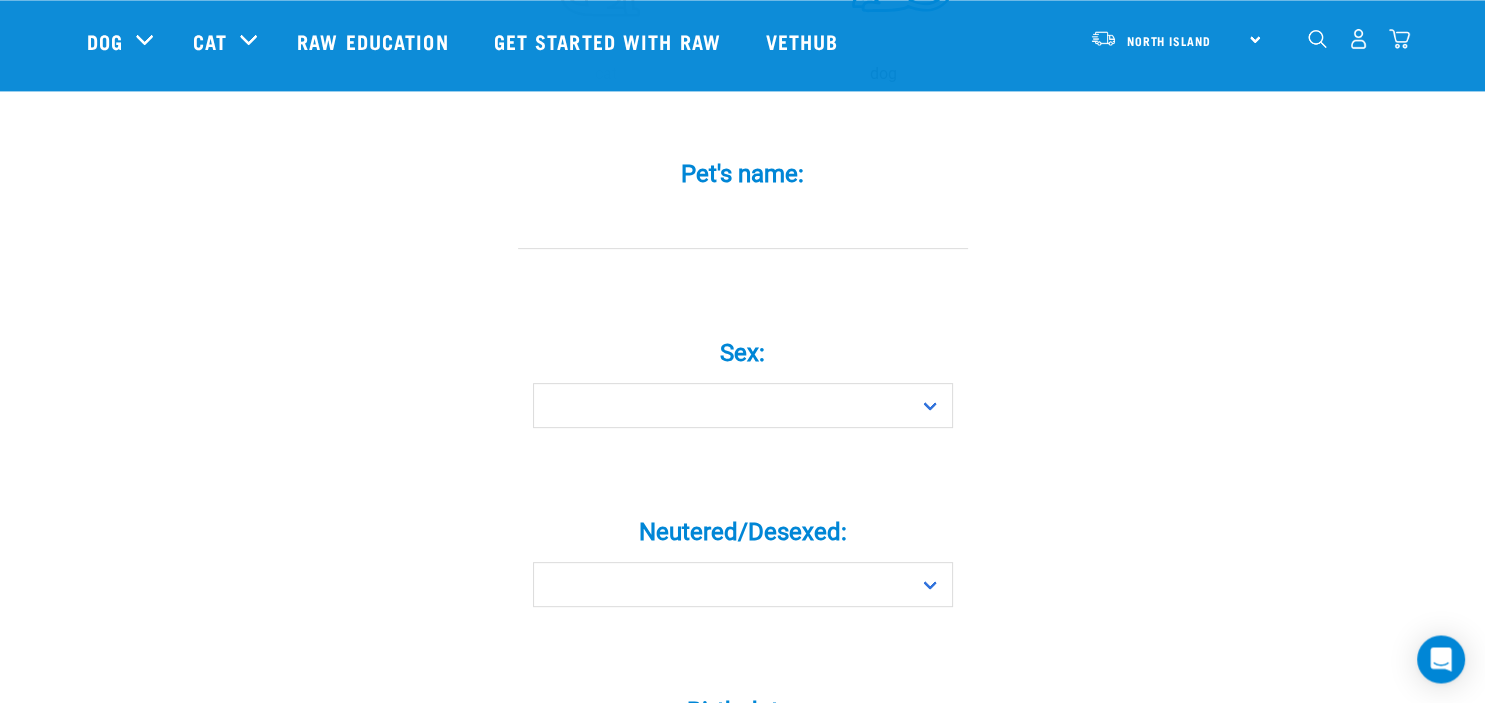 click on "Pet's name: *" at bounding box center (743, 226) 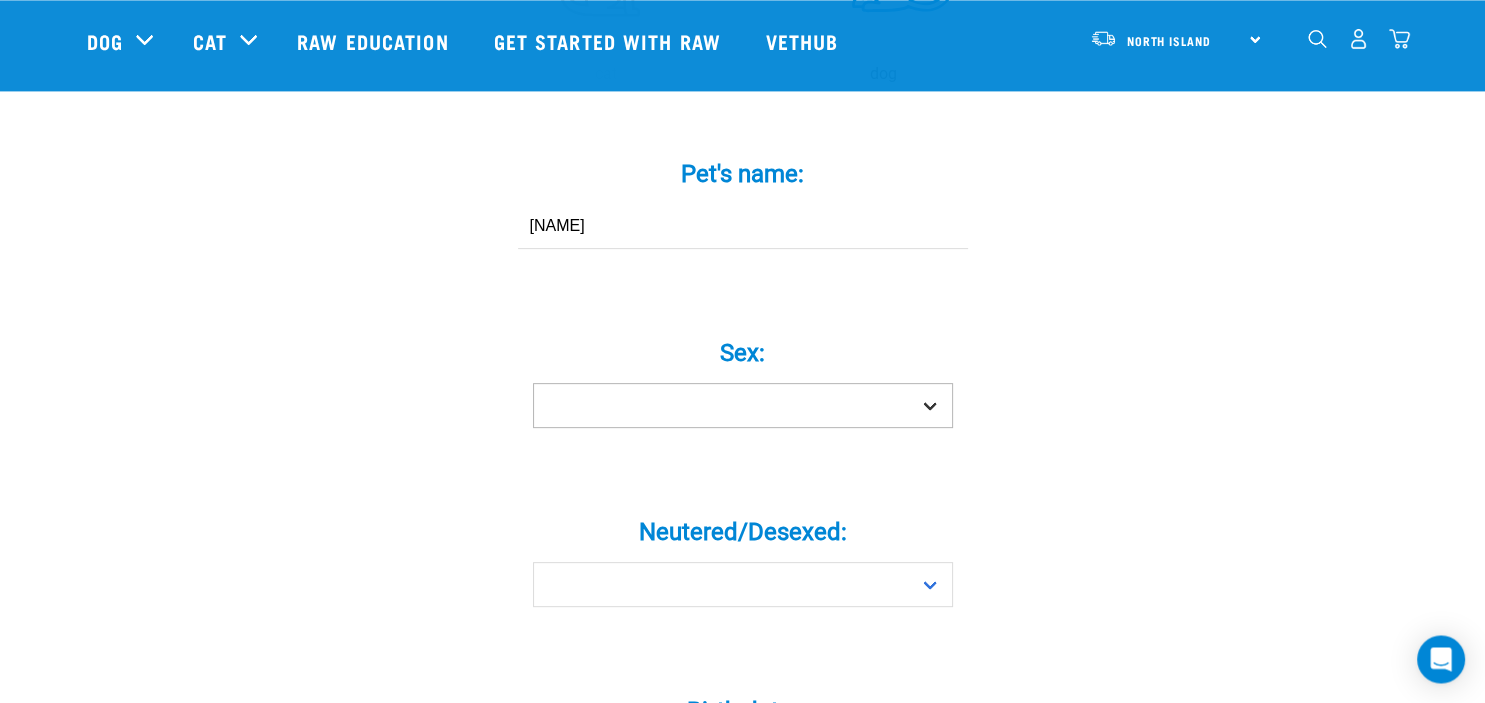 type on "Soxy" 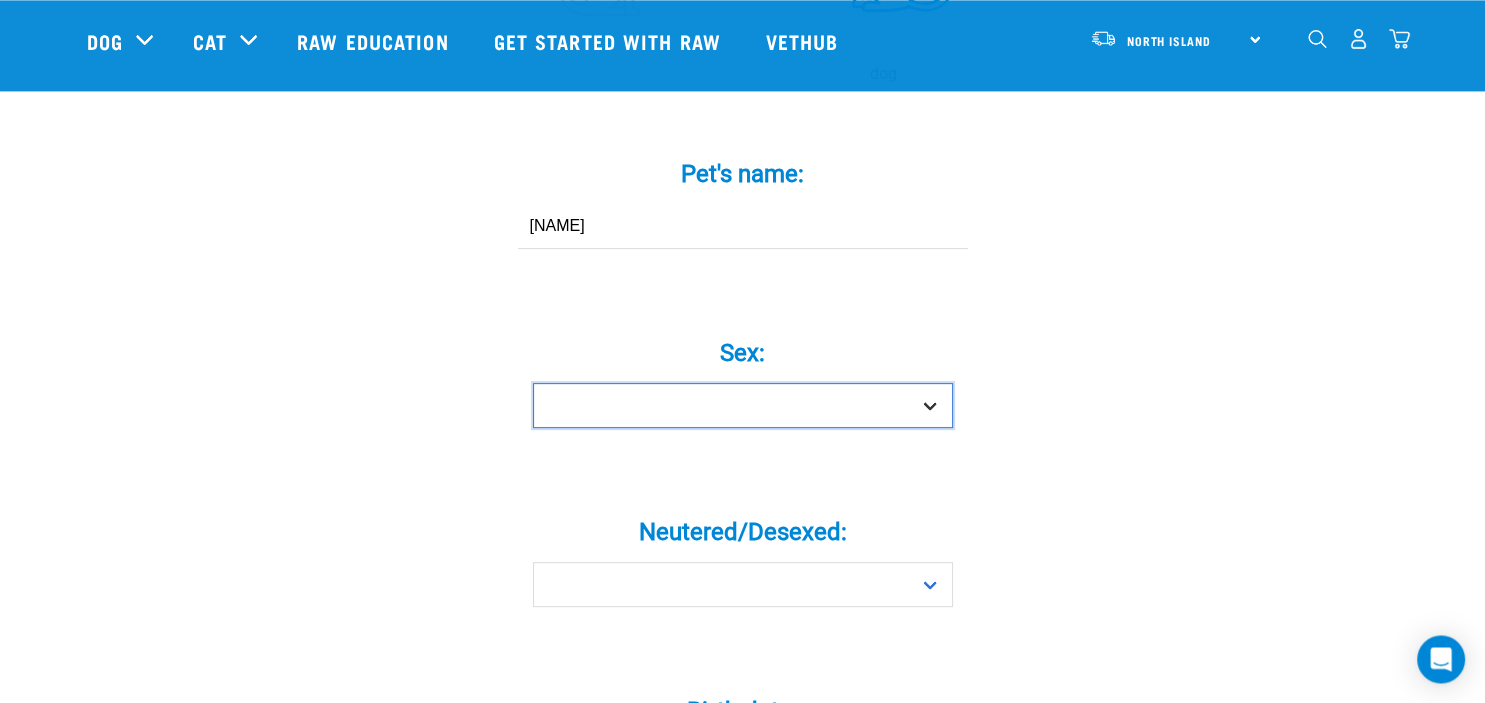 click on "Boy
Girl" at bounding box center [743, 405] 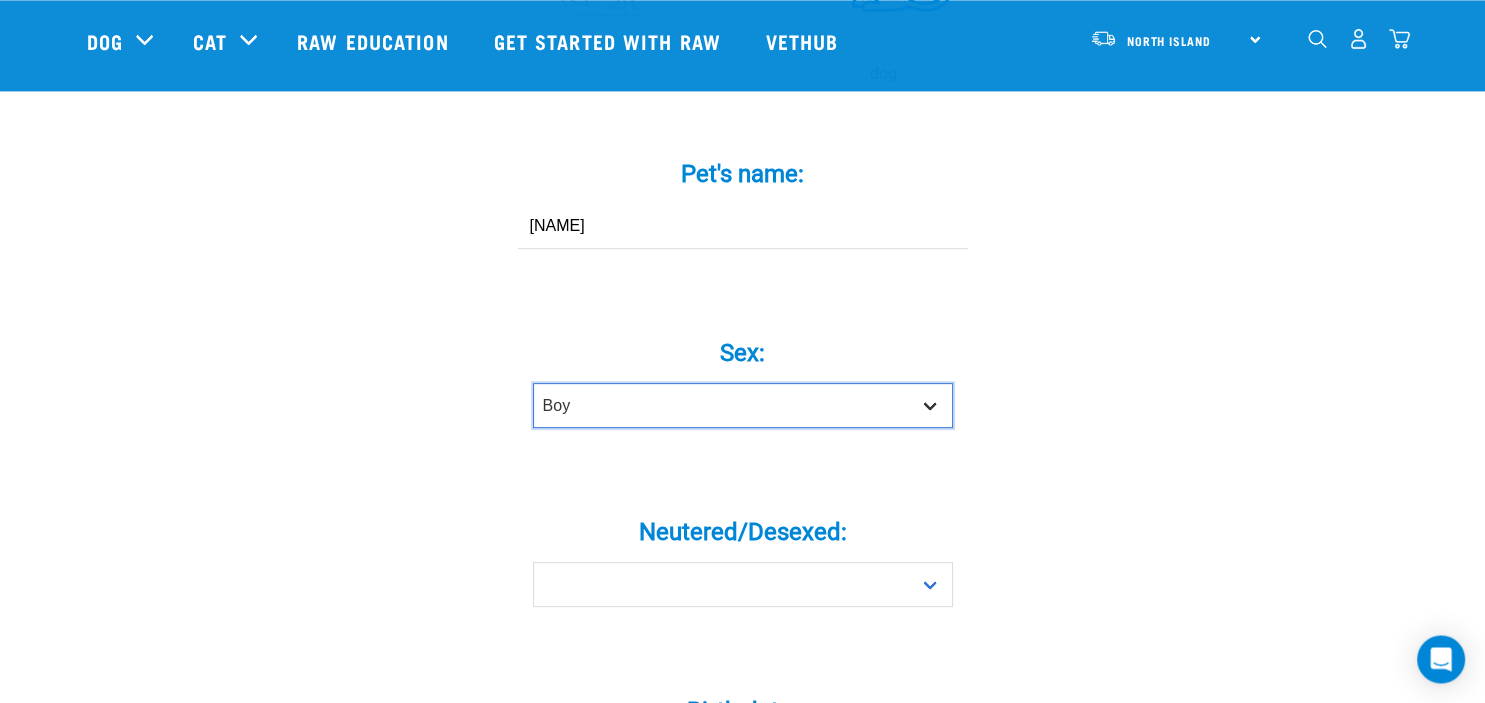 click on "Boy" at bounding box center (0, 0) 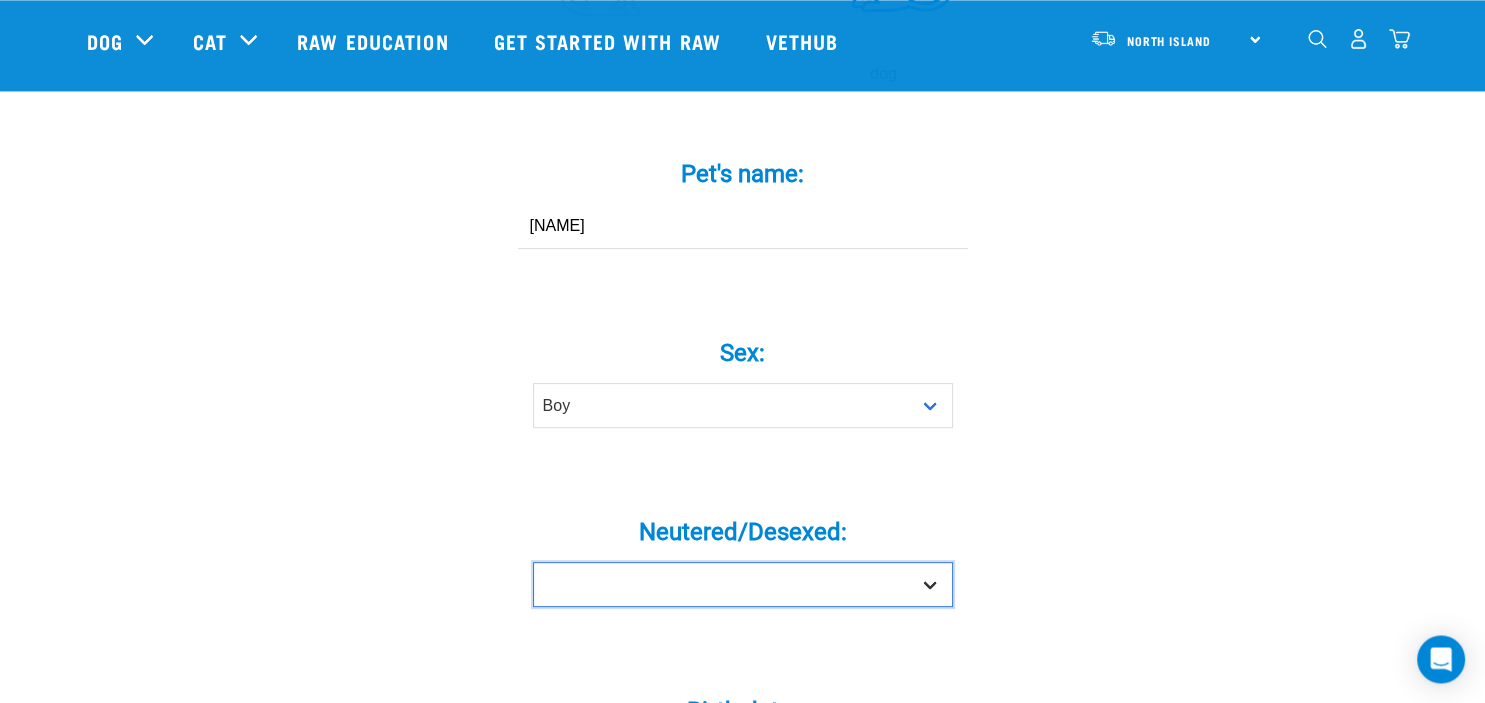 click on "Yes
No" at bounding box center [743, 584] 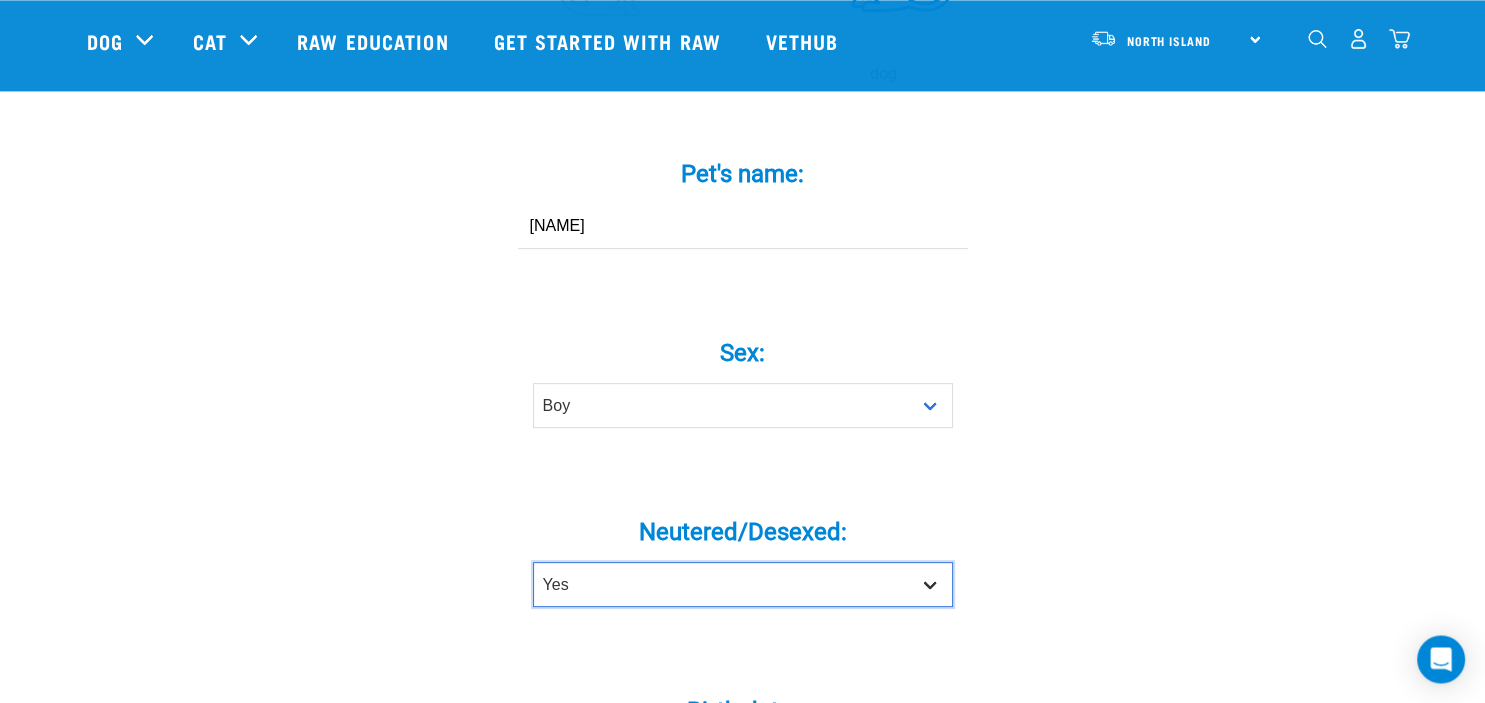 click on "Yes" at bounding box center [0, 0] 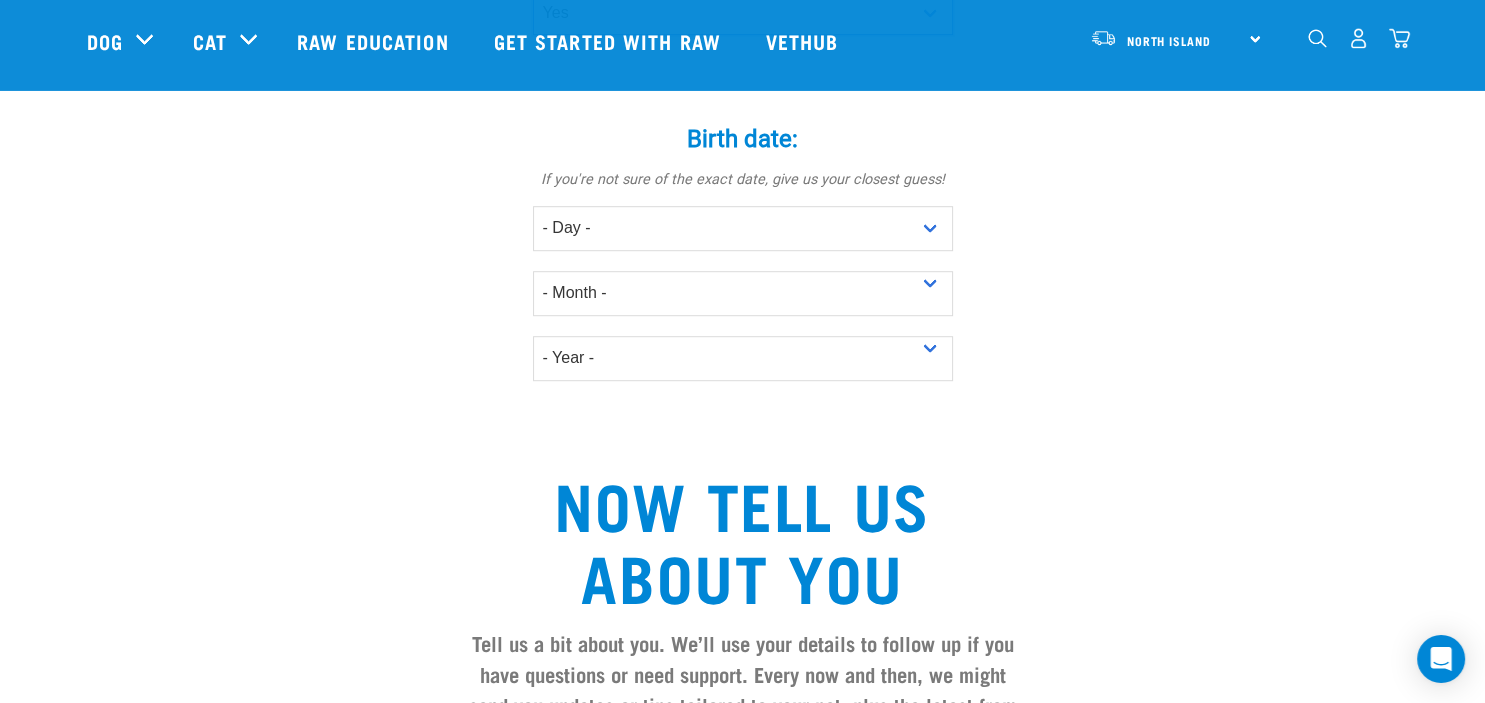 scroll, scrollTop: 1200, scrollLeft: 0, axis: vertical 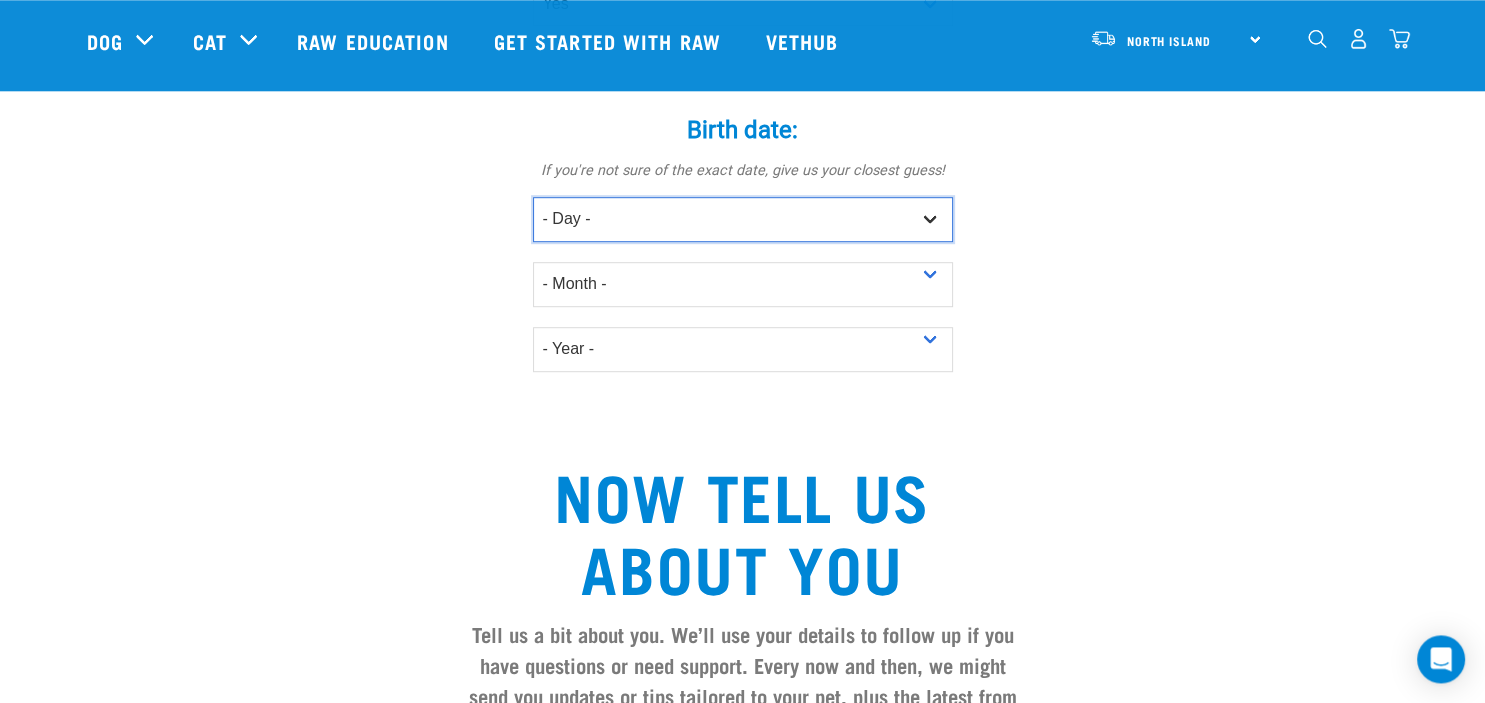 click on "- Day -
1
2
3
4
5
6
7
8
9
10 11 12 13 14 15 16 17 18 19 20 21 22 23 24 25 26 27" at bounding box center [743, 219] 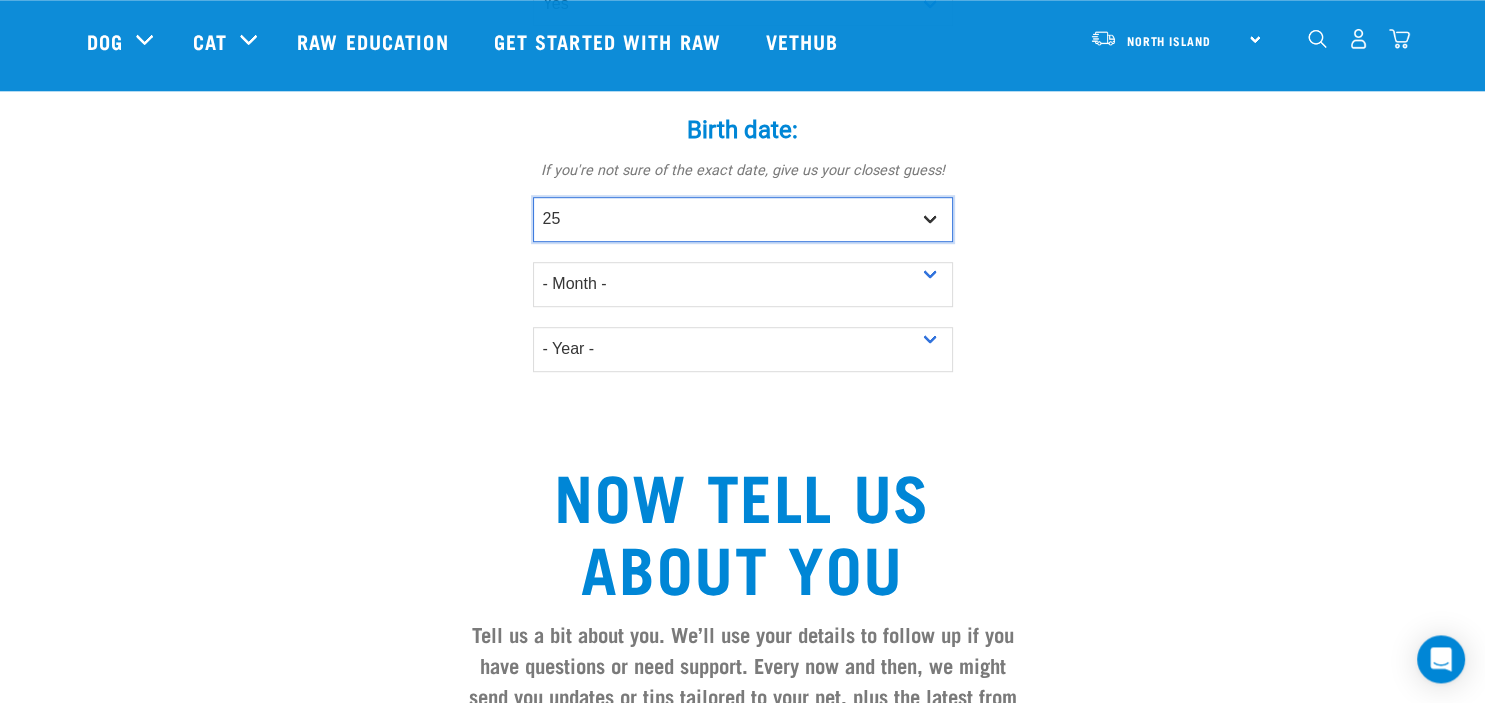 click on "25" at bounding box center (0, 0) 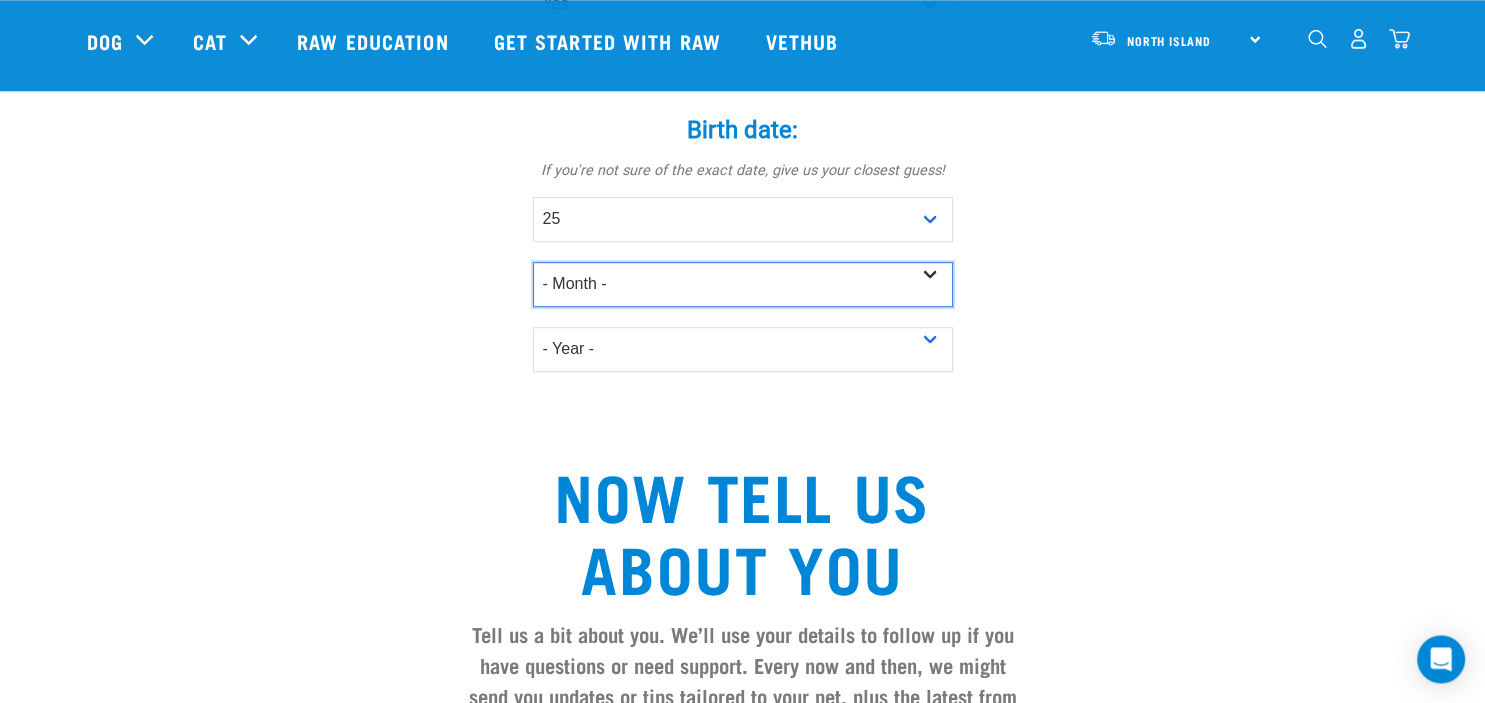 click on "- Month -
January
February
March
April
May
June July August September October November December" at bounding box center (743, 284) 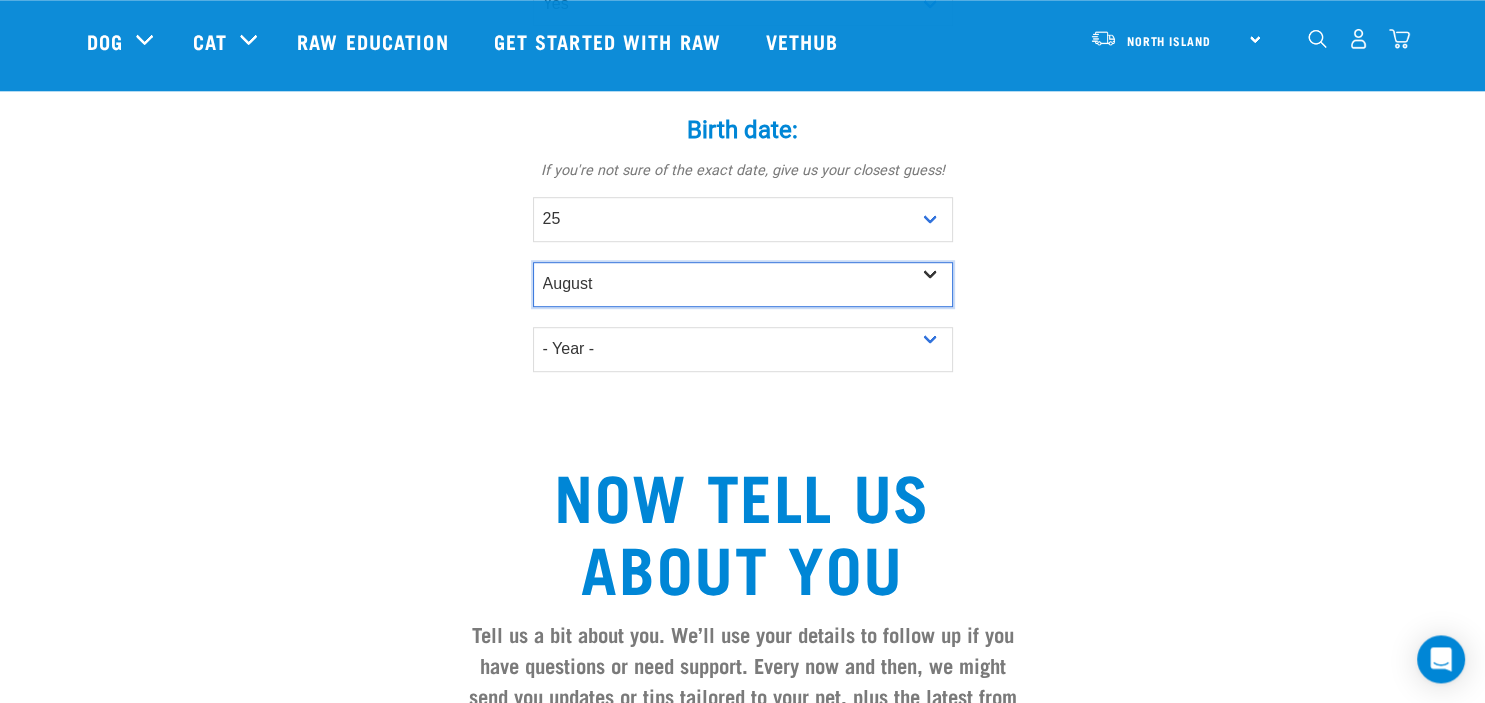 click on "August" at bounding box center [0, 0] 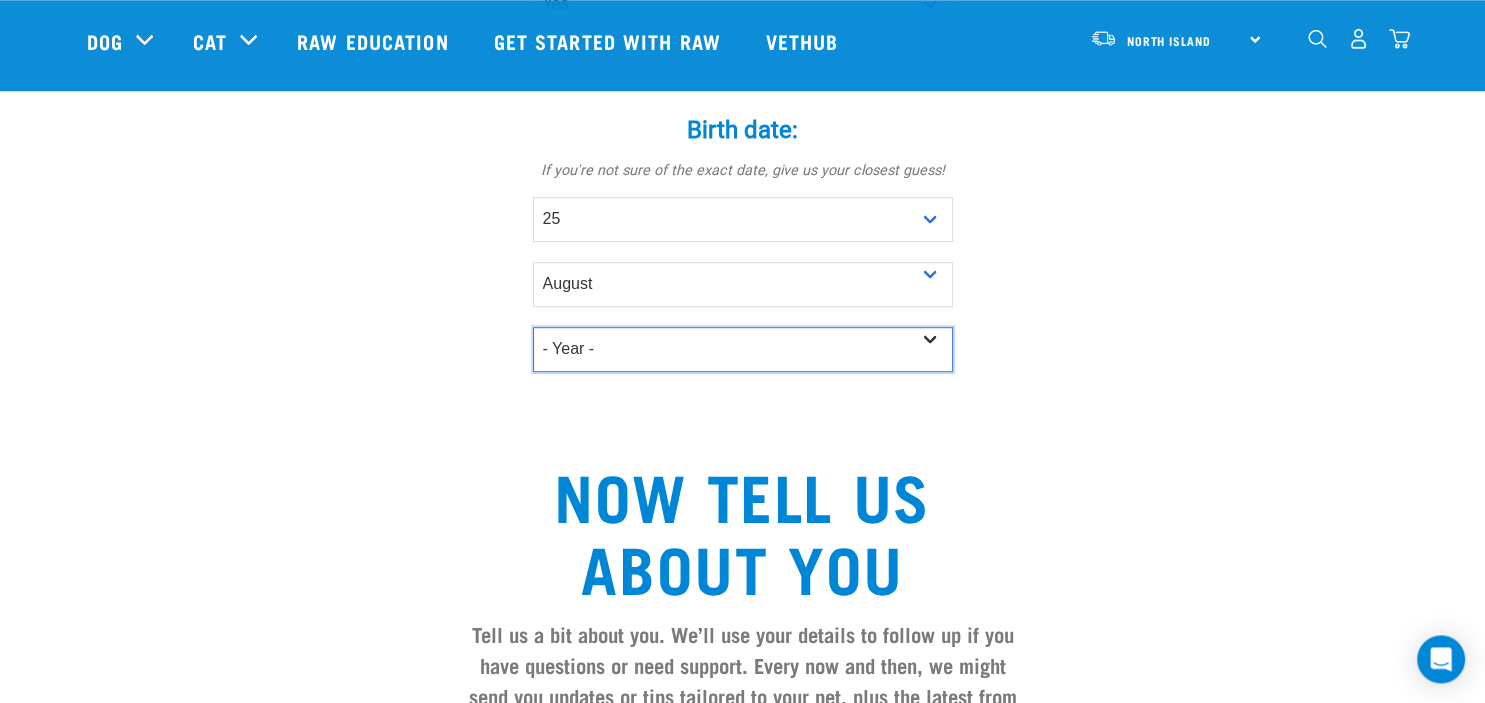 click on "- Year -
2025
2024
2023
2022
2021
2020
2019 2018 2017 2016 2015 2014 2013" at bounding box center [743, 349] 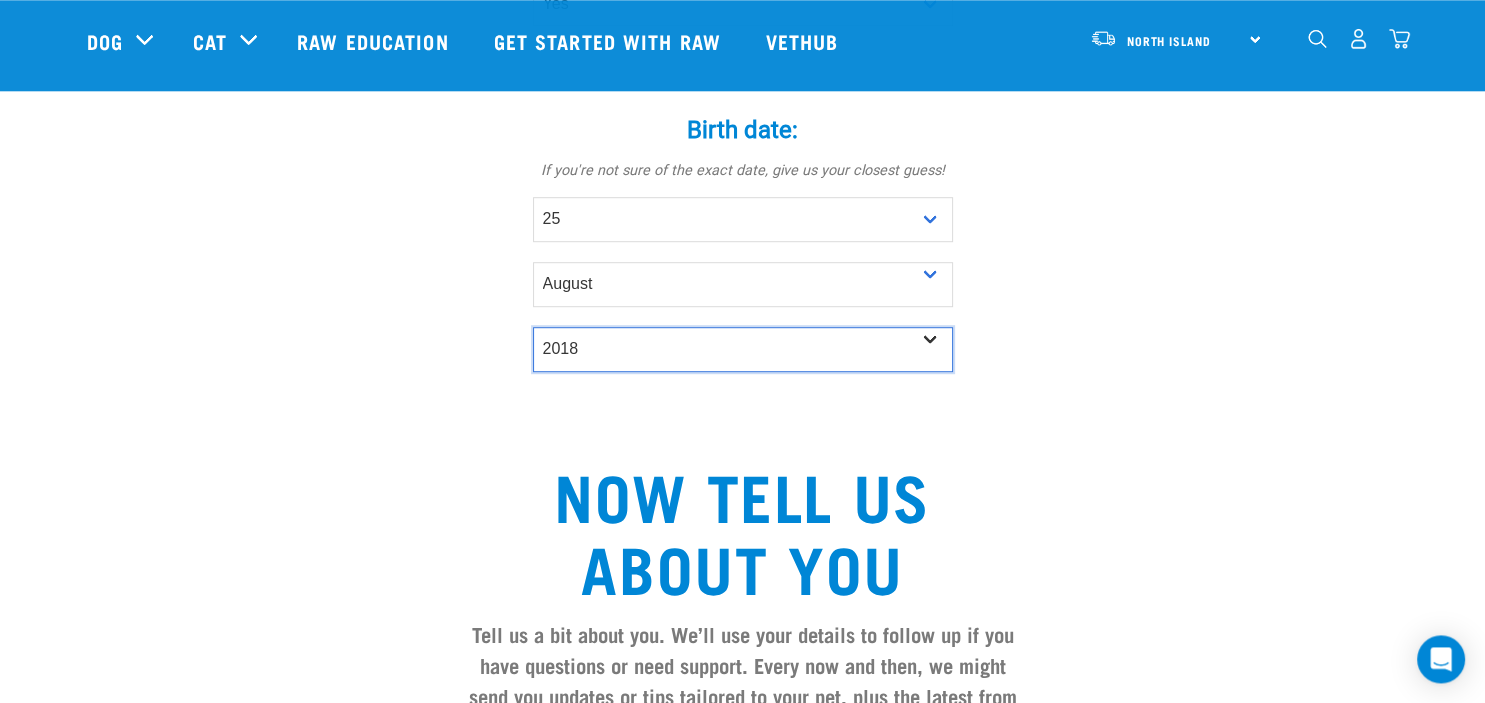 click on "2018" at bounding box center (0, 0) 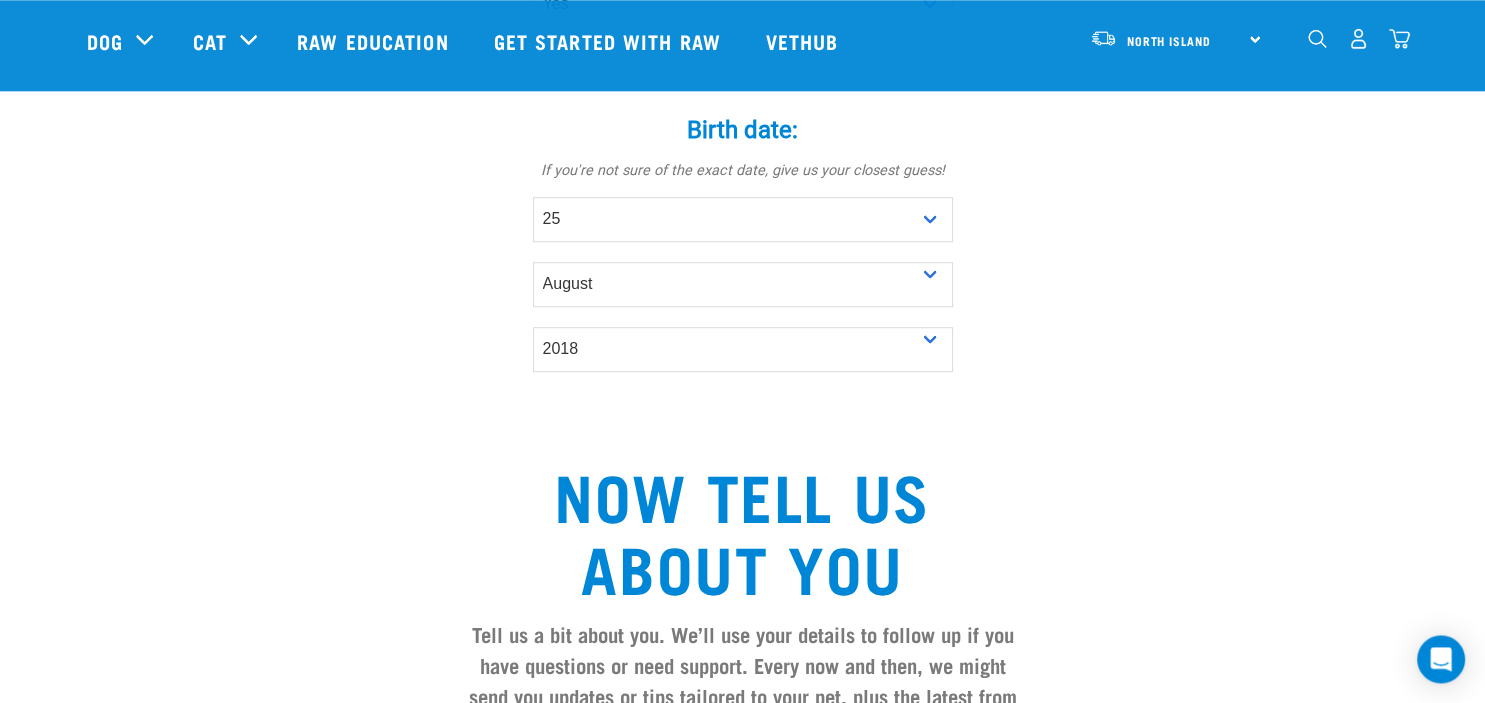 click on "Tell us about your pet
Tell us their age, weight, energy levels, and any health concerns. We’ll recommend the best way to start them on a raw diet—backed by science, shaped by empathy.
Is a: *
cat
dog
Pet's name: * Soxy Sex: *" at bounding box center (743, 136) 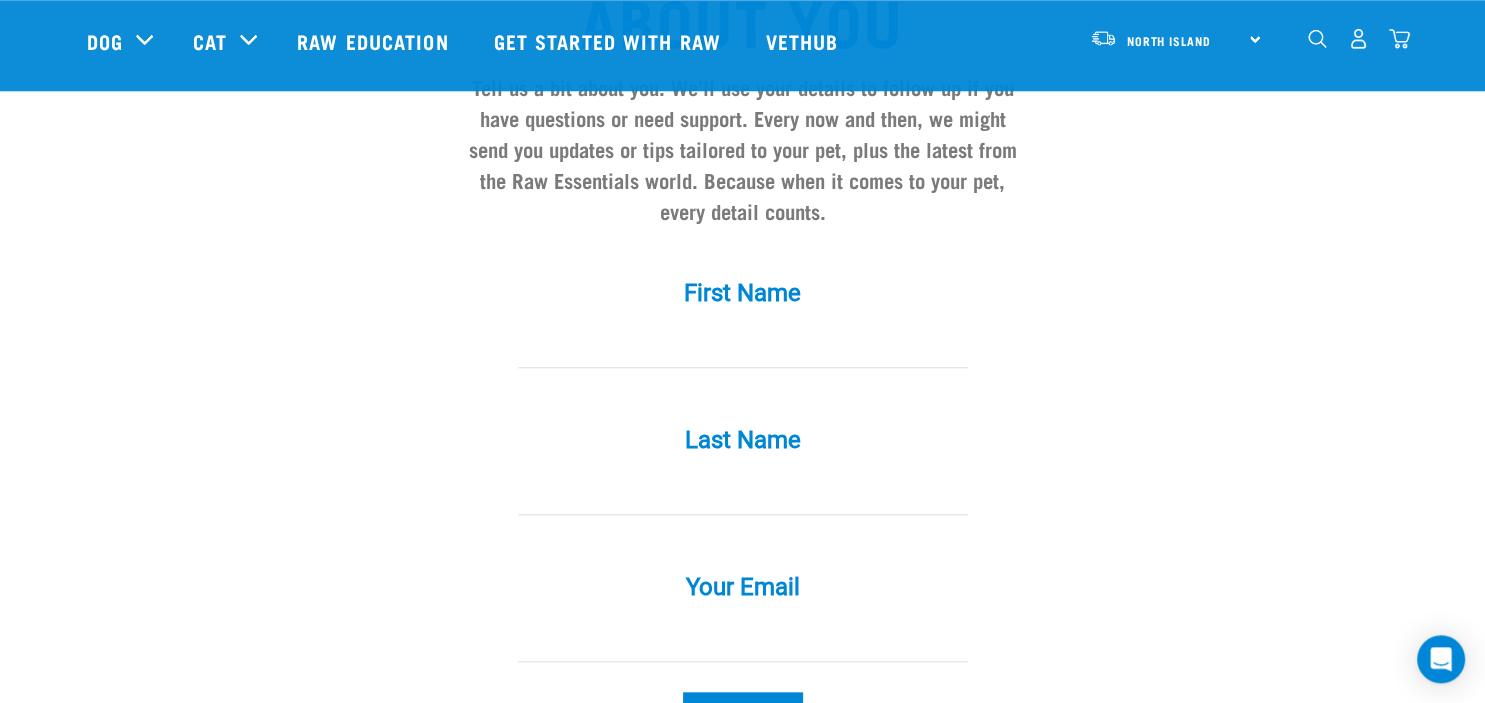 scroll, scrollTop: 1751, scrollLeft: 0, axis: vertical 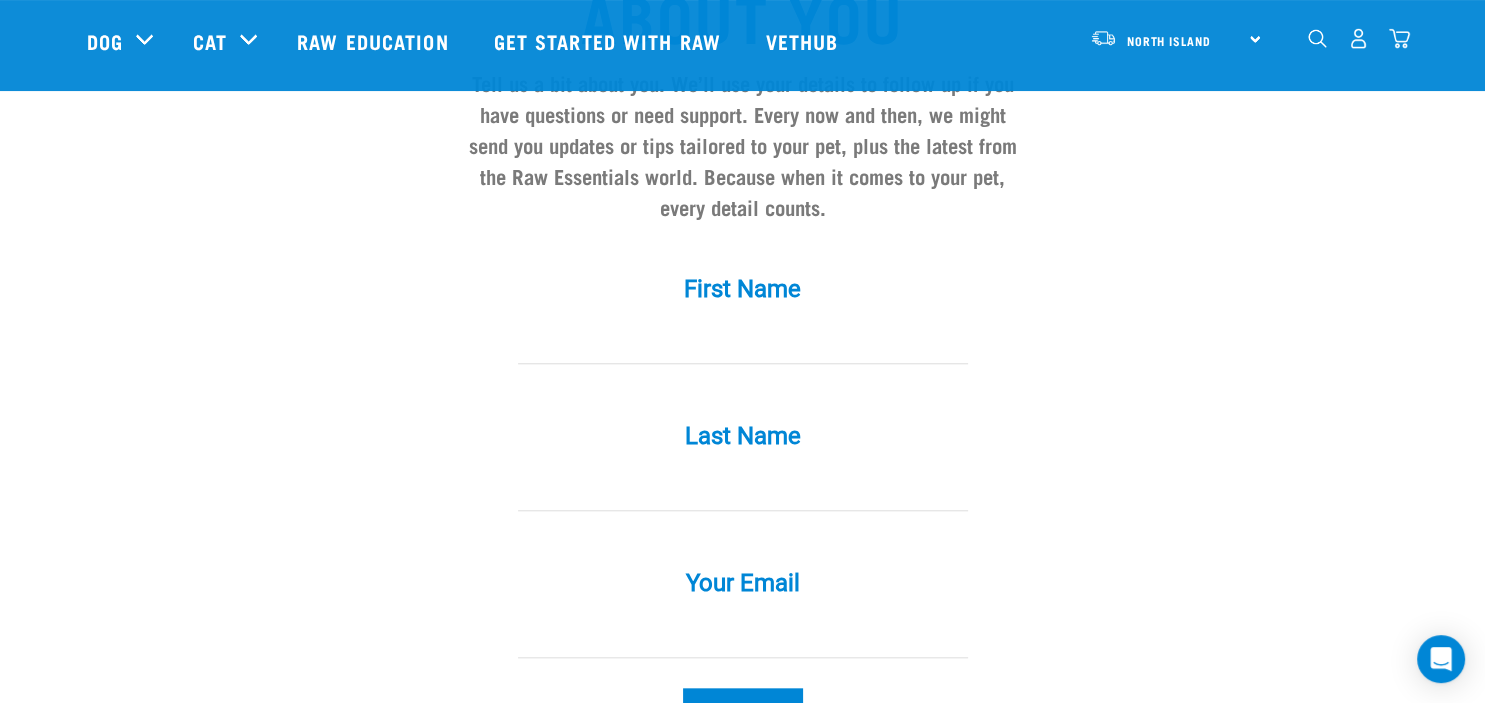 click at bounding box center (743, 341) 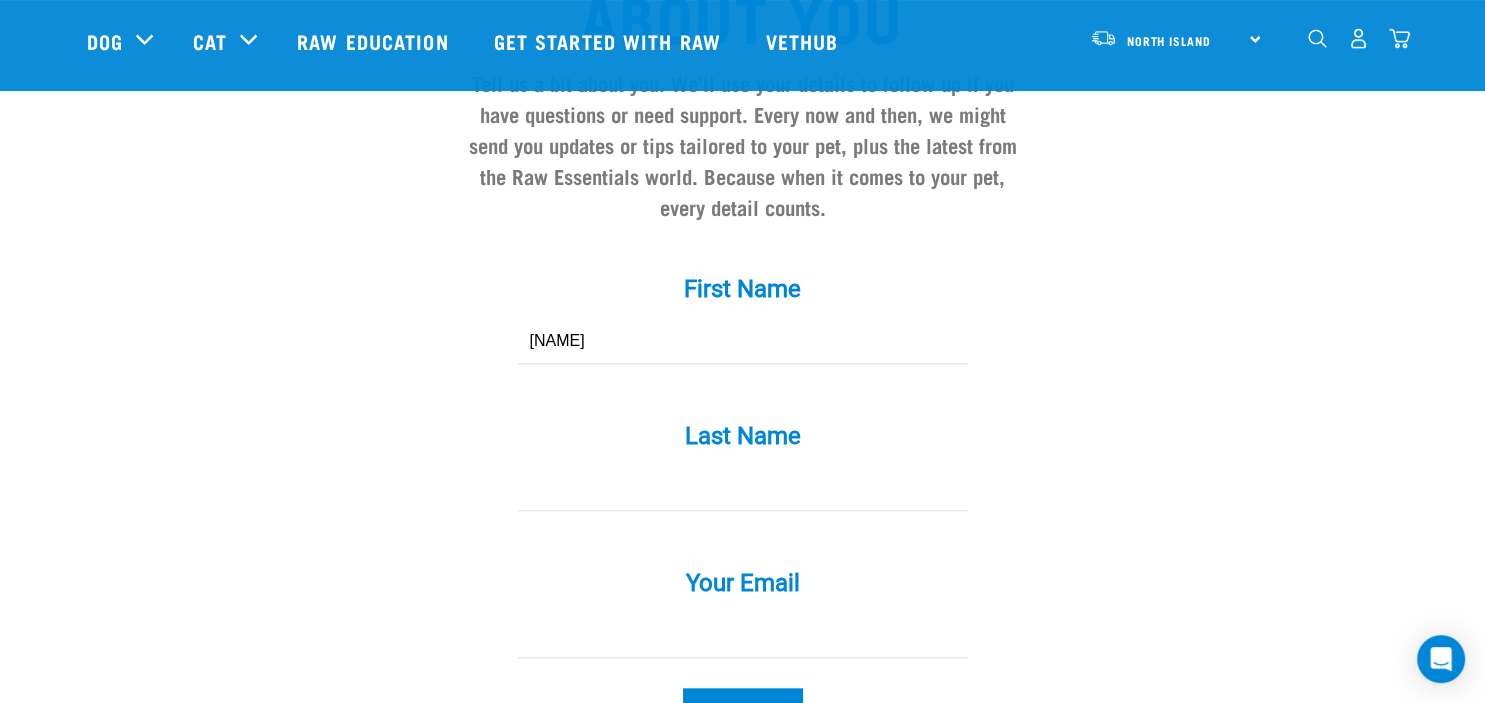 type on "Lisa" 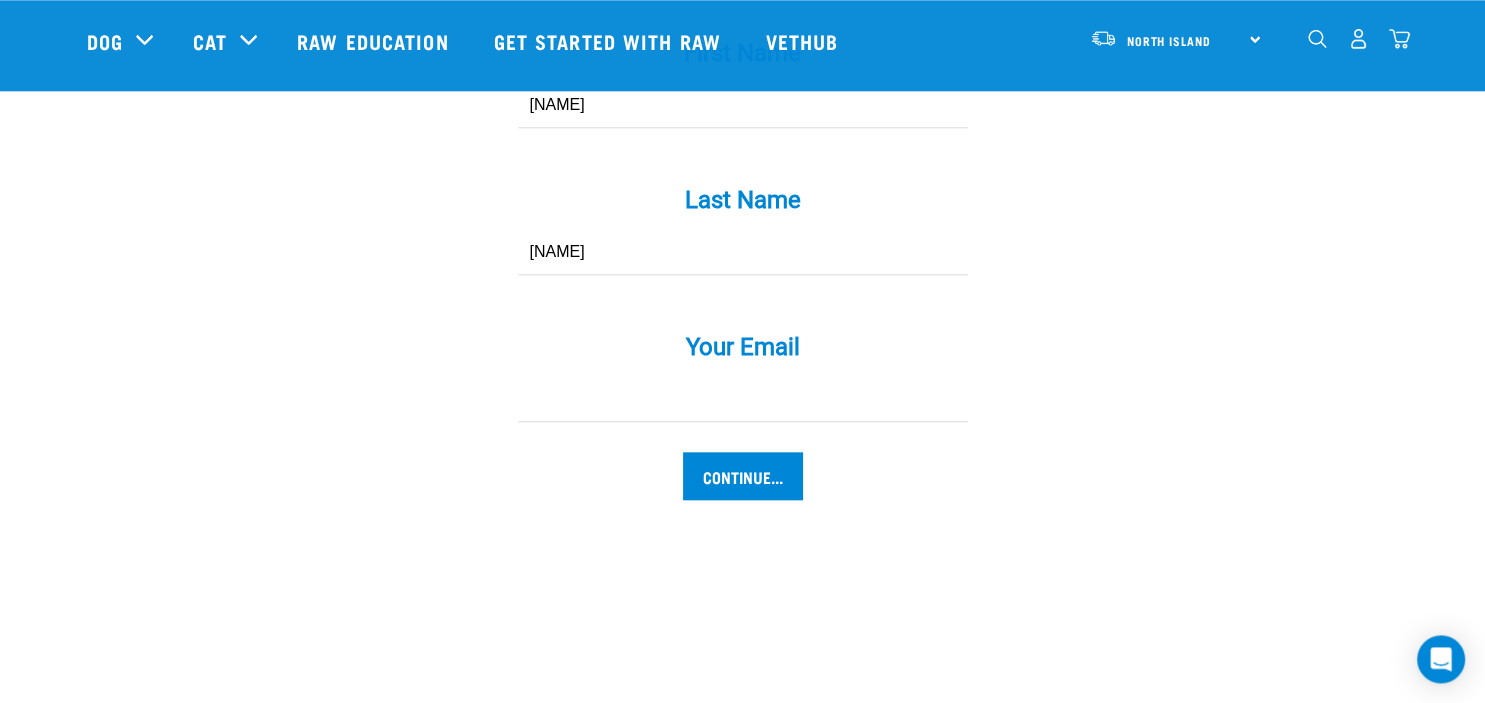 scroll, scrollTop: 1999, scrollLeft: 0, axis: vertical 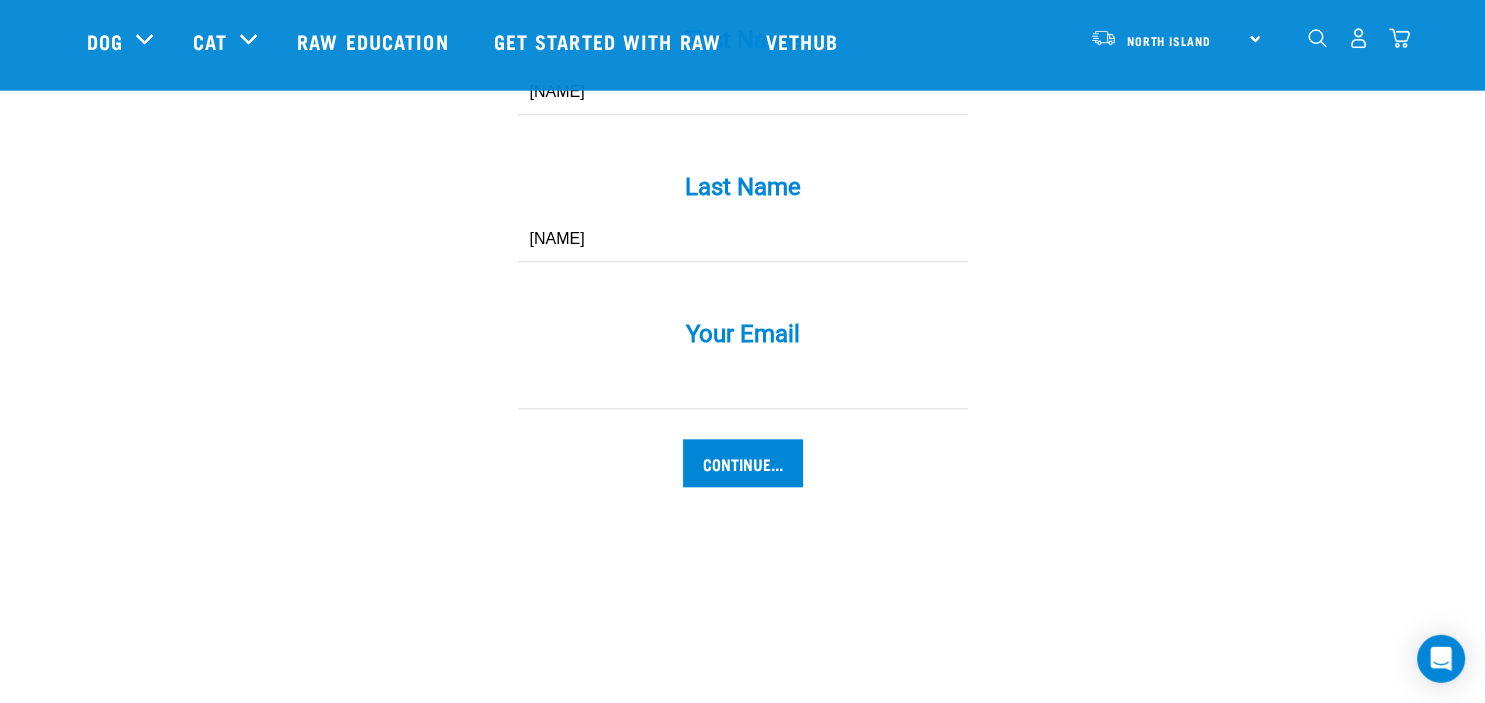 type on "Connors" 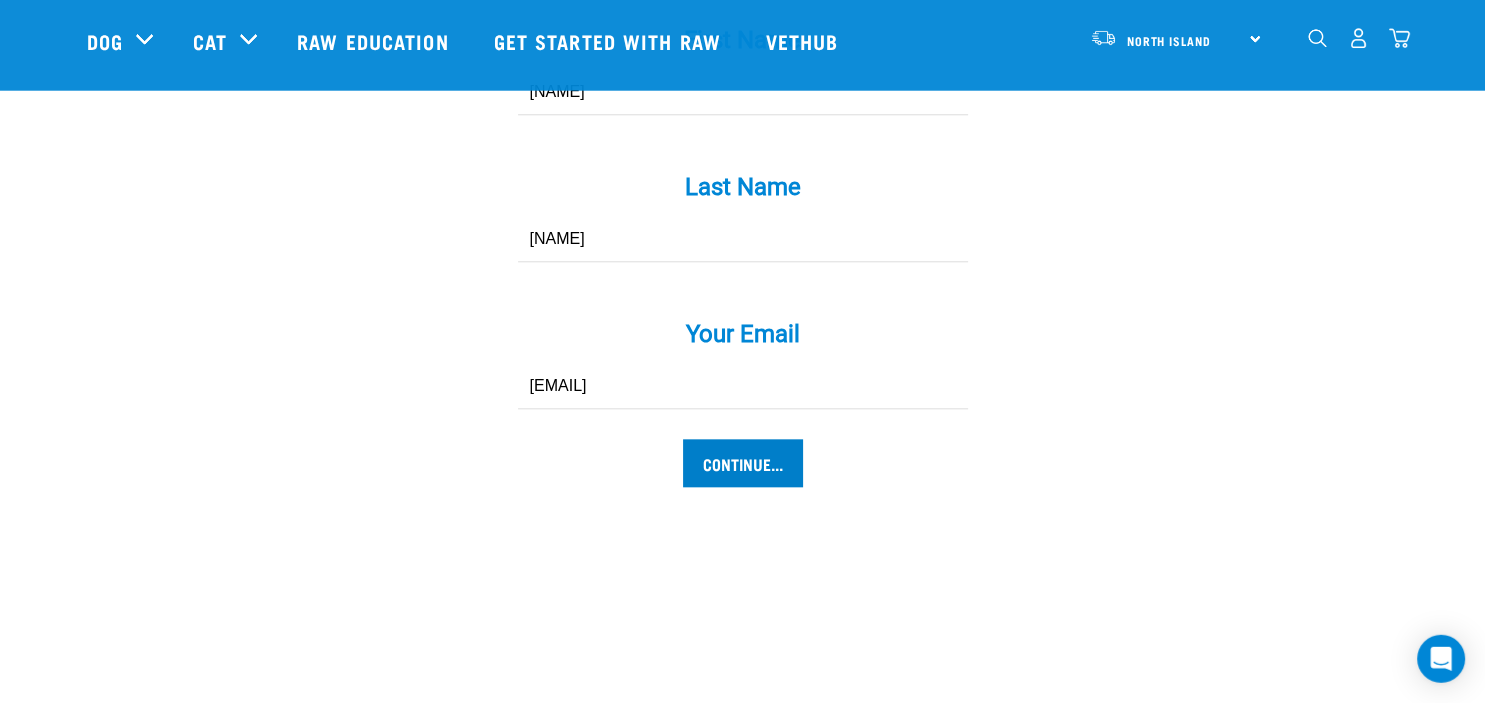 type on "furytwo17@hotmail.com" 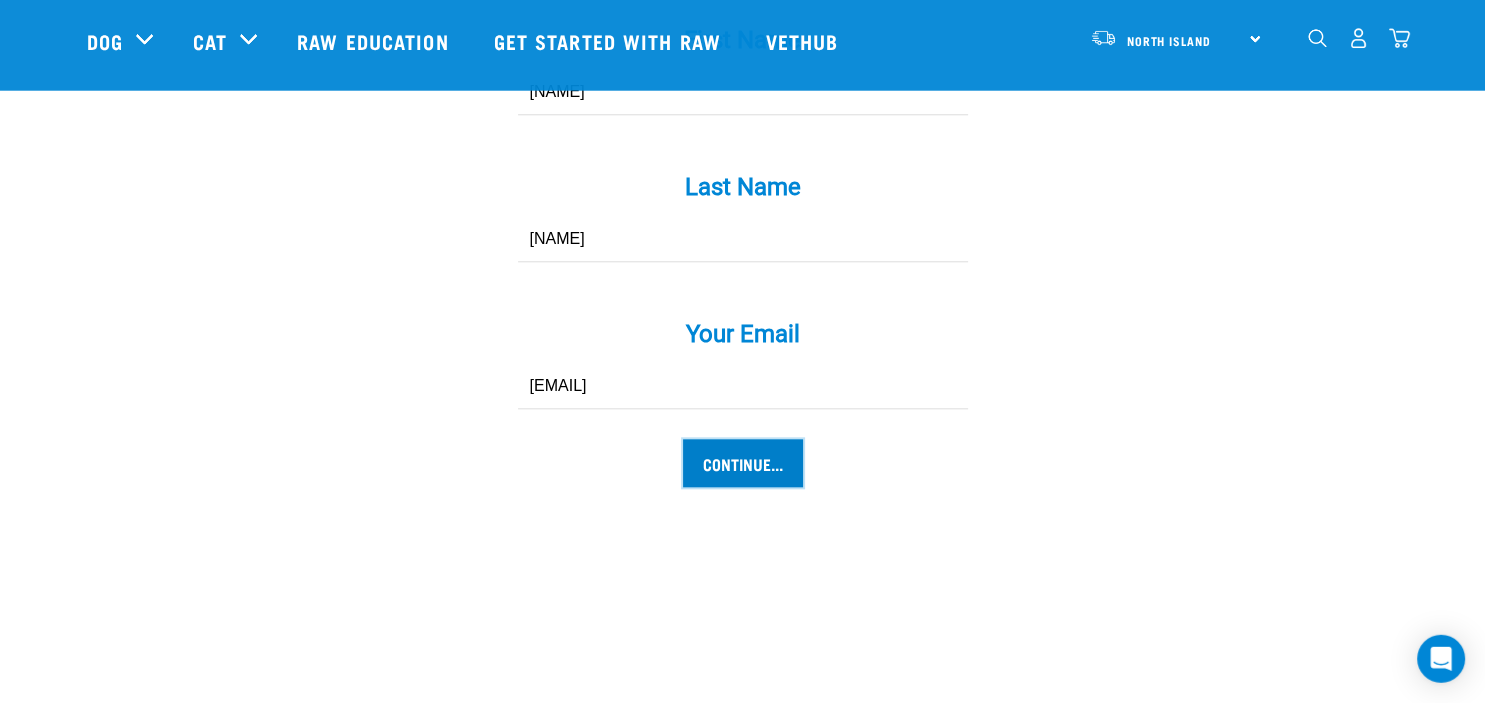 click on "Continue..." at bounding box center [743, 464] 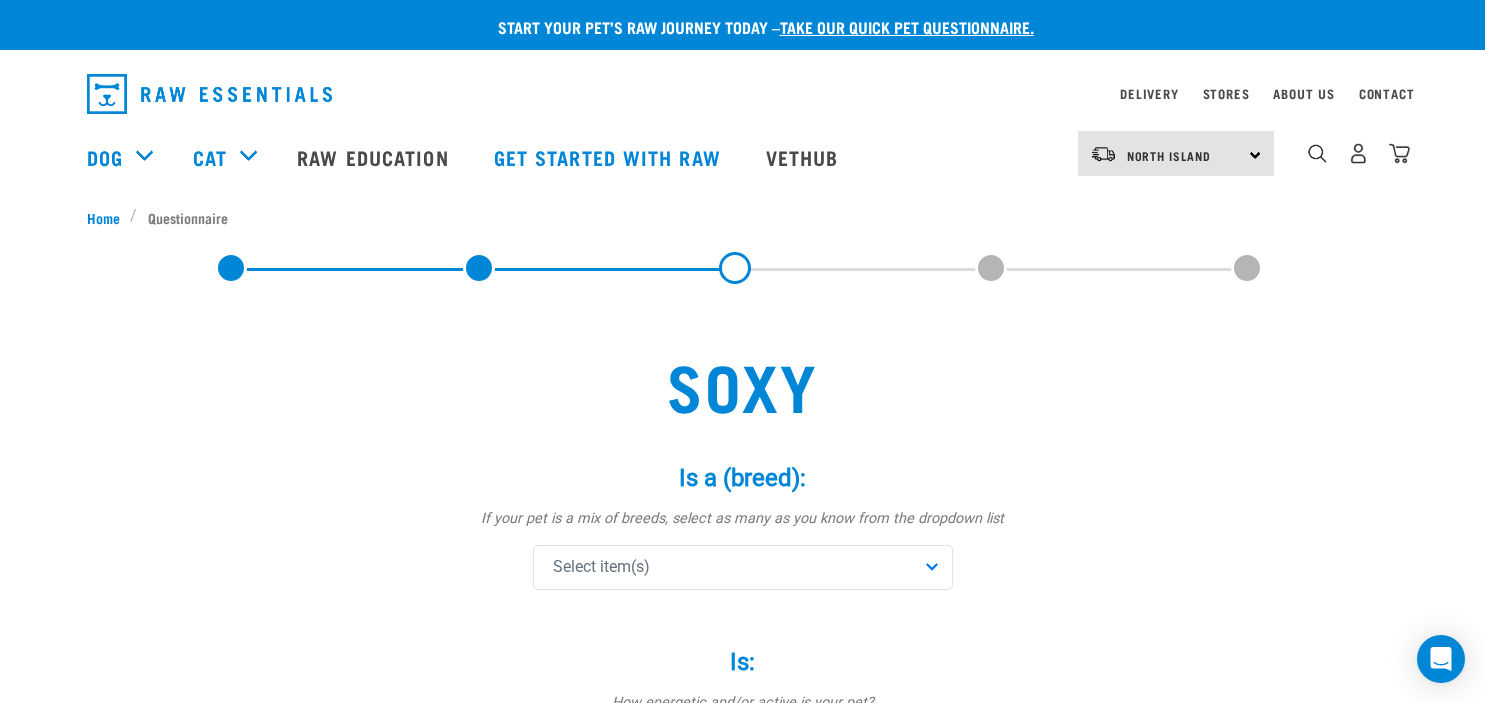 scroll, scrollTop: 0, scrollLeft: 0, axis: both 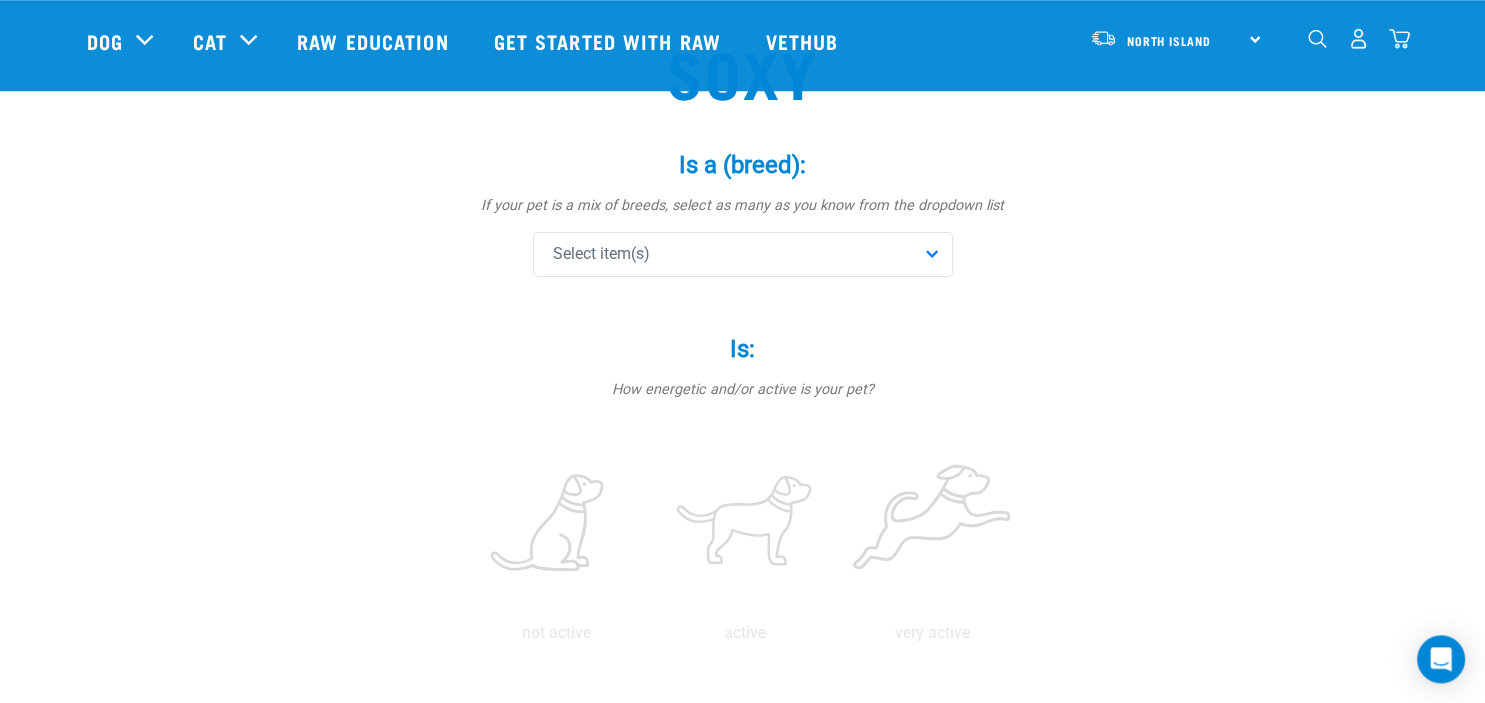 click on "Select item(s)" at bounding box center [743, 254] 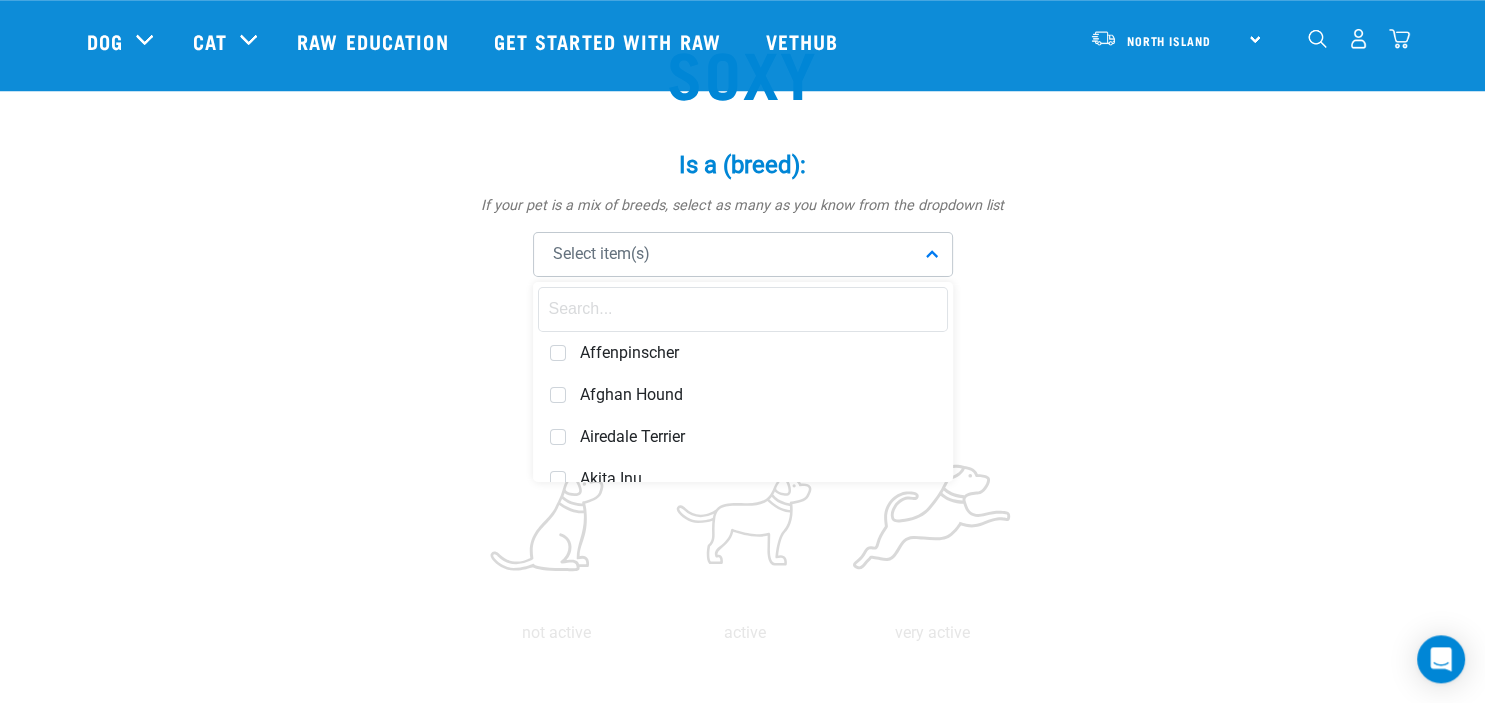 scroll, scrollTop: 180, scrollLeft: 0, axis: vertical 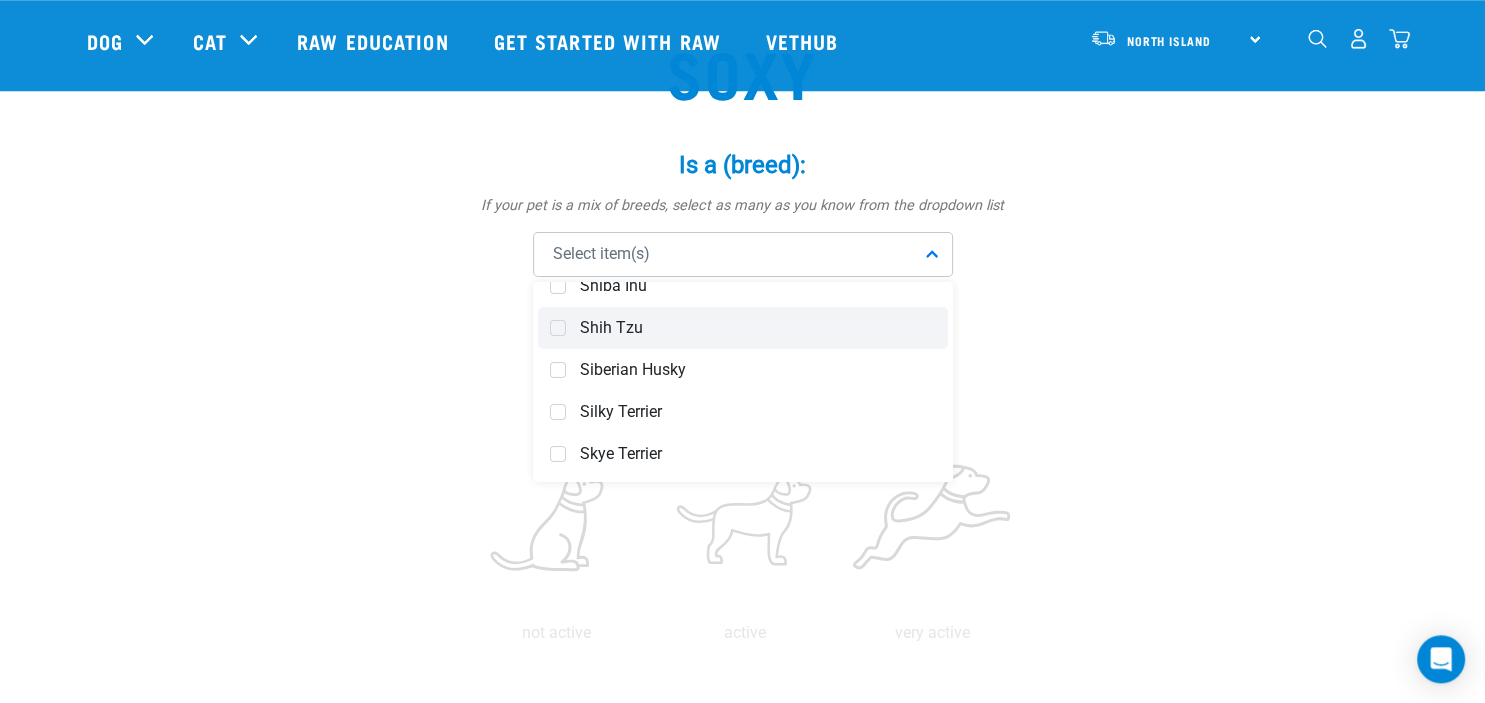 click at bounding box center (558, 328) 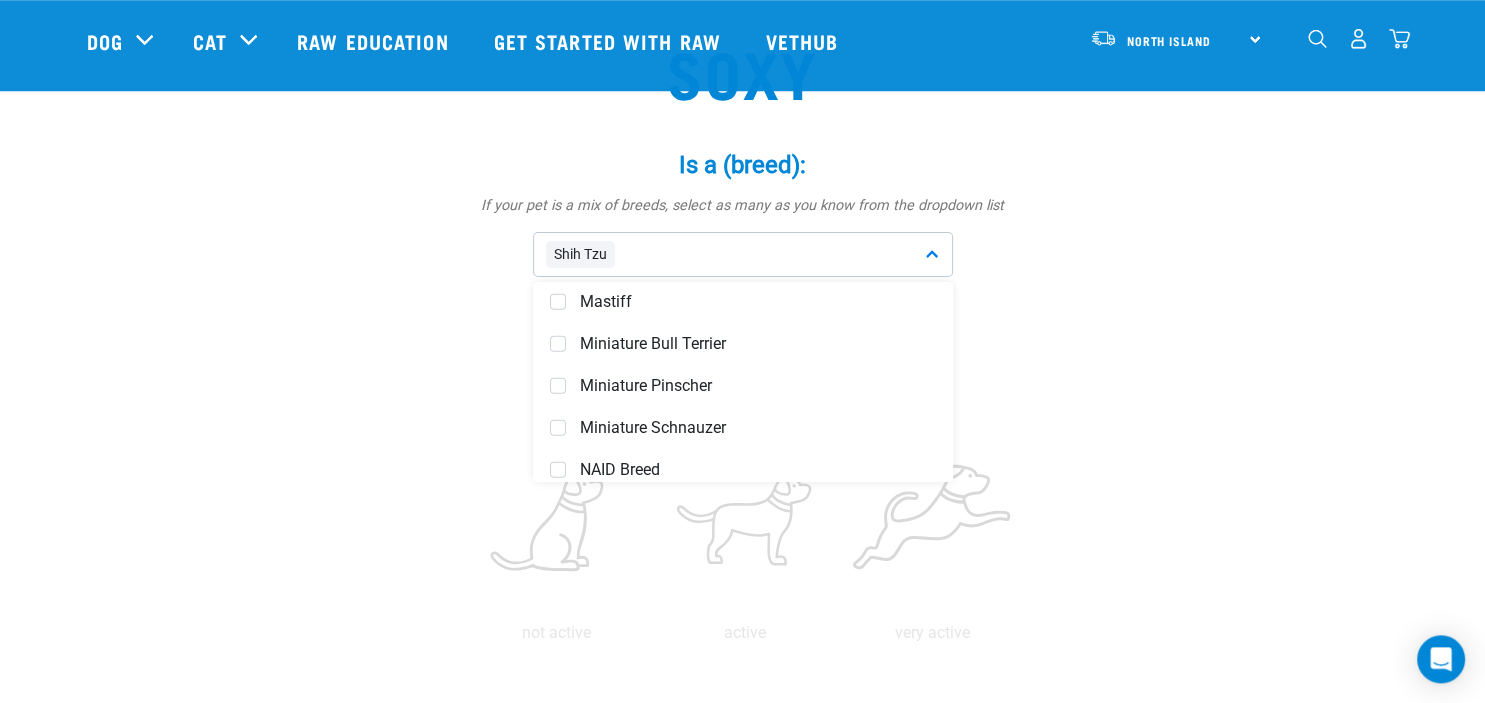 scroll, scrollTop: 5136, scrollLeft: 0, axis: vertical 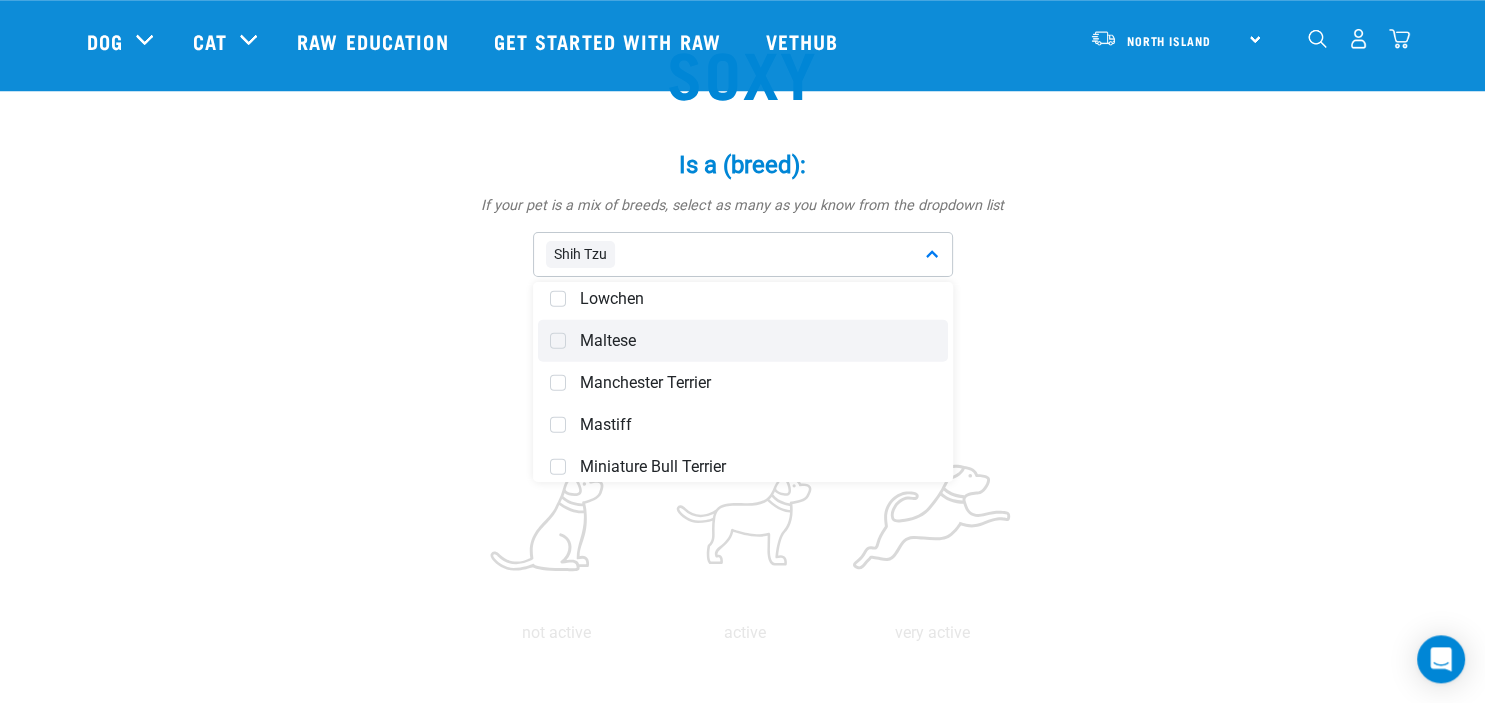 click at bounding box center [558, 341] 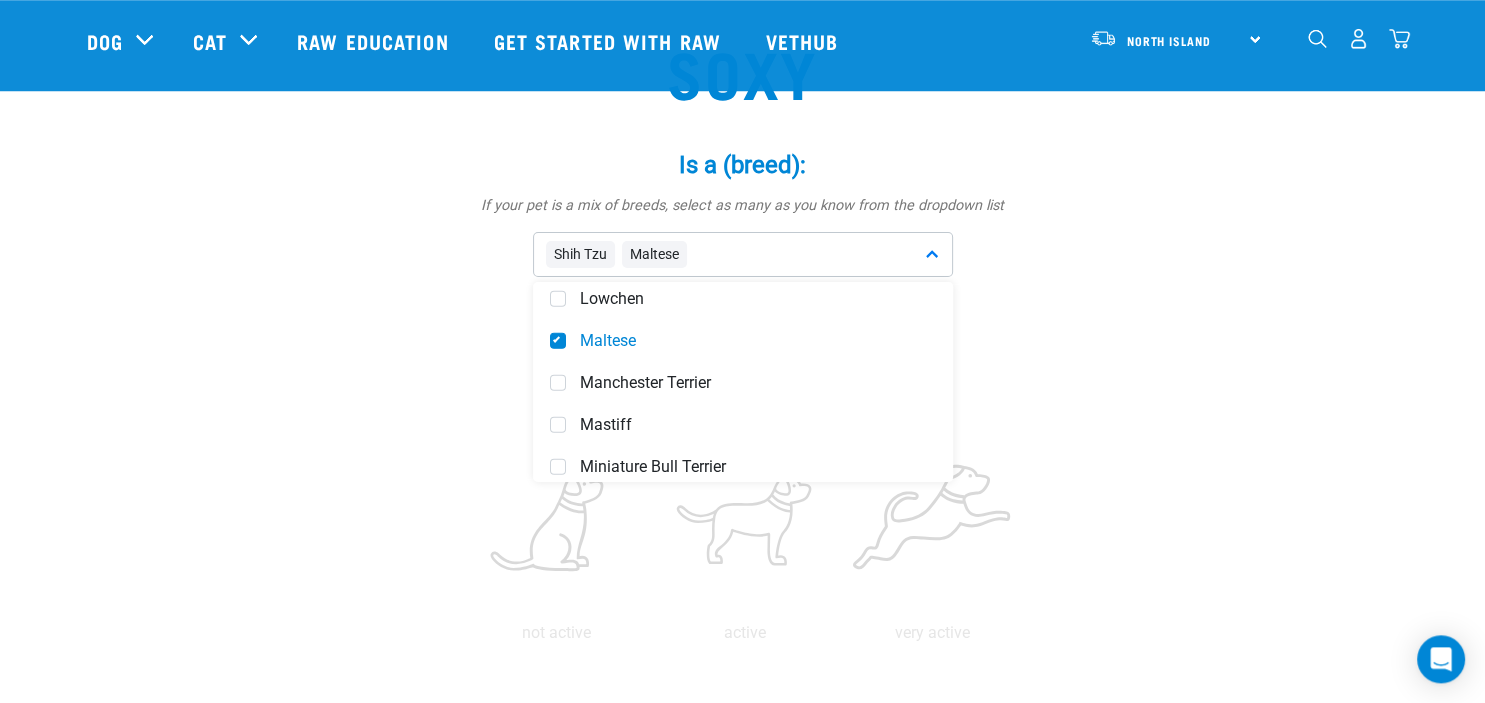 click on "Soxy
Is a (breed): *
If your pet is a mix of breeds, select as many as you know from the dropdown list
Shih Tzu Maltese
Affenpinscher
Afghan Hound" at bounding box center [743, 918] 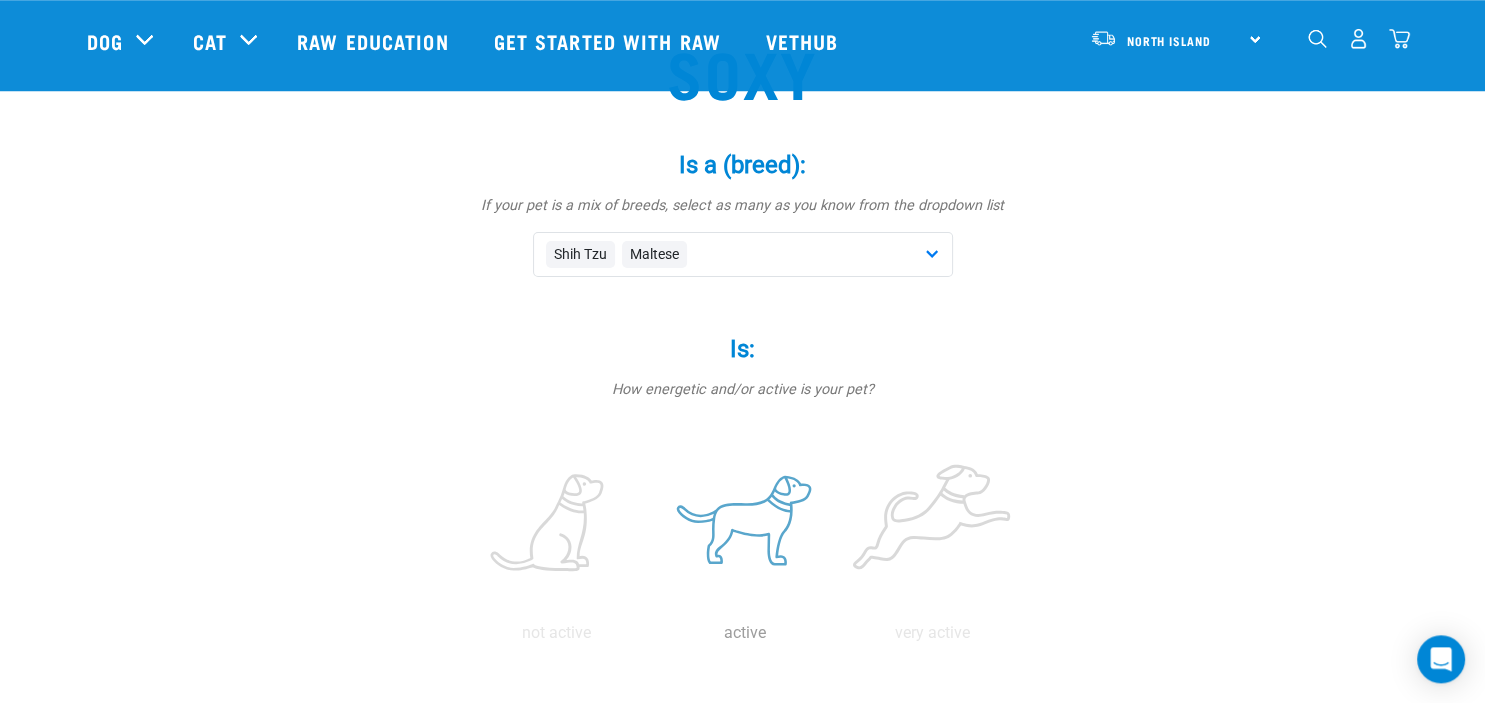click at bounding box center (745, 524) 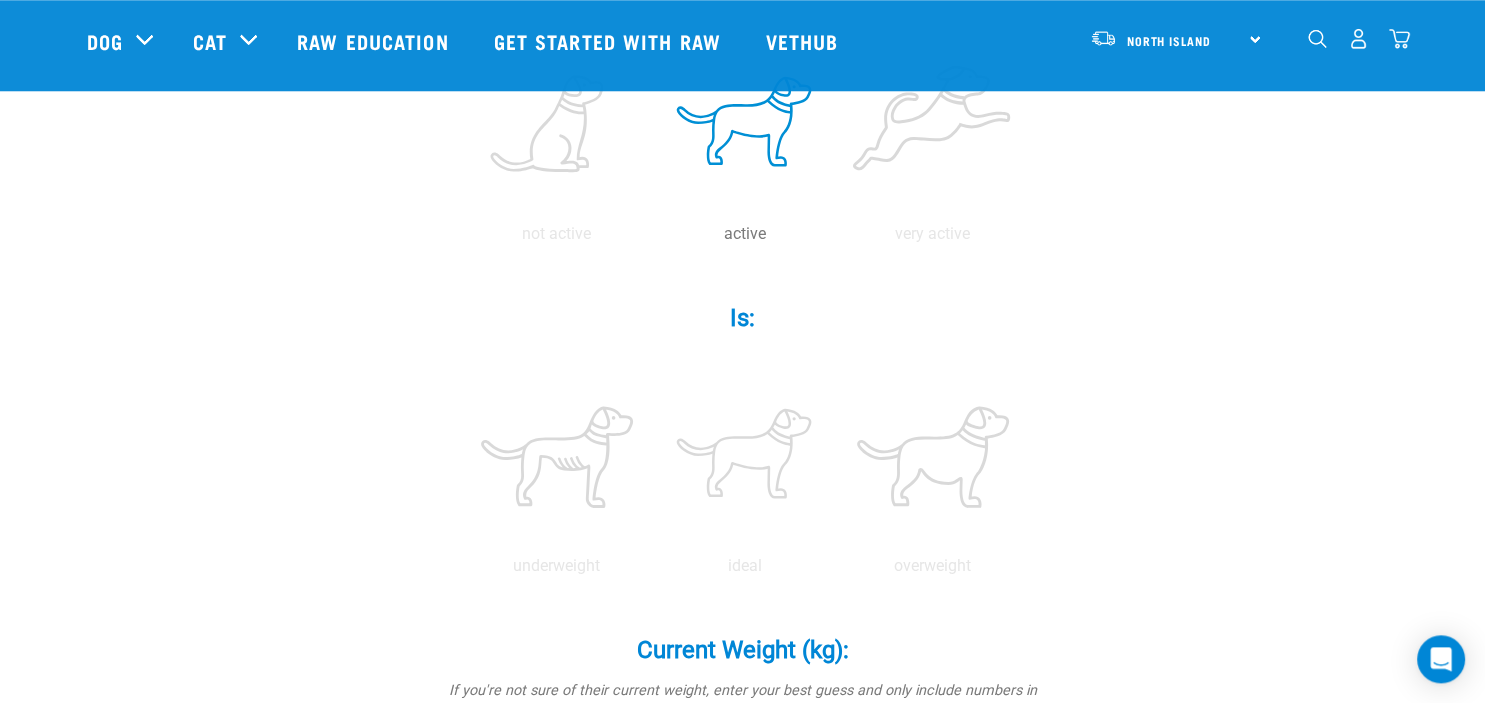 scroll, scrollTop: 593, scrollLeft: 0, axis: vertical 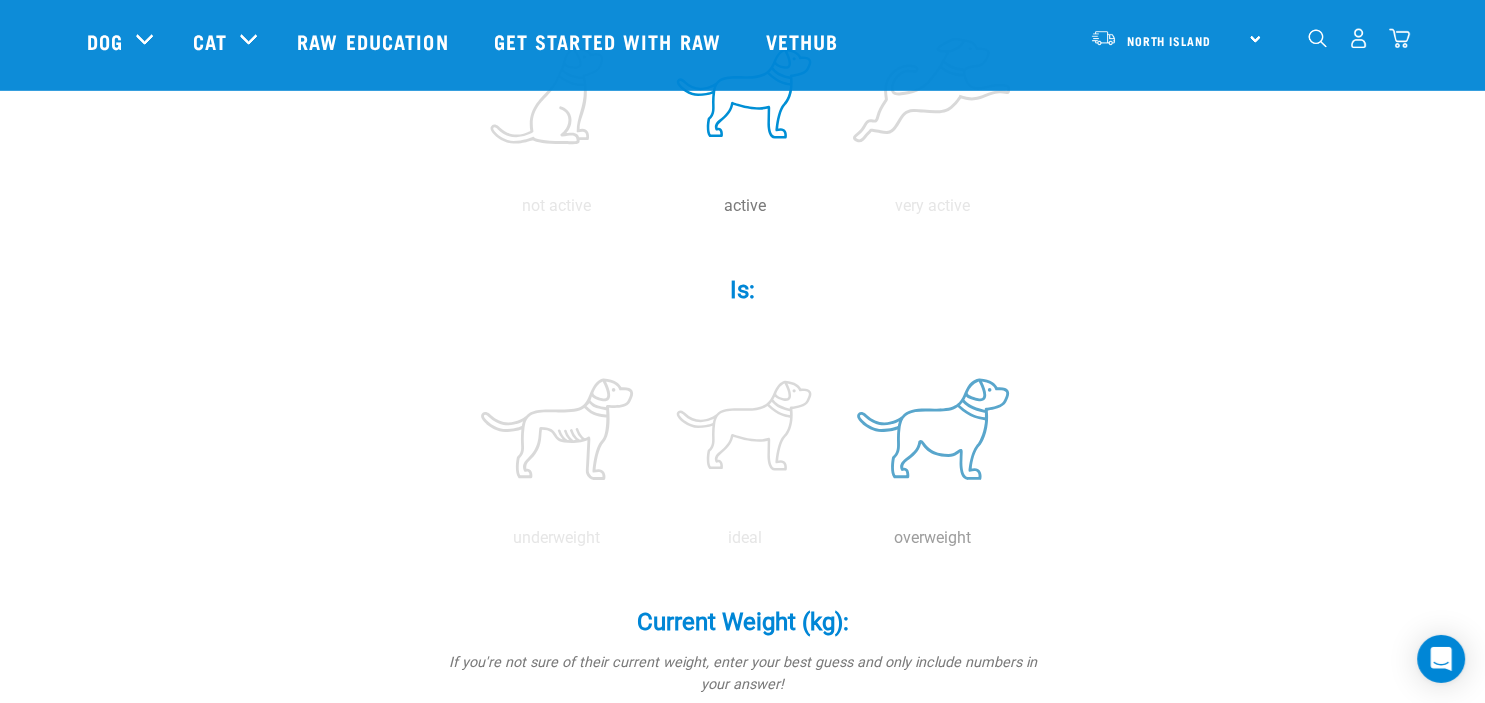 click at bounding box center (933, 429) 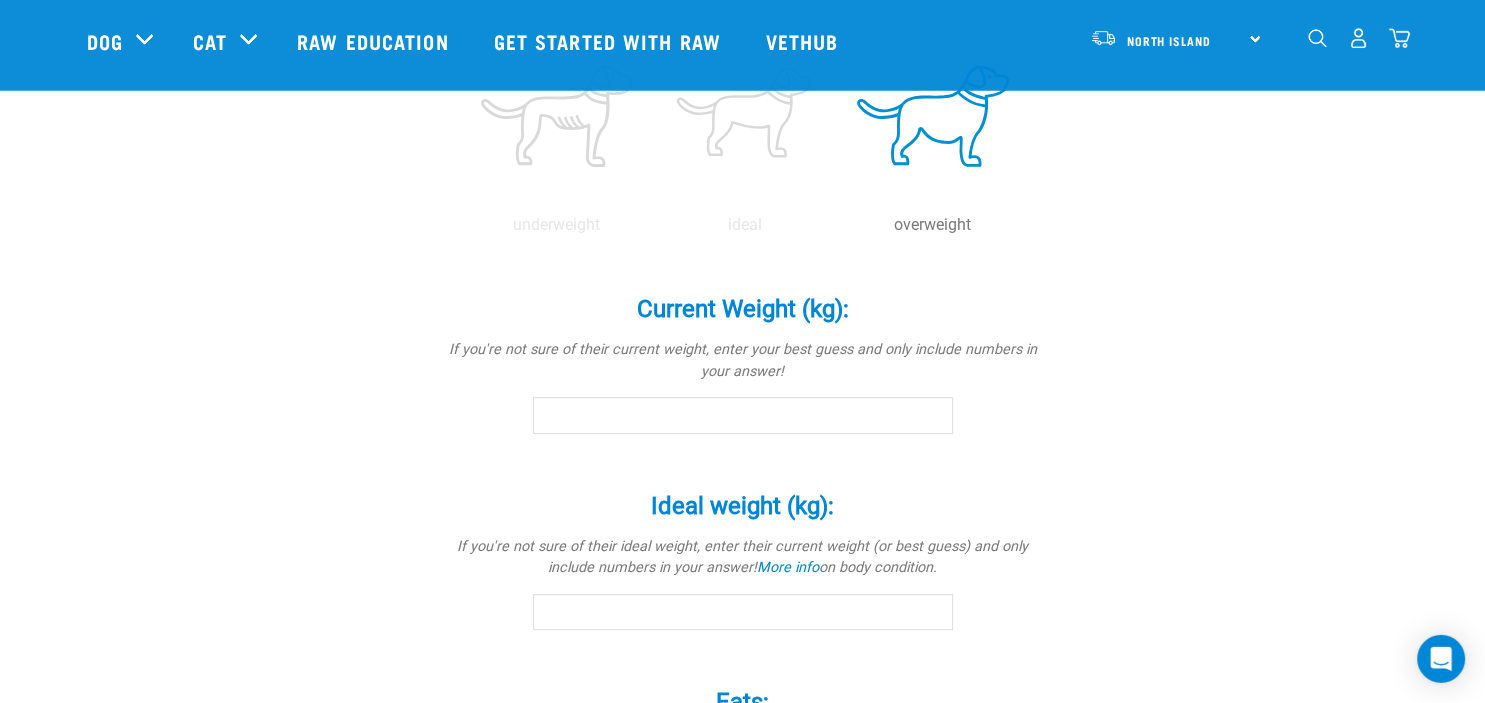 scroll, scrollTop: 928, scrollLeft: 0, axis: vertical 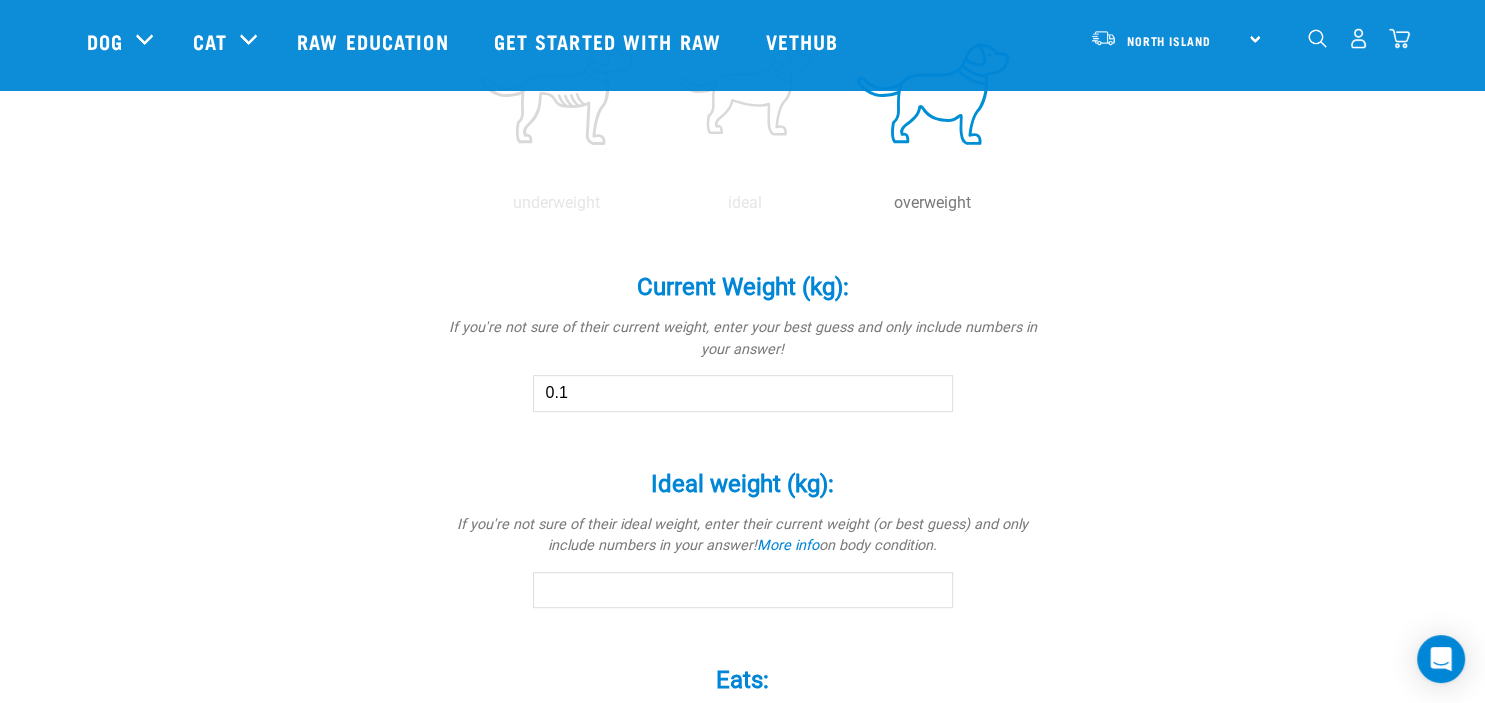 click on "0.1" at bounding box center (743, 393) 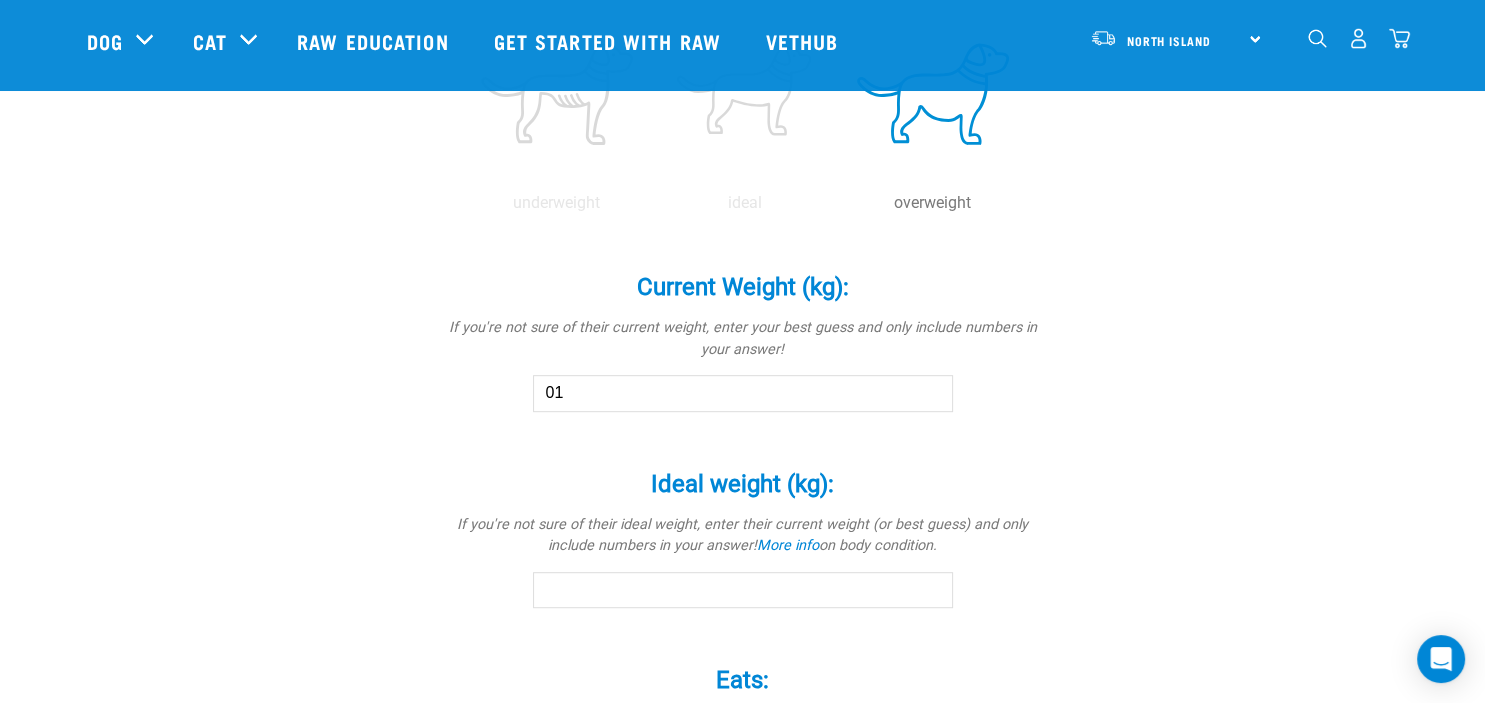 click on "01" at bounding box center (743, 393) 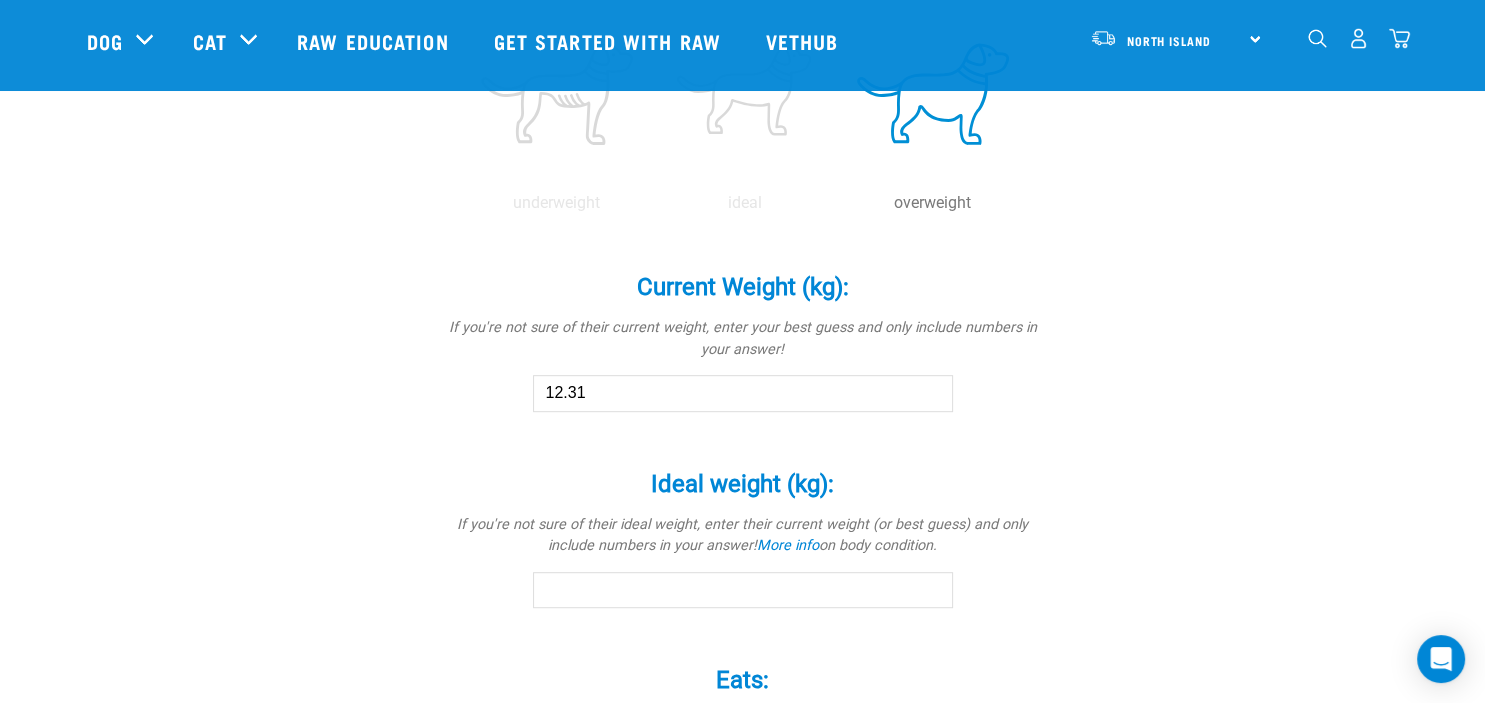 click on "12.31" at bounding box center (743, 393) 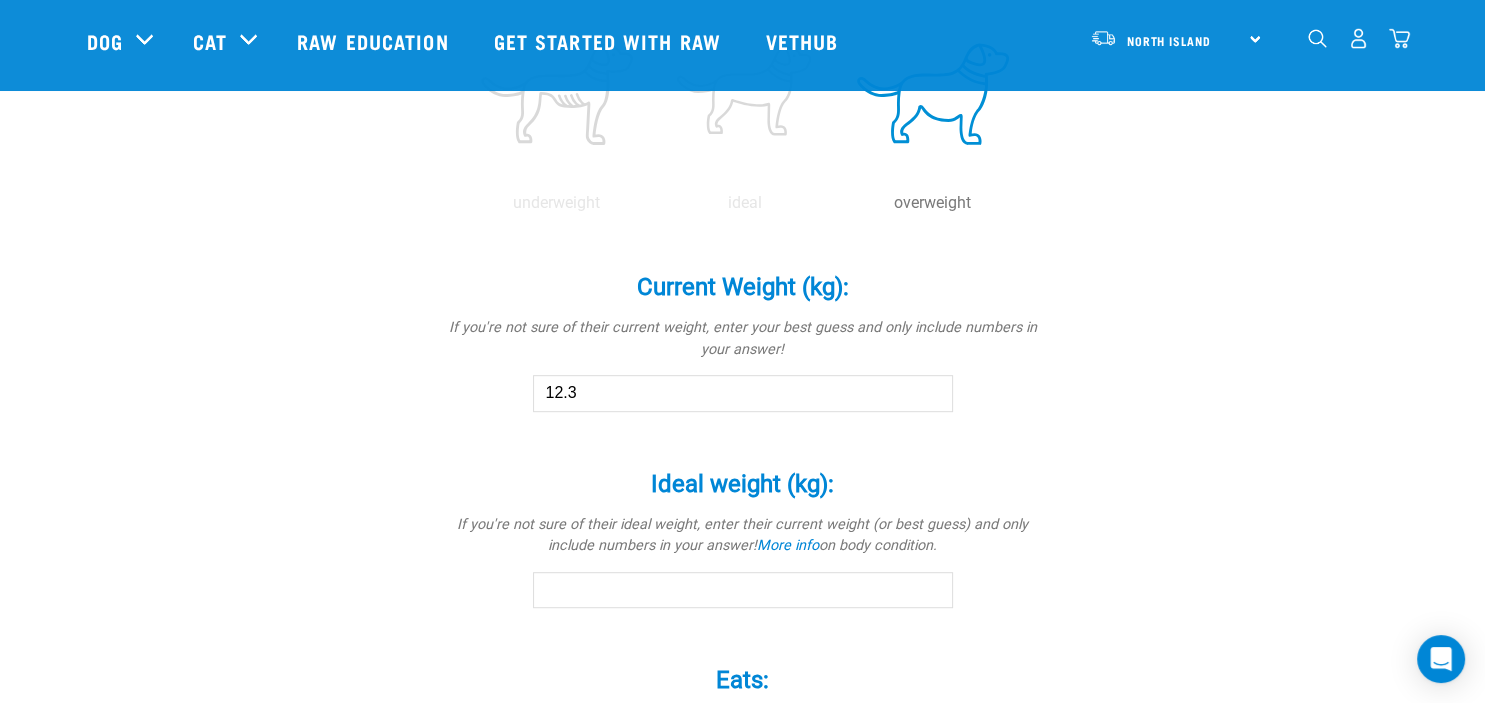 type on "12.3" 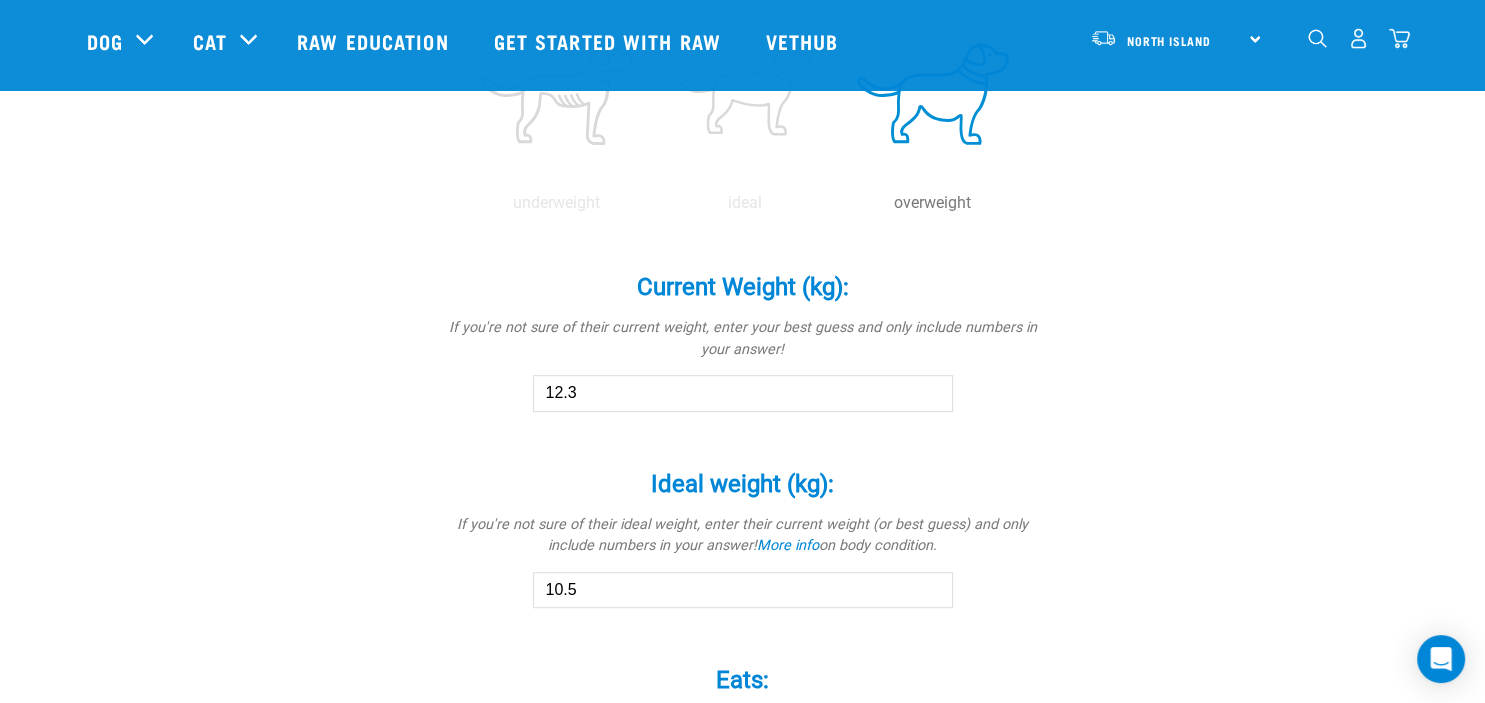 click on "Soxy
Is a (breed): *
If your pet is a mix of breeds, select as many as you know from the dropdown list
Shih Tzu Maltese
Affenpinscher
Afghan Hound" at bounding box center [743, 156] 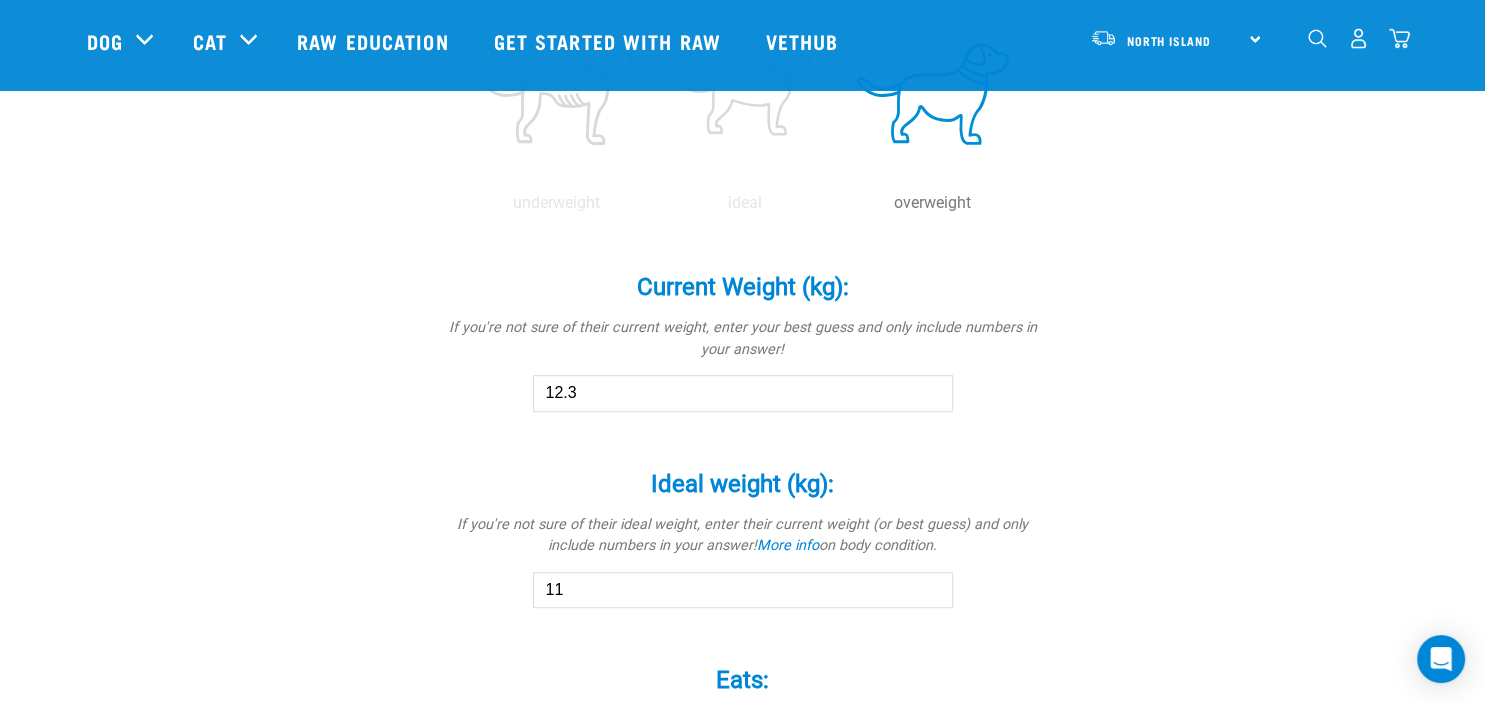 type on "11" 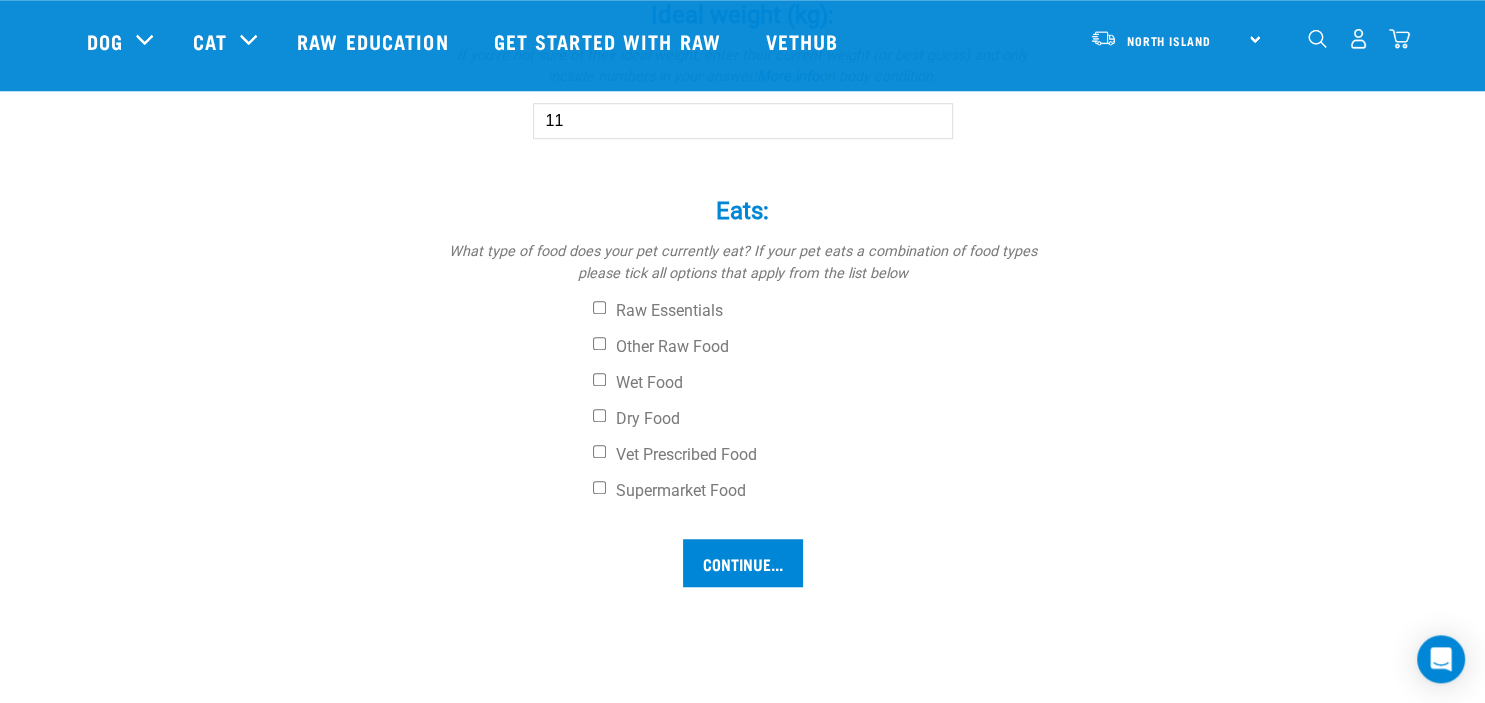 scroll, scrollTop: 1400, scrollLeft: 0, axis: vertical 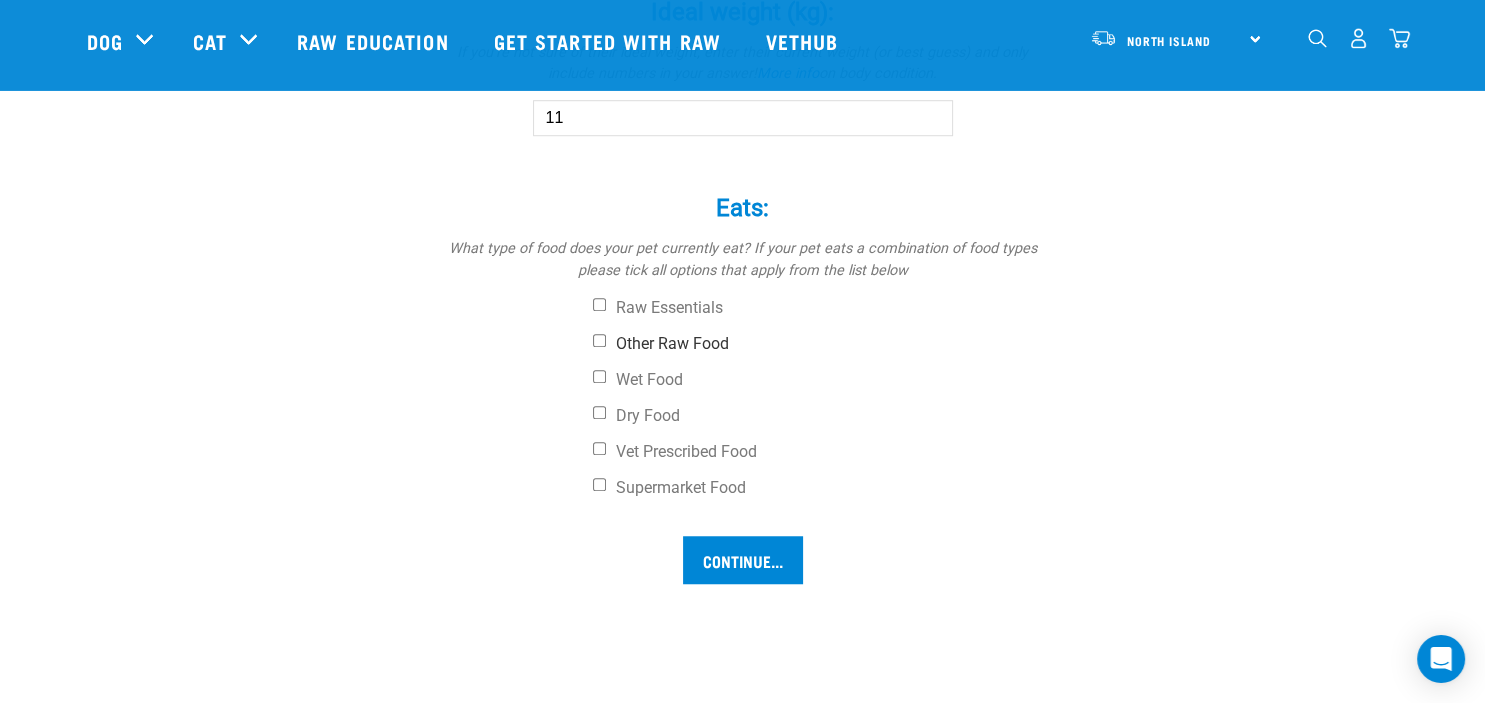 click on "Other Raw Food" at bounding box center (599, 340) 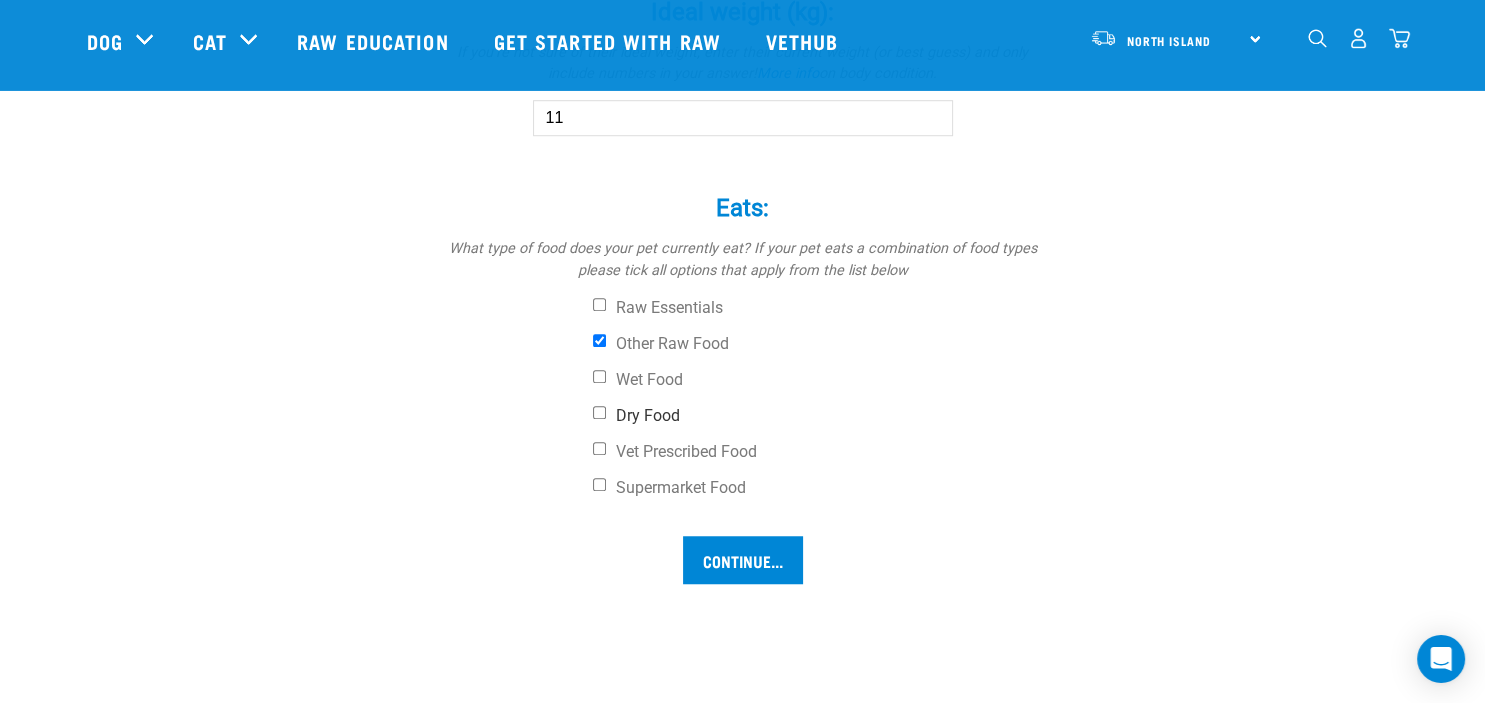 click on "Dry Food" at bounding box center [599, 412] 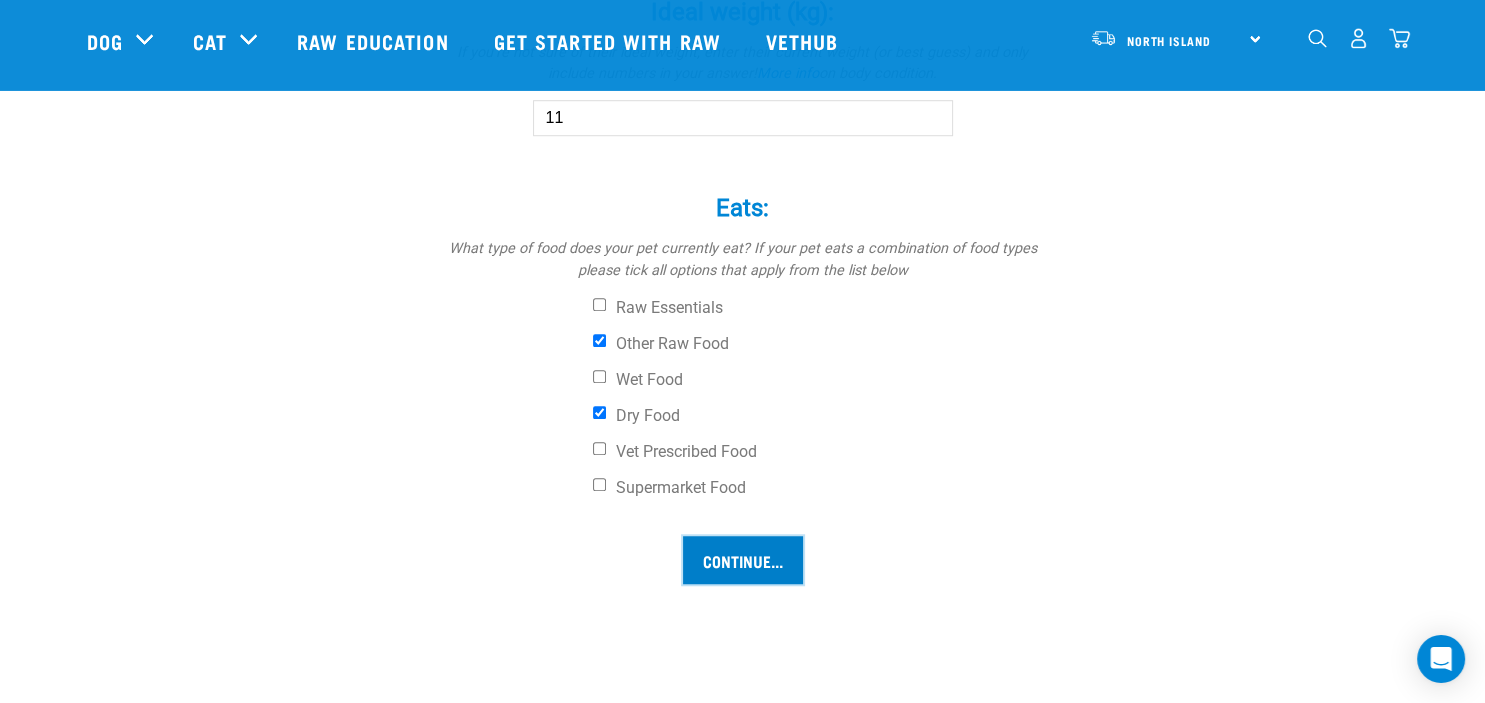 click on "Continue..." at bounding box center (743, 560) 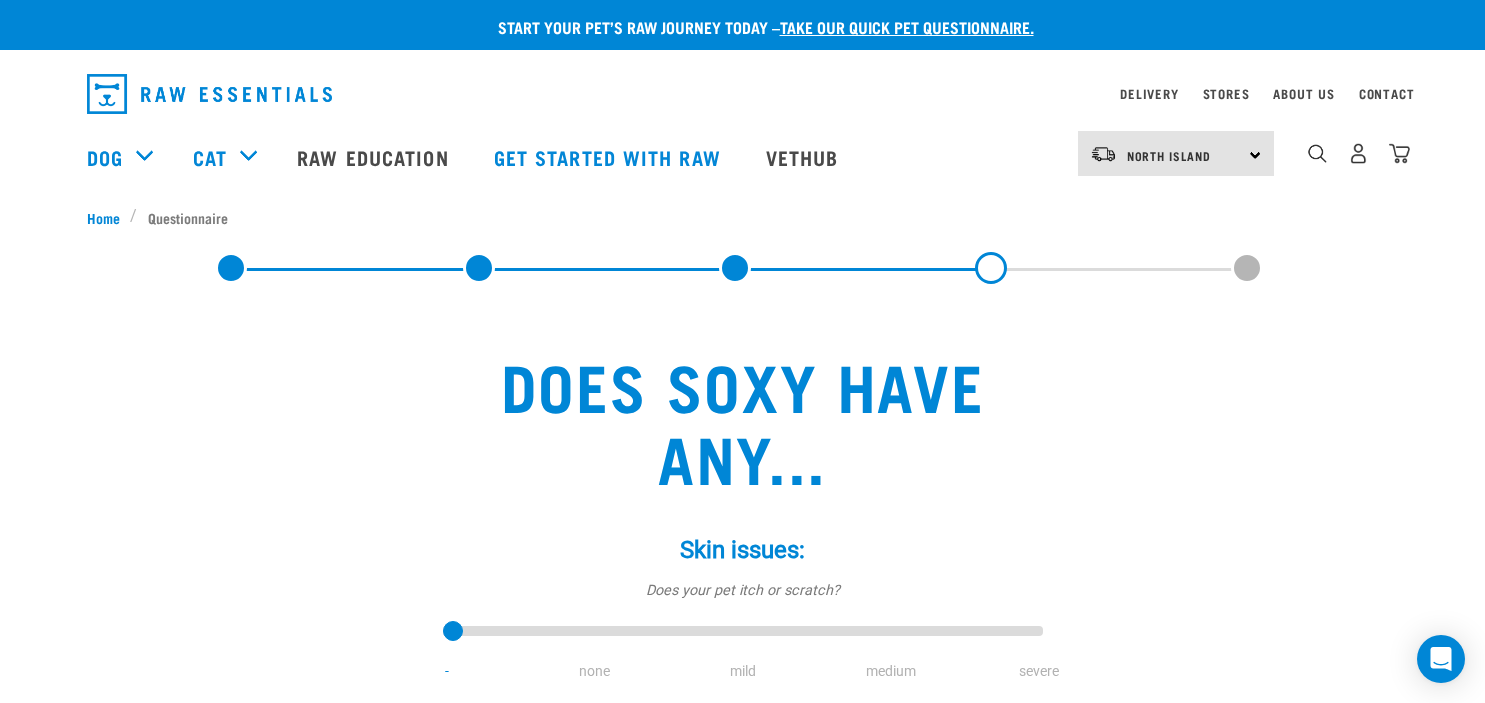 scroll, scrollTop: 0, scrollLeft: 0, axis: both 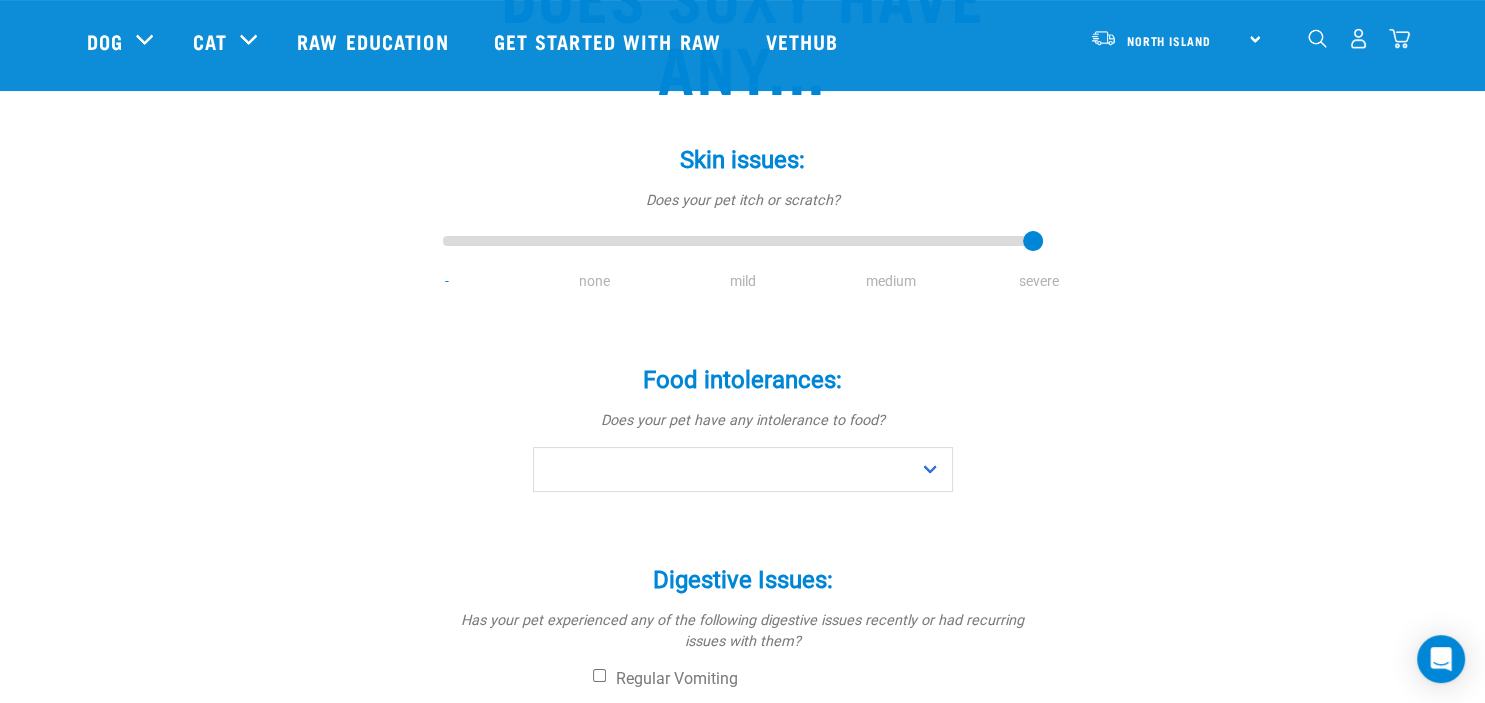 type on "4" 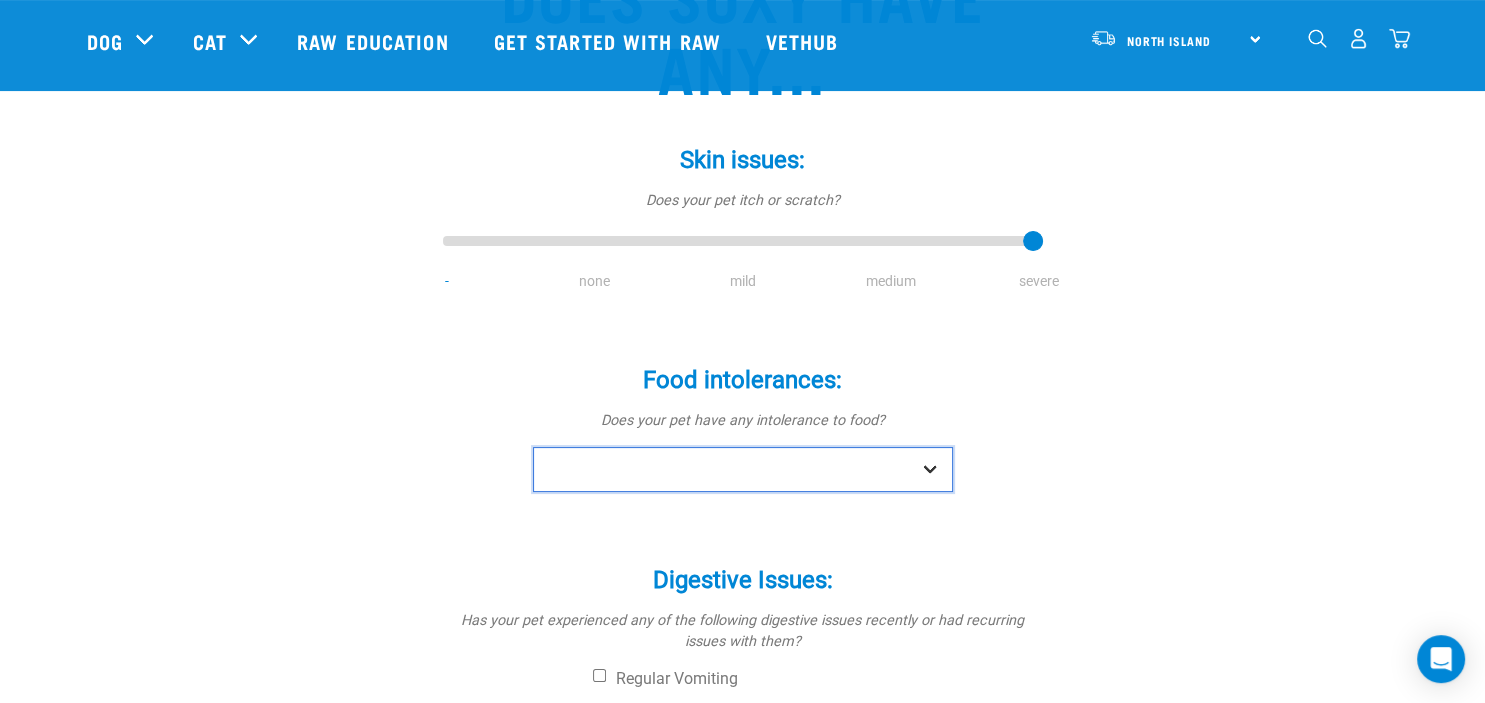 click on "No
Yes" at bounding box center [743, 469] 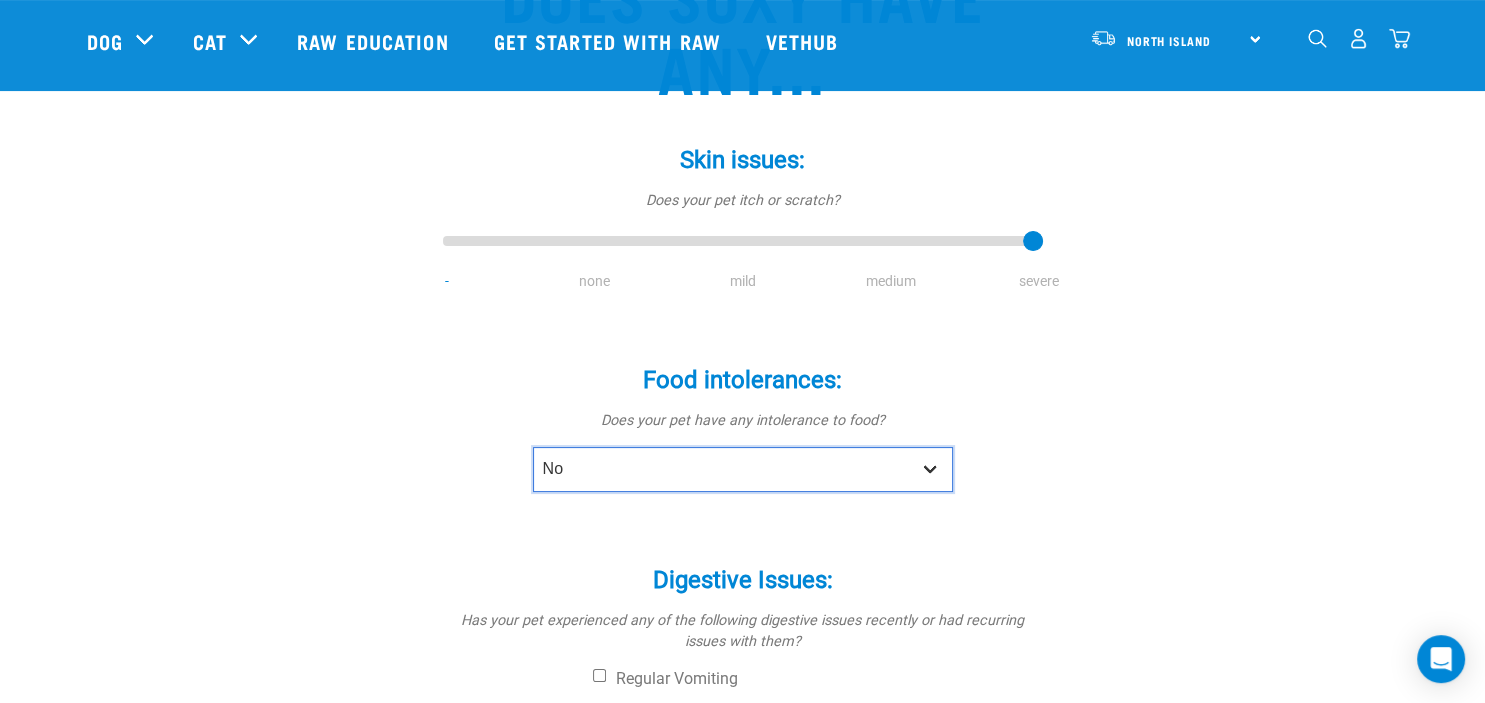 click on "No" at bounding box center (0, 0) 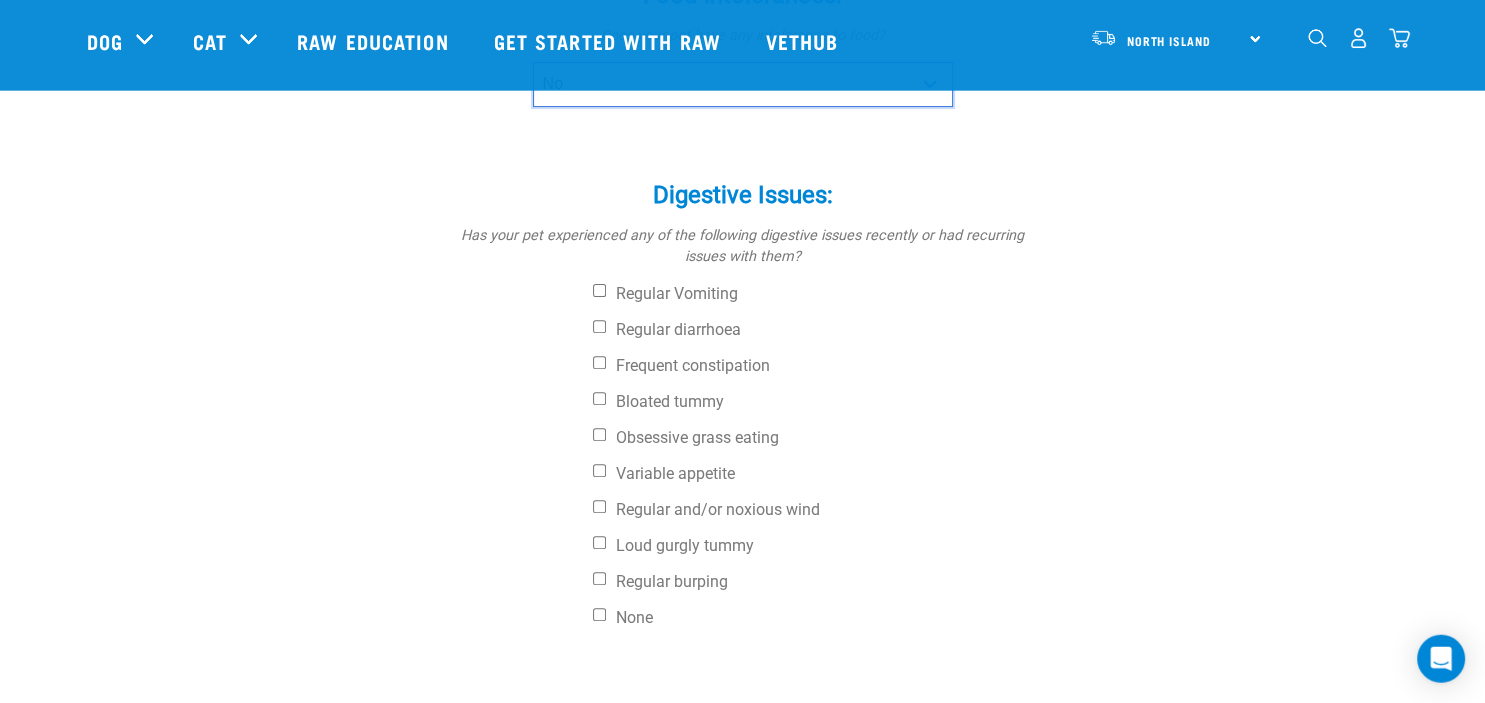 scroll, scrollTop: 647, scrollLeft: 0, axis: vertical 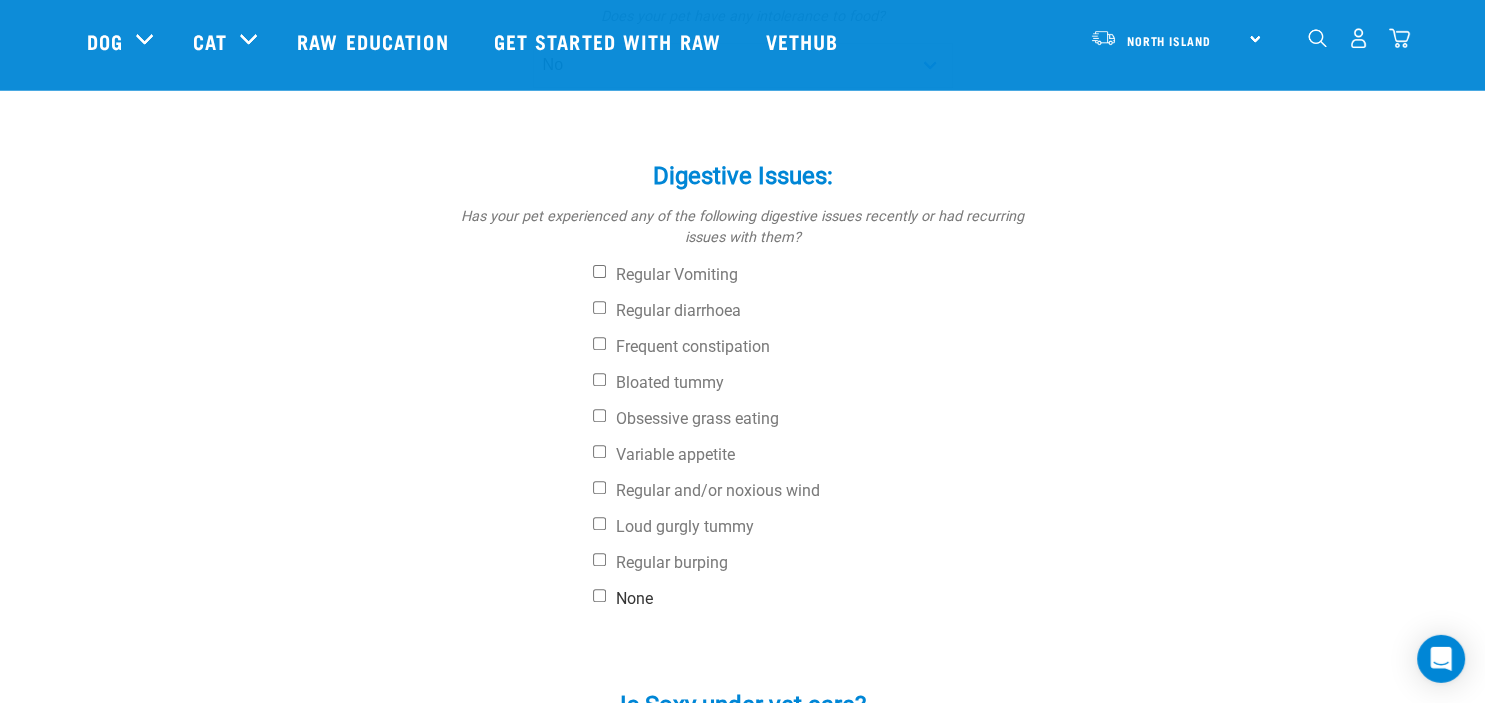 click on "None" at bounding box center (599, 595) 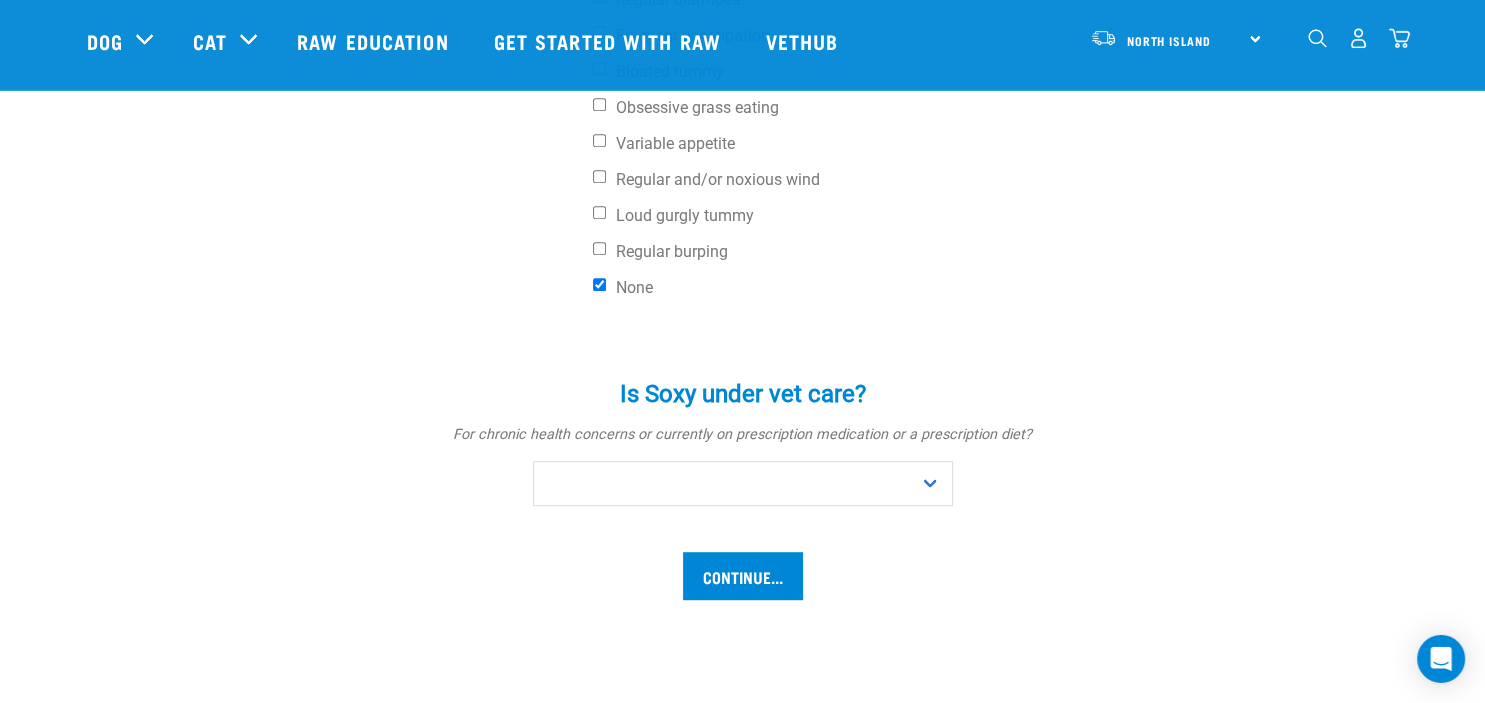 scroll, scrollTop: 964, scrollLeft: 0, axis: vertical 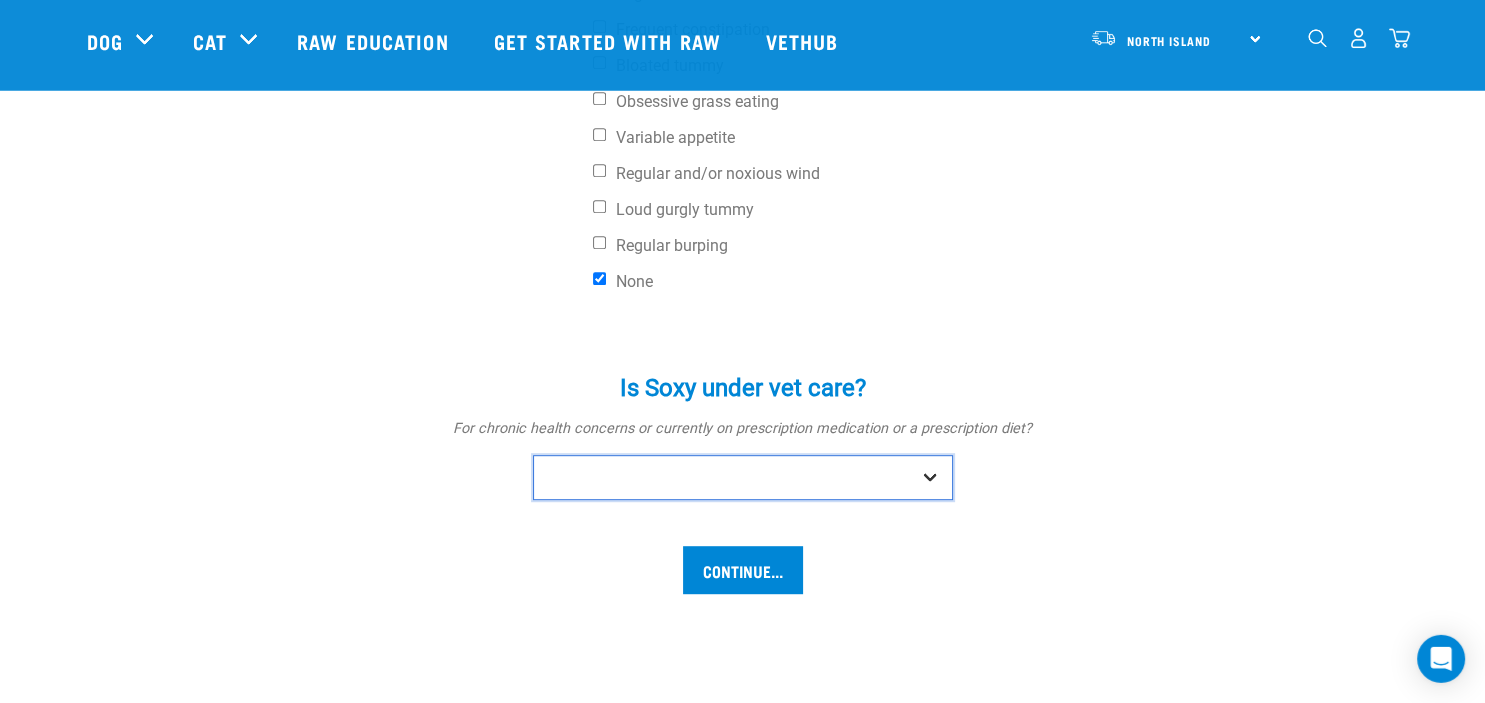 click on "No
Yes" at bounding box center [743, 477] 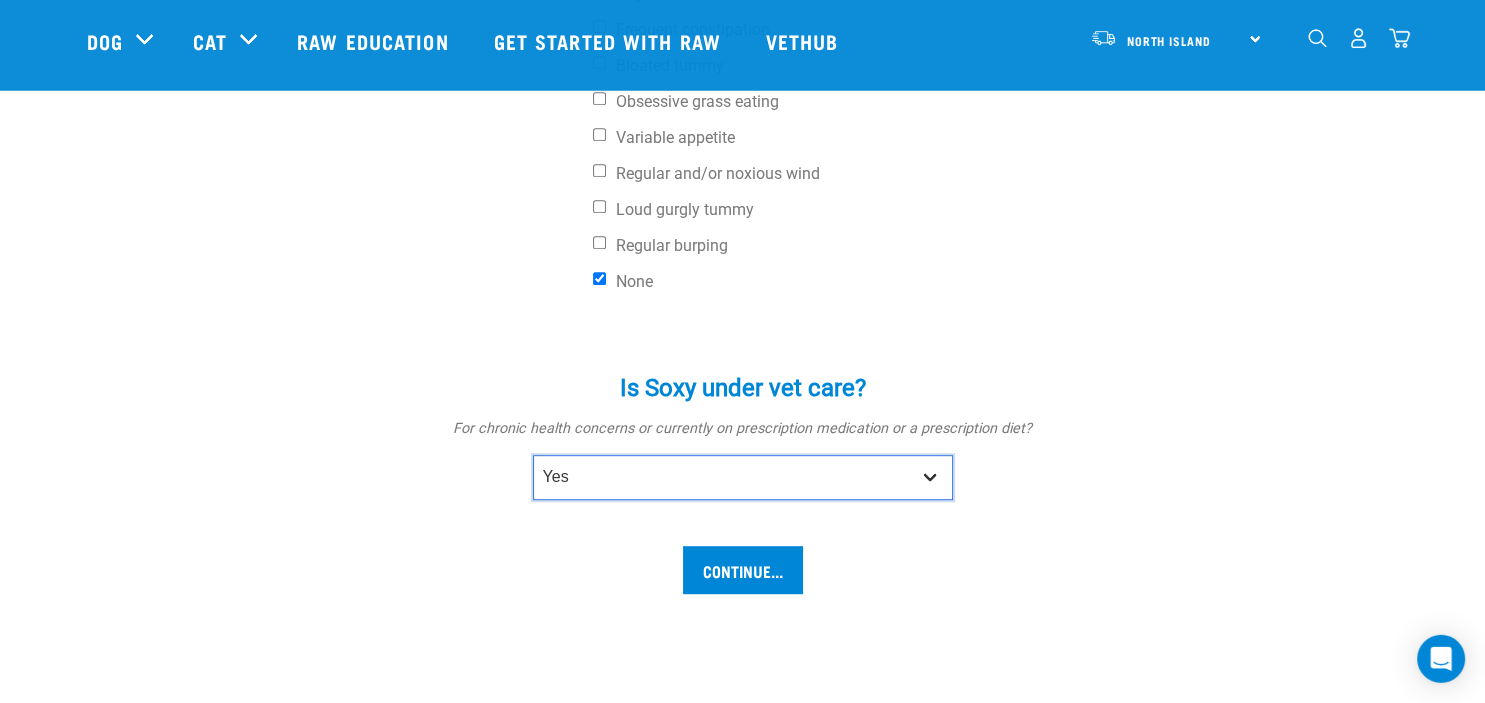 click on "Yes" at bounding box center [0, 0] 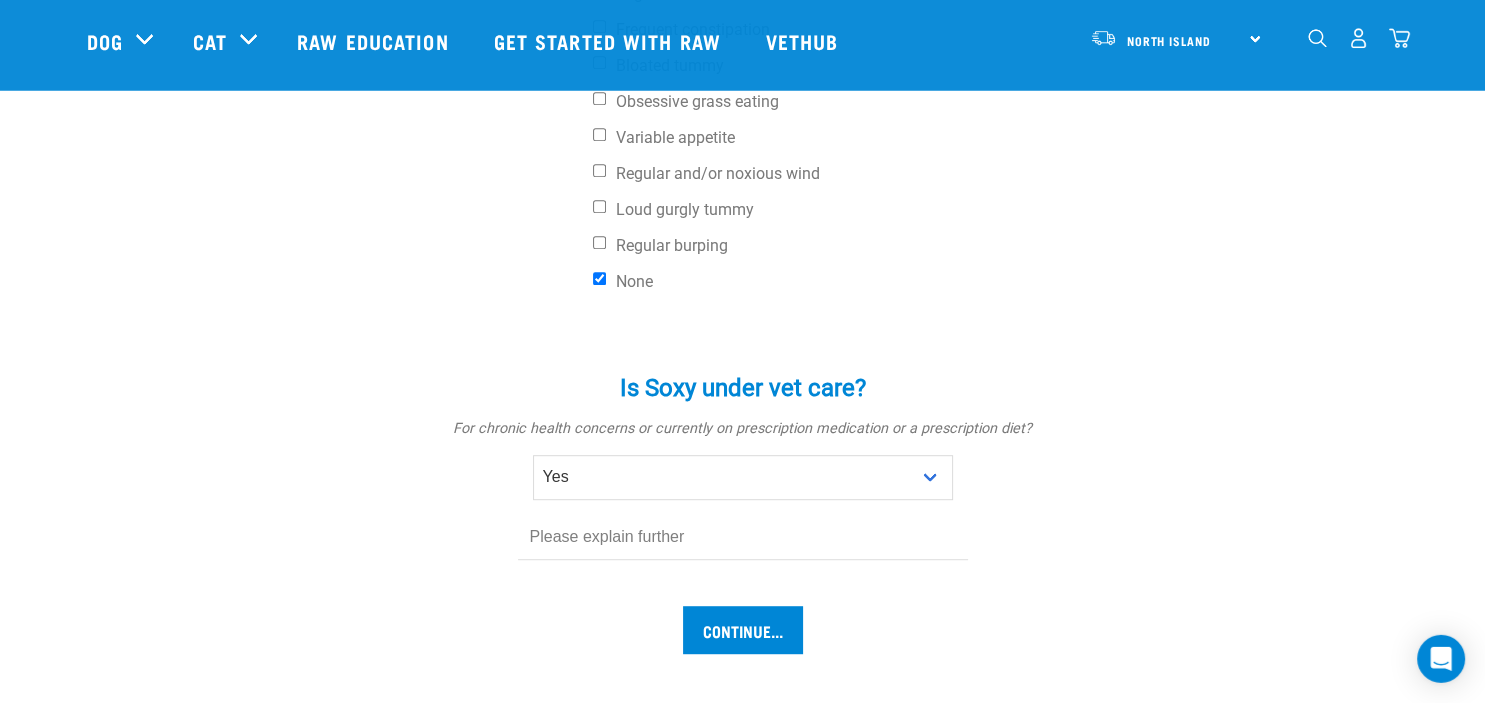 click at bounding box center (743, 537) 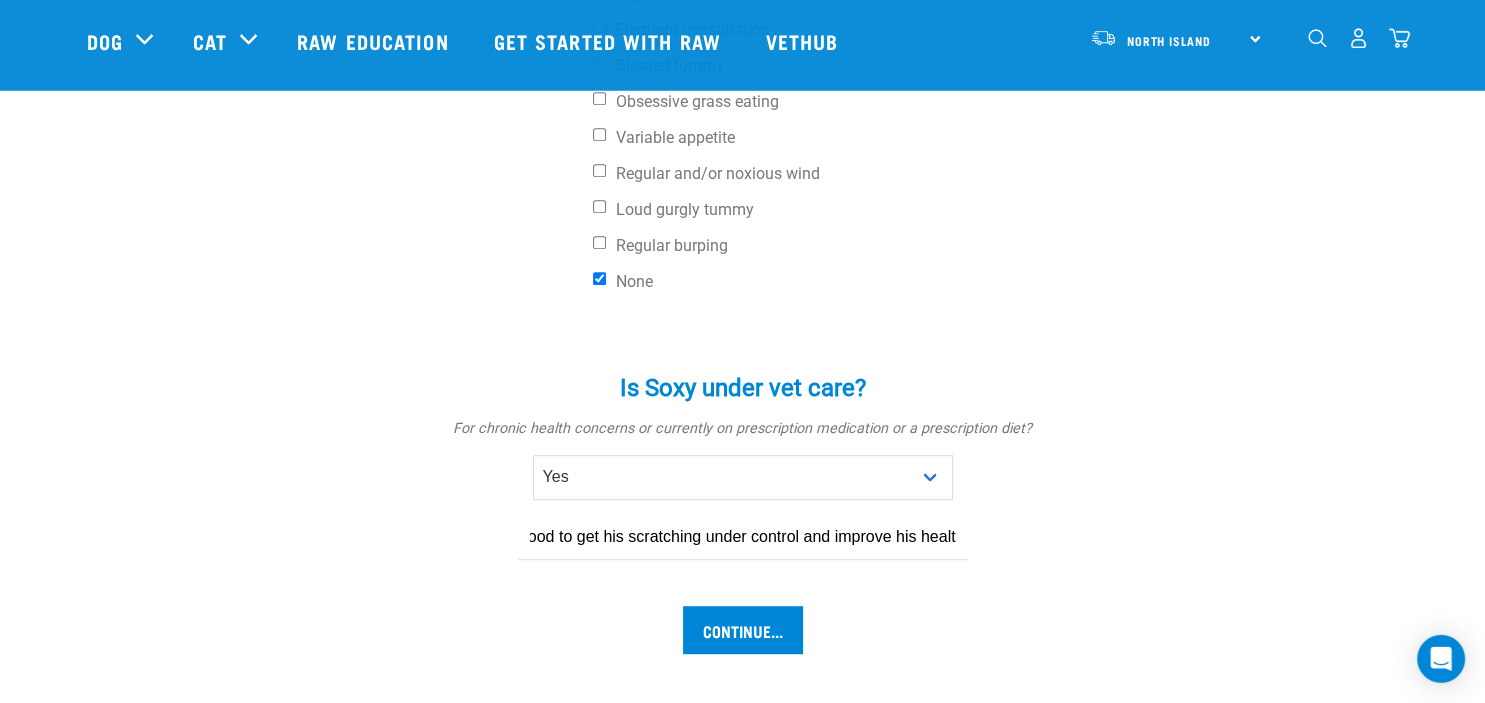 scroll, scrollTop: 0, scrollLeft: 435, axis: horizontal 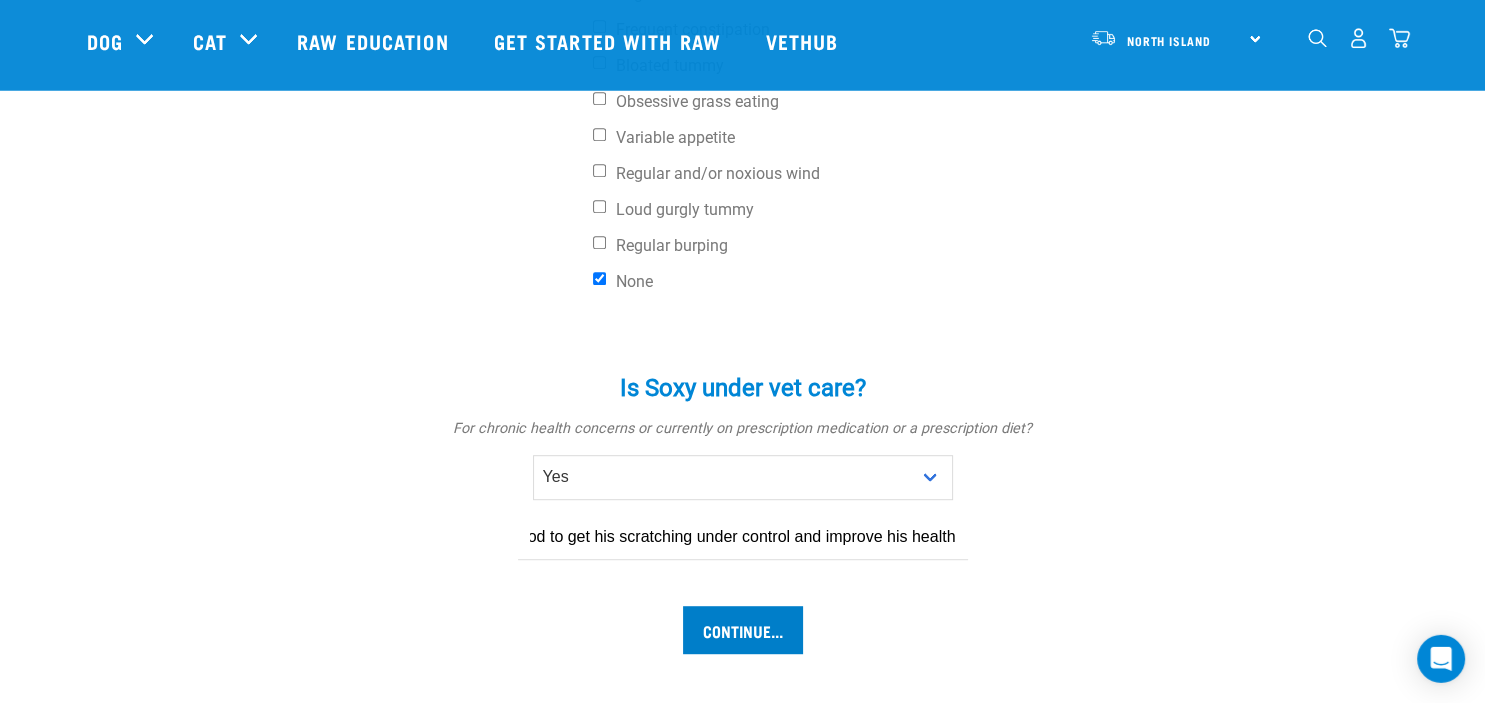 type on "They suggested I change his diet to raw or prescription dry food to get his scratching under control and improve his health" 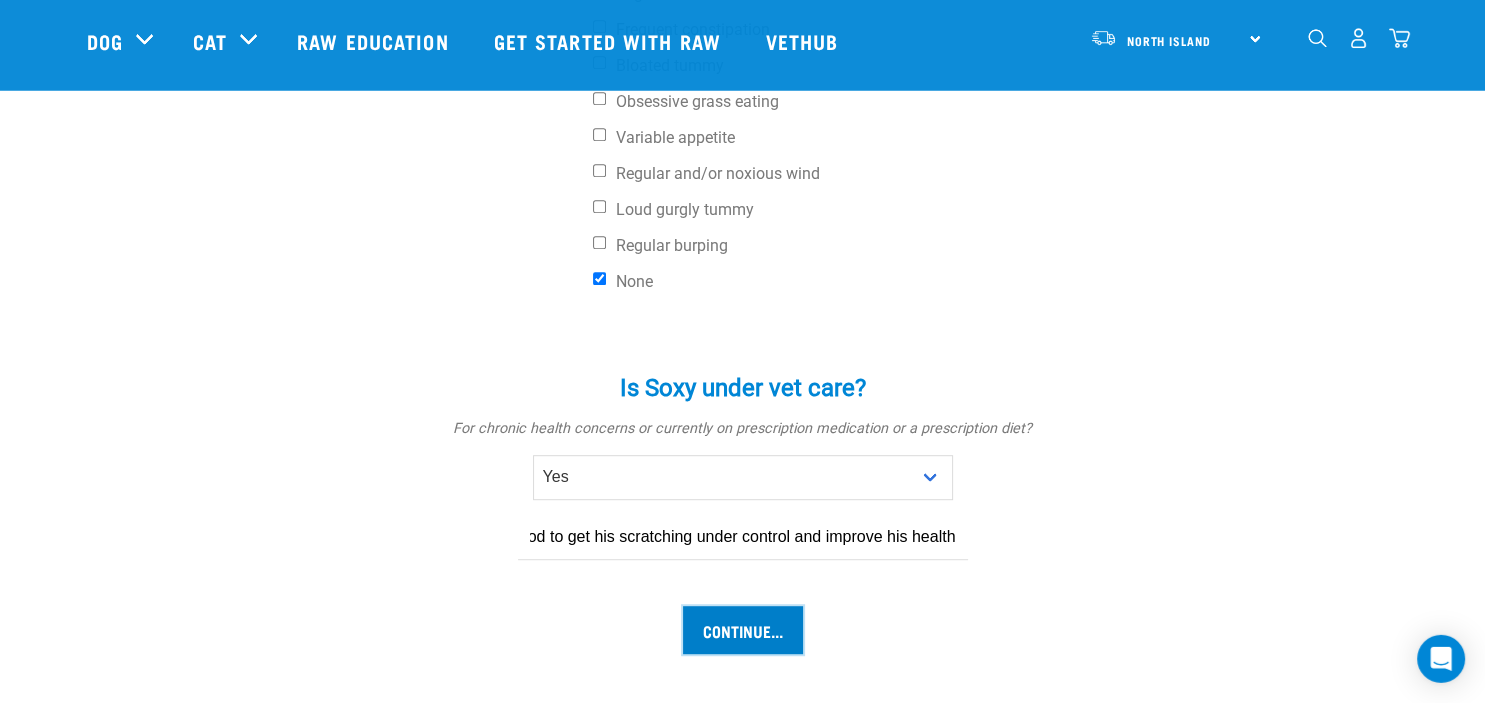 click on "Continue..." at bounding box center [743, 630] 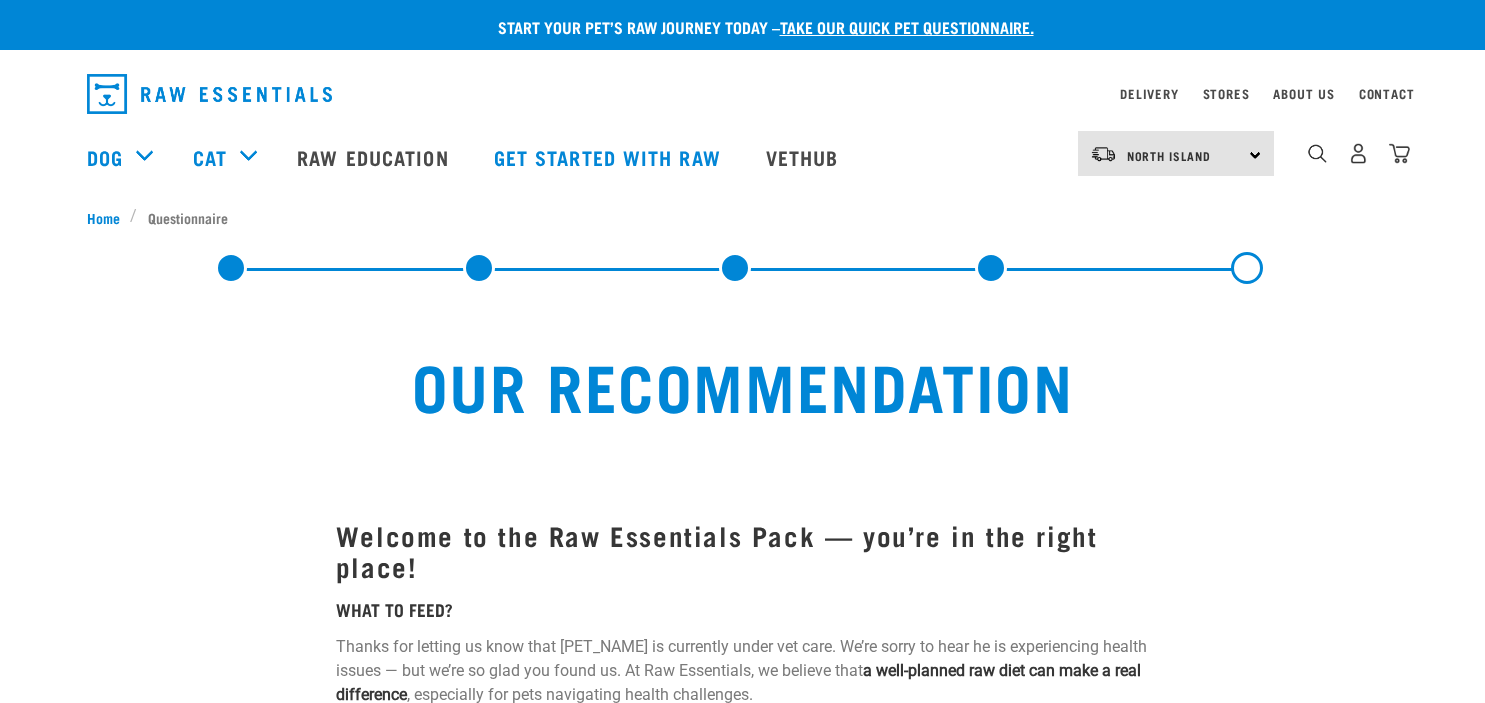 scroll, scrollTop: 0, scrollLeft: 0, axis: both 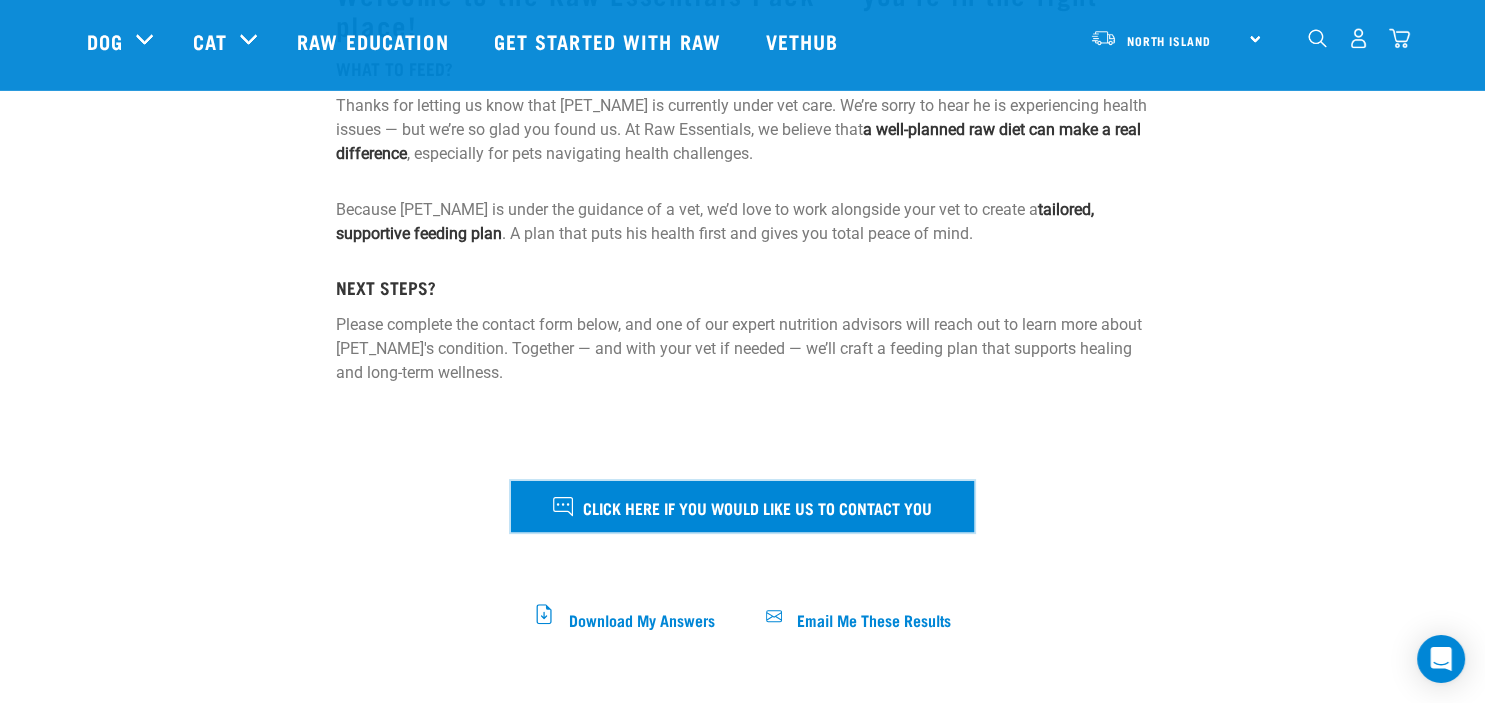click on "Click here if you would like us to contact you" at bounding box center [757, 507] 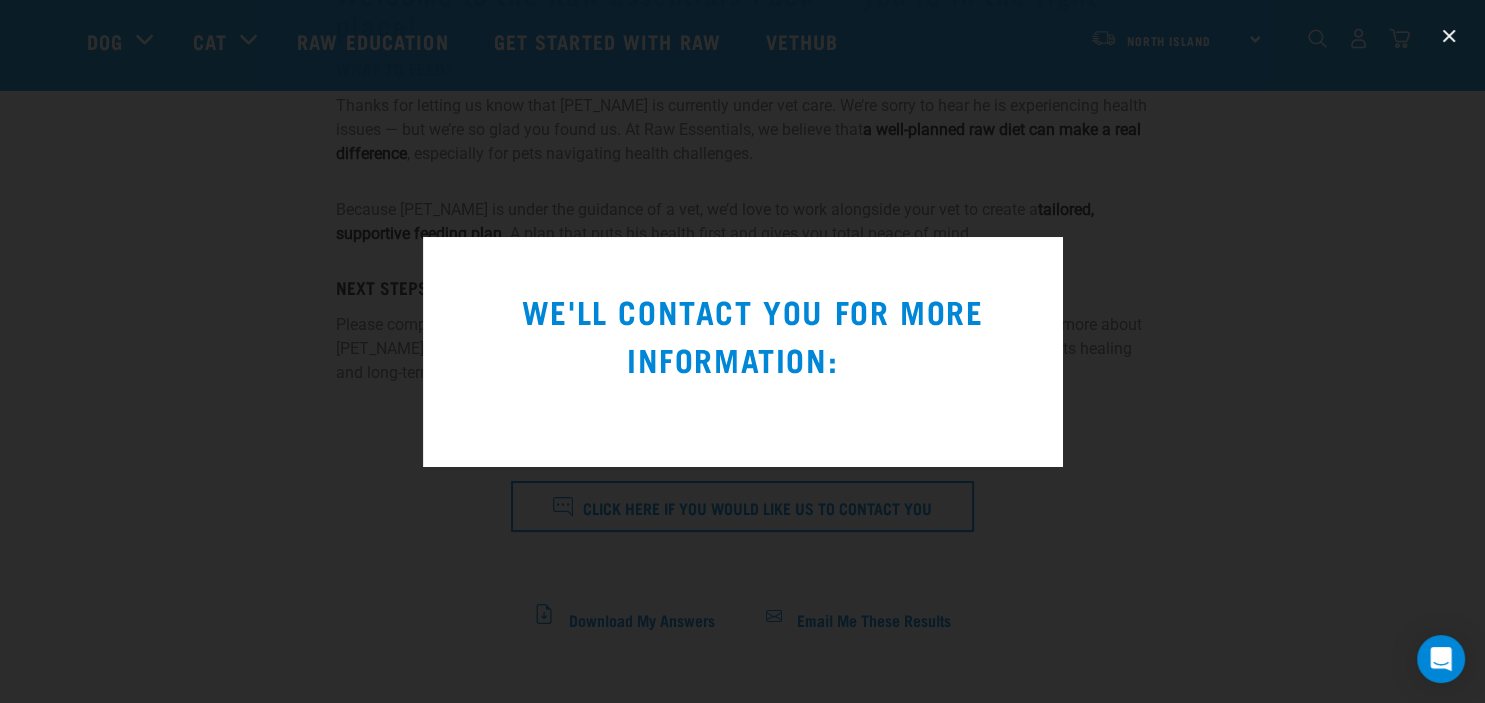 click at bounding box center [742, 351] 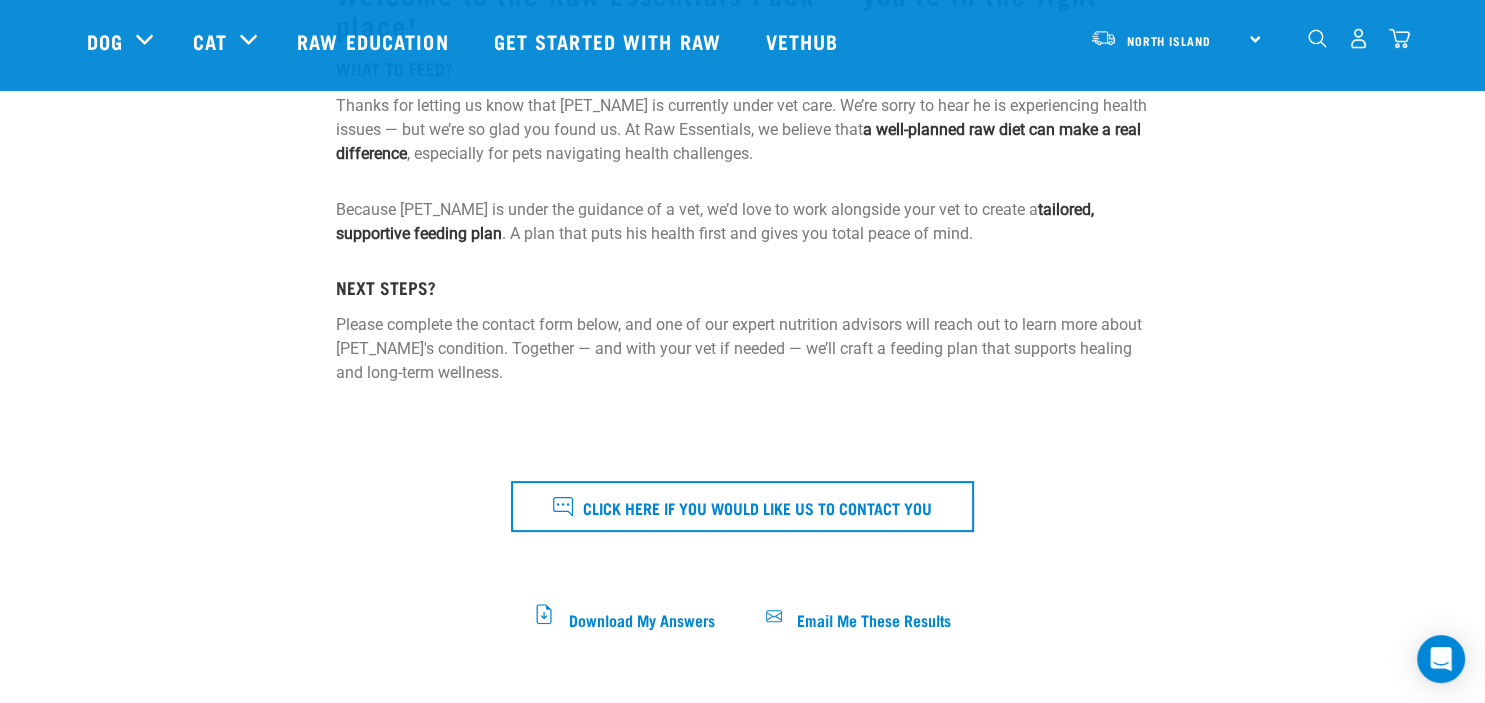 click at bounding box center (1265, 276) 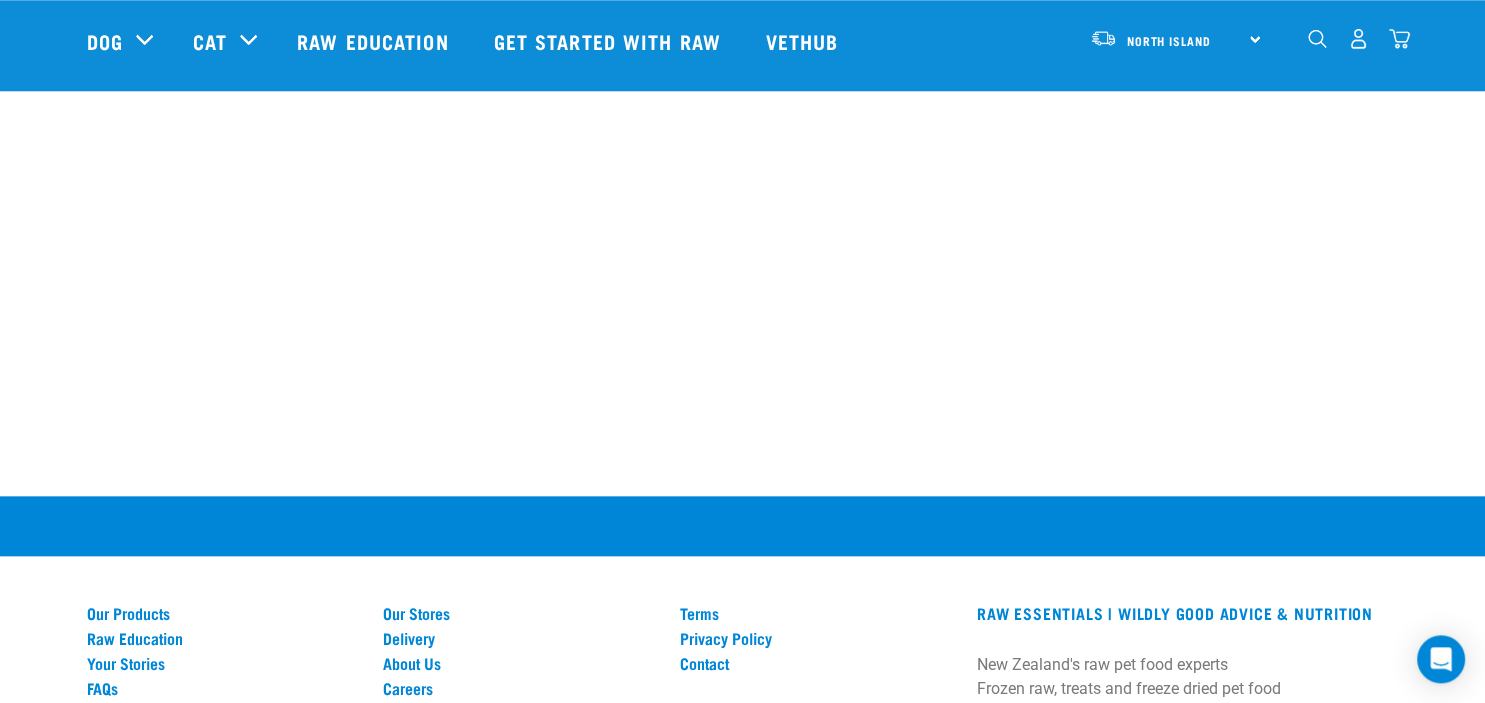 click on "Our Products
Raw Education
Your Stories
FAQs
Get started with Raw
Our Stores
Delivery
About Us
Careers
Terms
Privacy Policy
Contact
RAW ESSENTIALS | Wildly Good Advice & Nutrition" at bounding box center (742, 454) 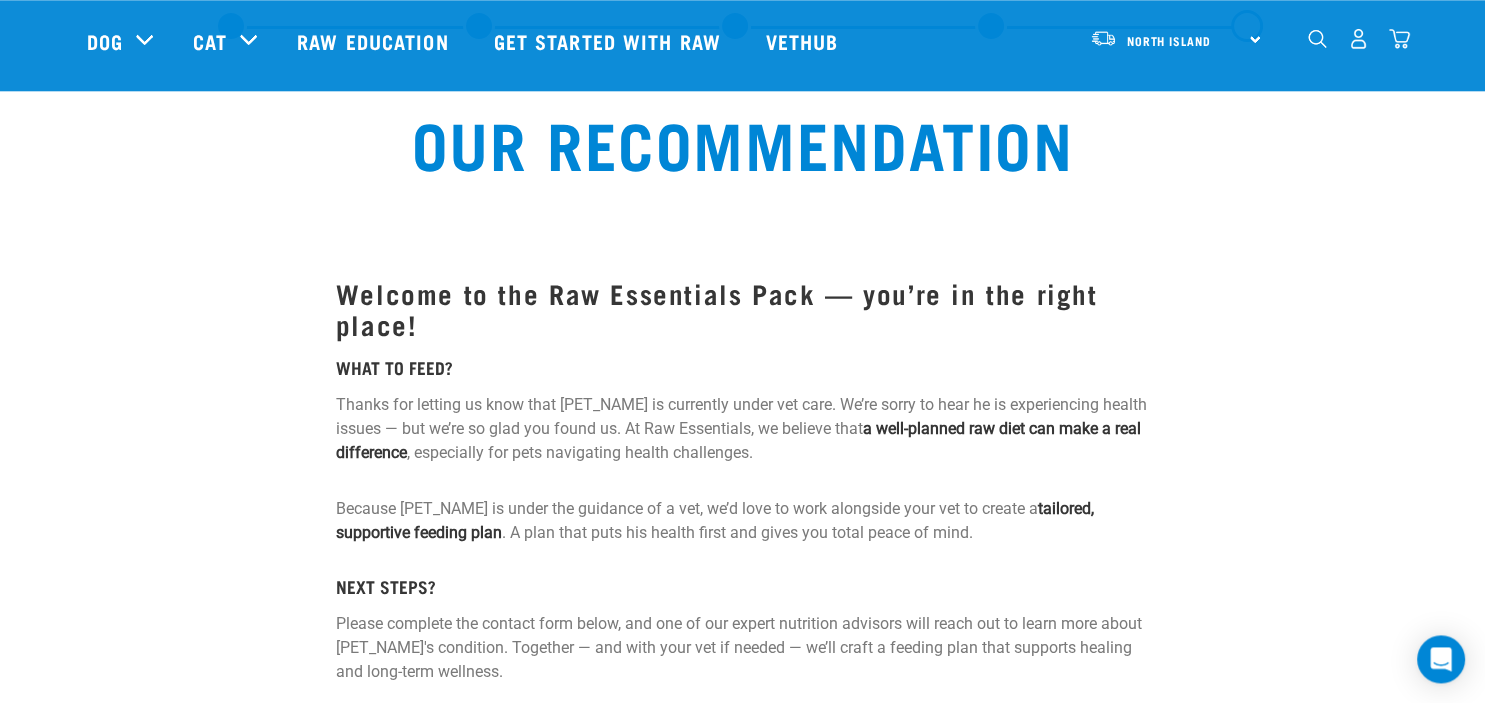 scroll, scrollTop: 0, scrollLeft: 0, axis: both 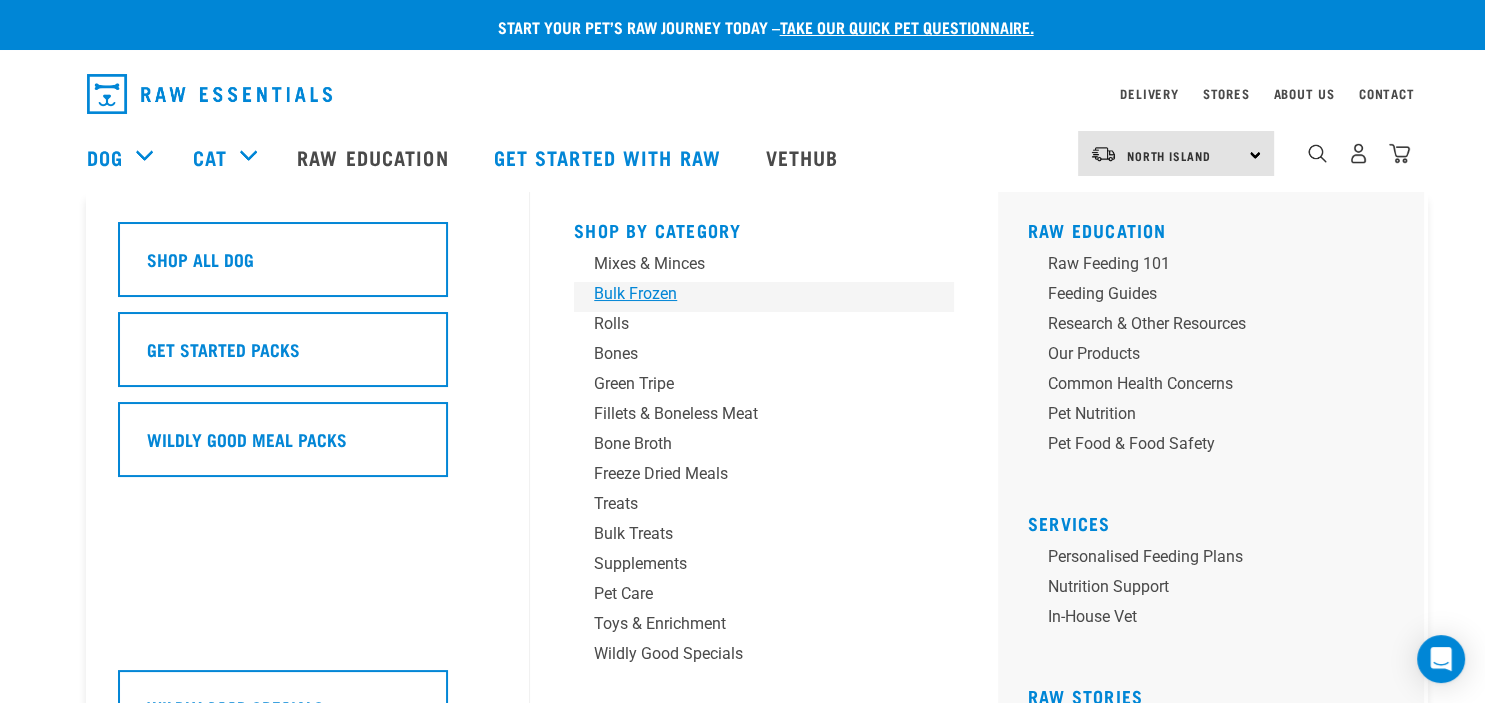 click on "Bulk Frozen" at bounding box center [750, 294] 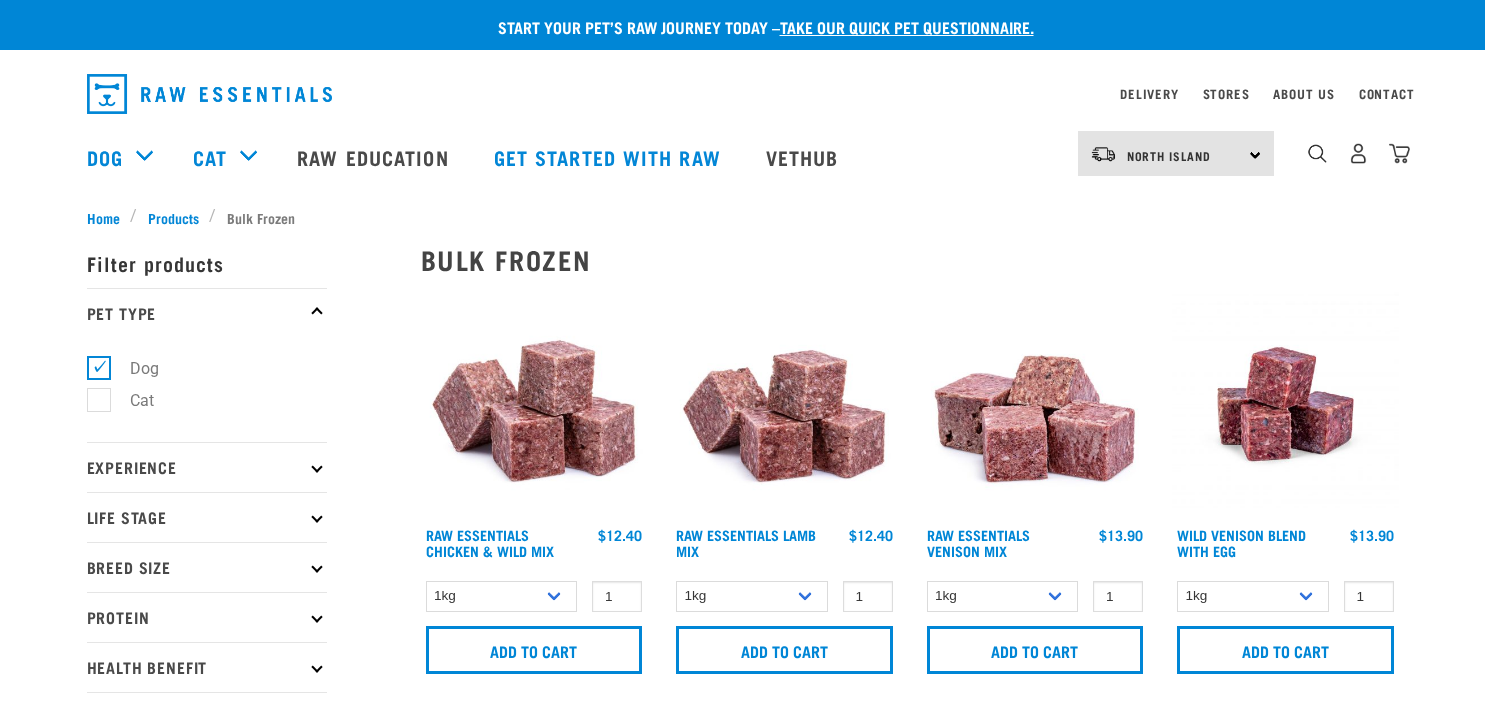 scroll, scrollTop: 0, scrollLeft: 0, axis: both 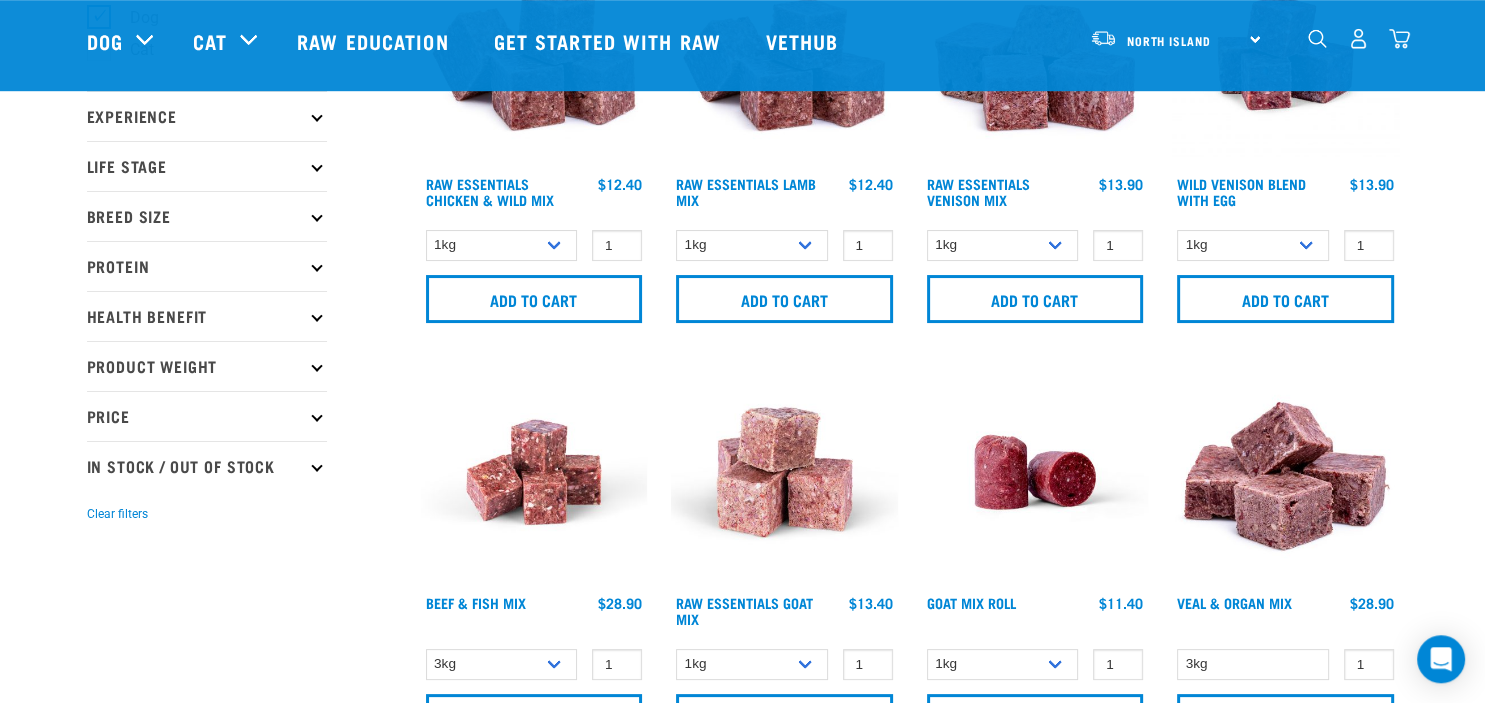 click on "Breed Size" at bounding box center (207, 216) 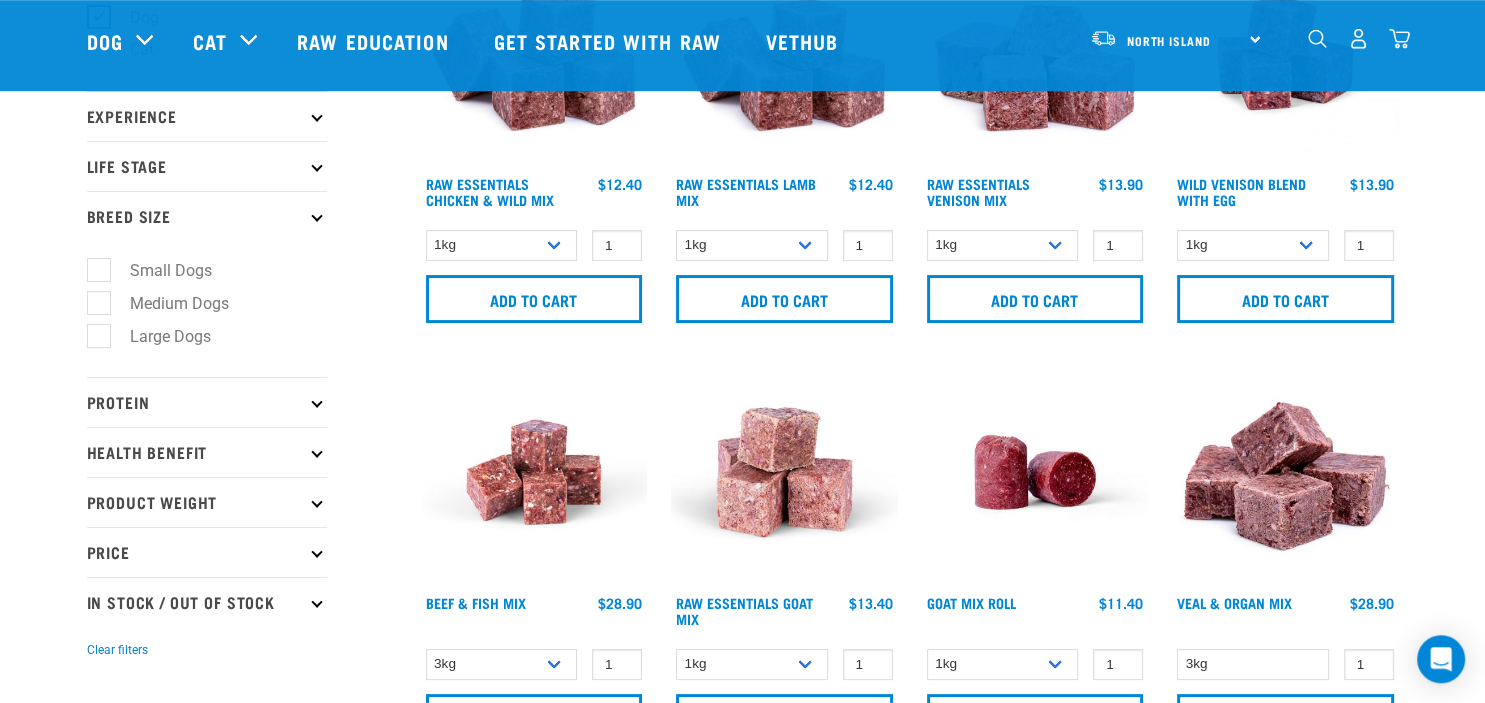 click on "Medium Dogs" at bounding box center [167, 303] 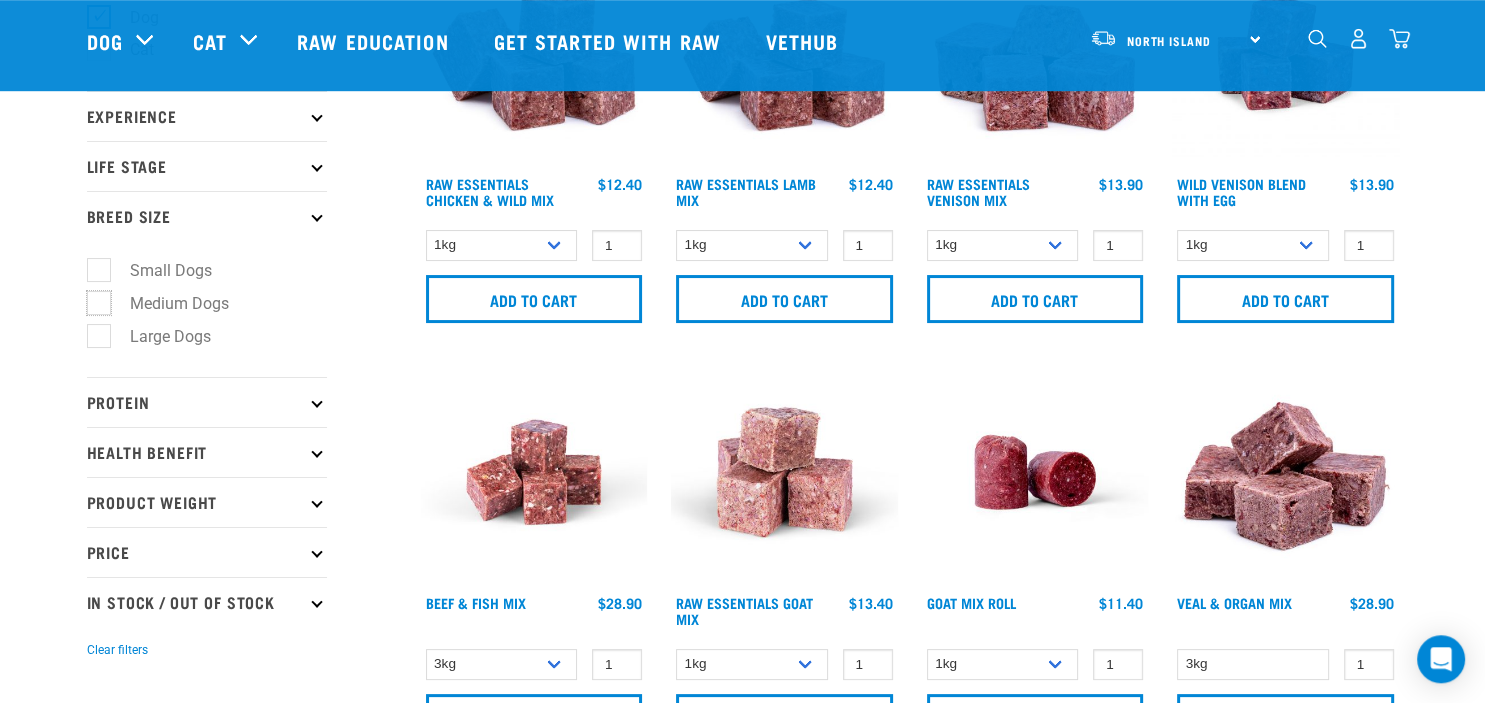 click on "Medium Dogs" at bounding box center [93, 299] 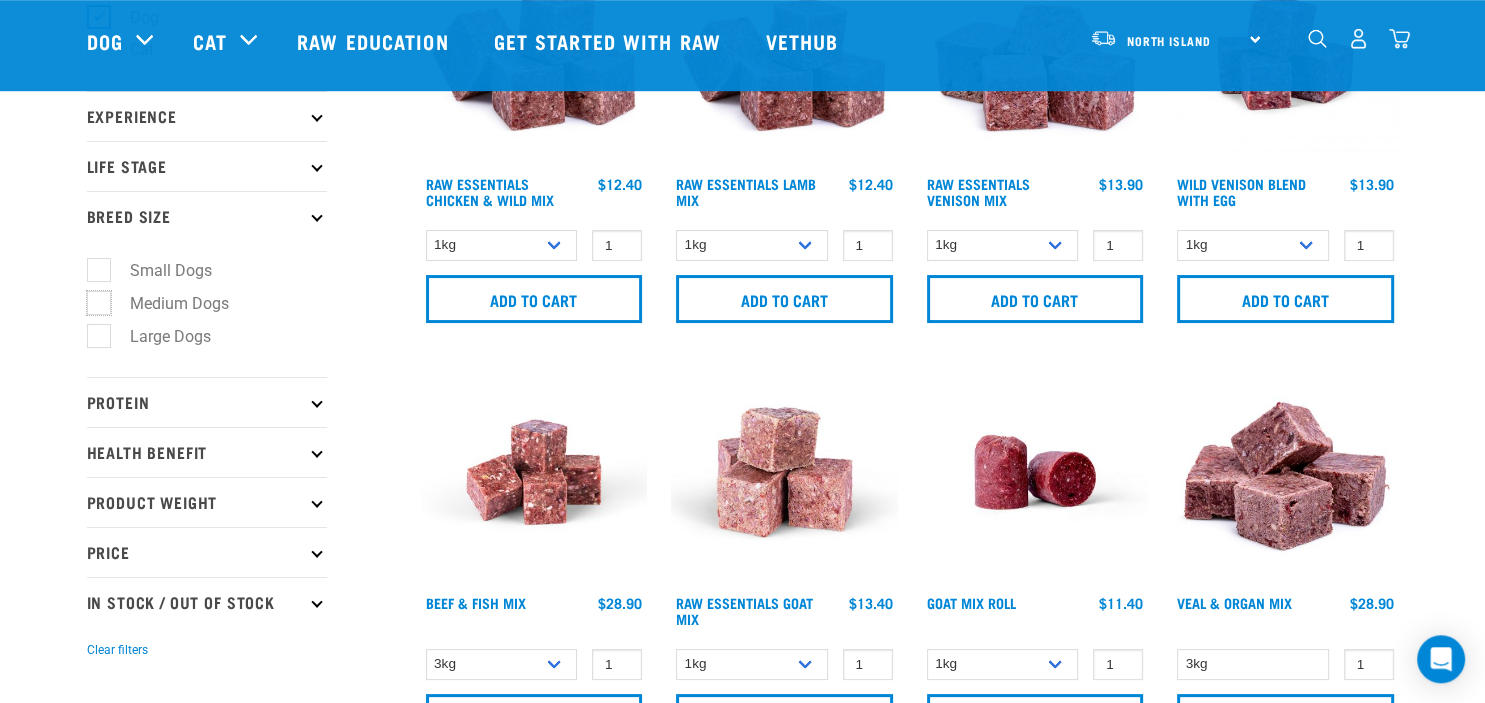 checkbox on "true" 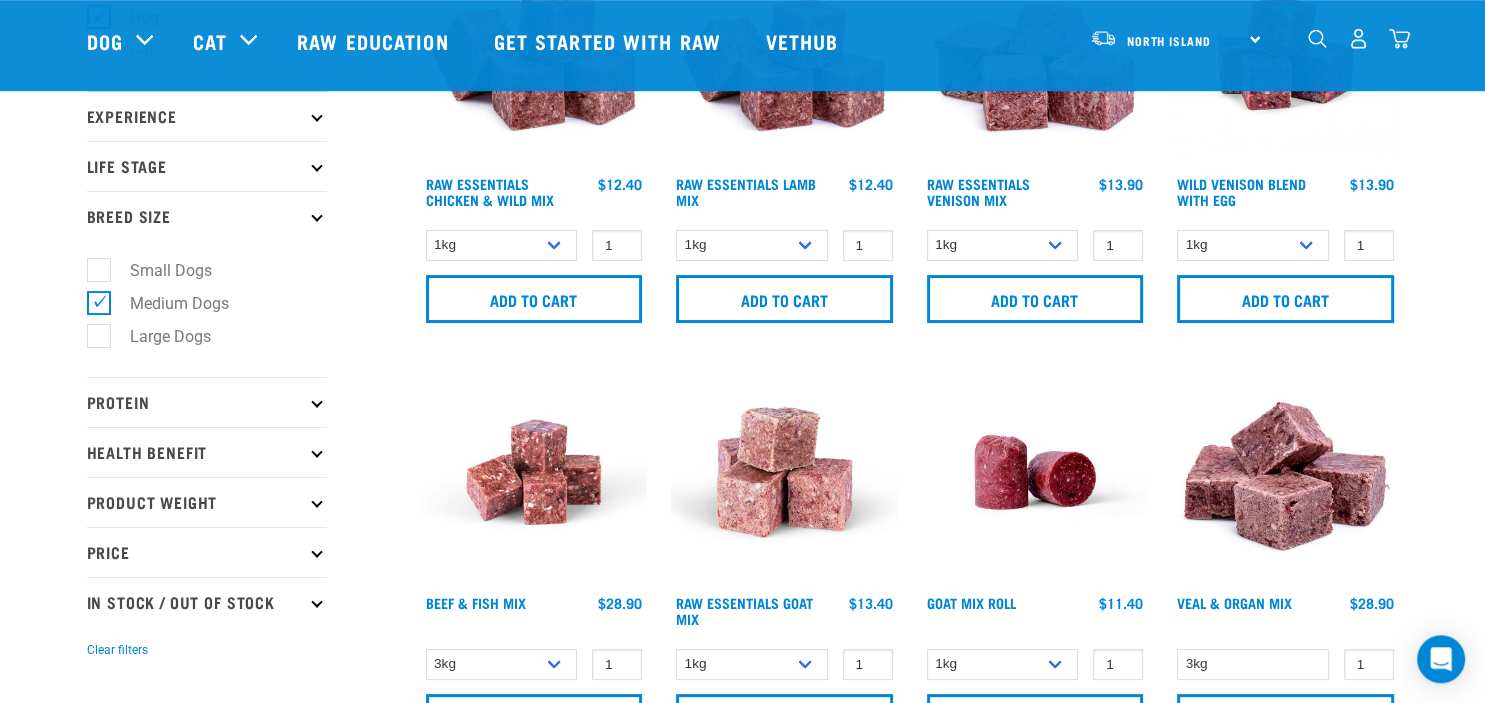 click at bounding box center [316, 165] 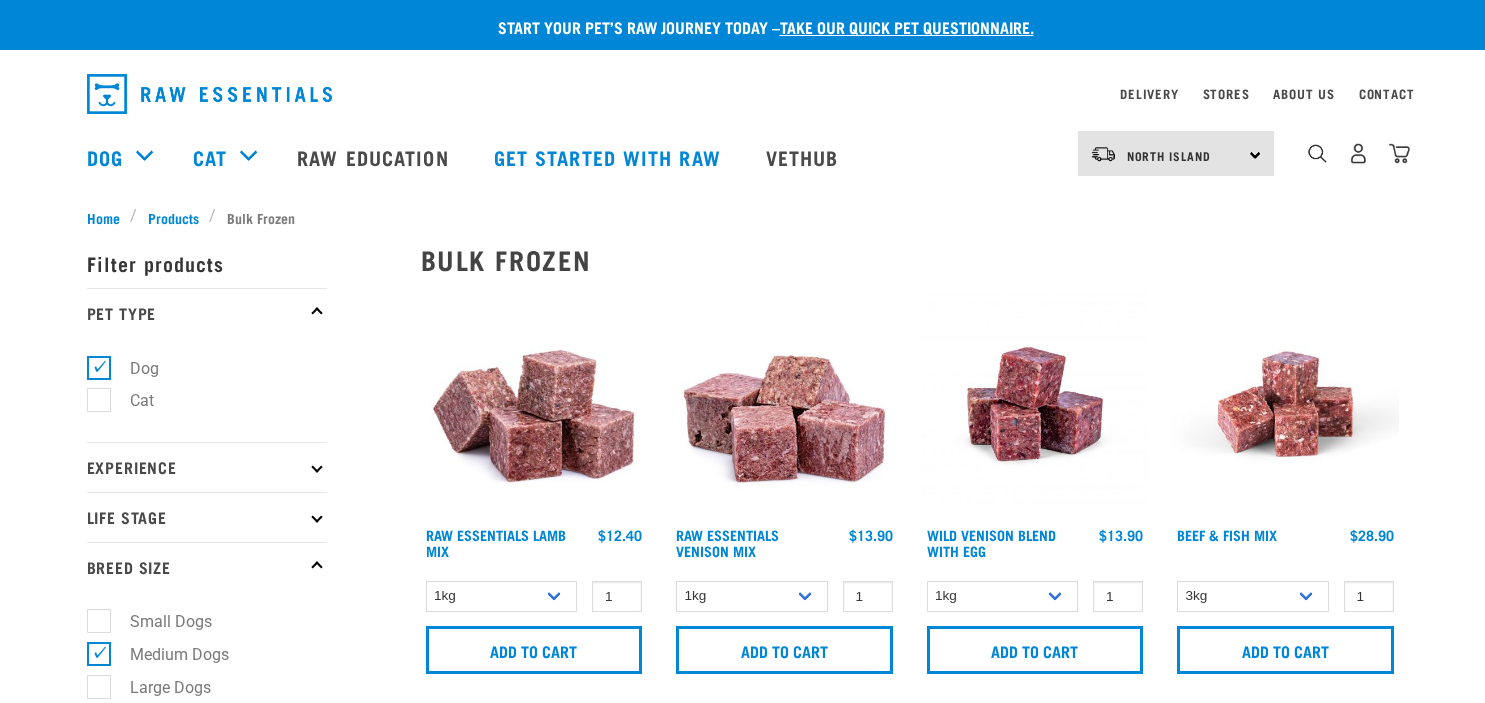 scroll, scrollTop: 0, scrollLeft: 0, axis: both 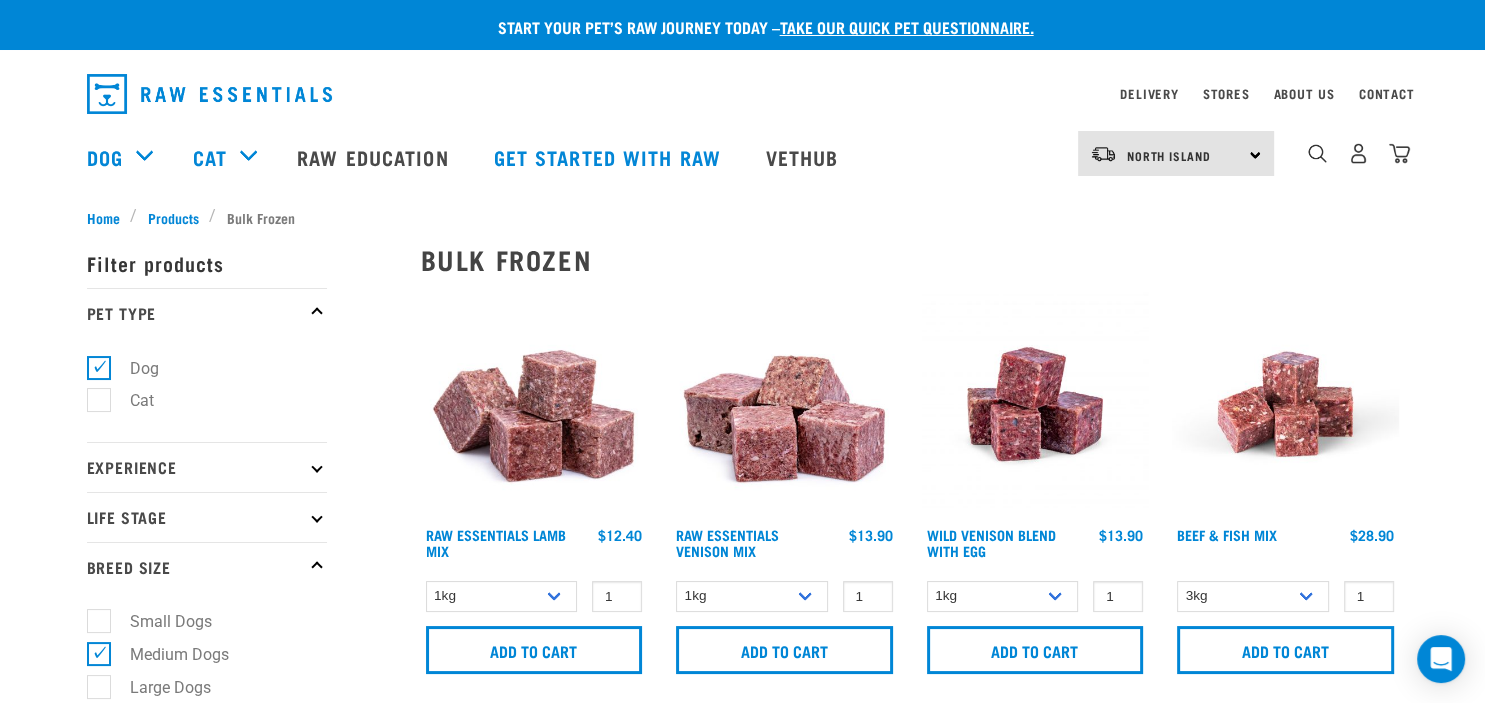 click at bounding box center [316, 516] 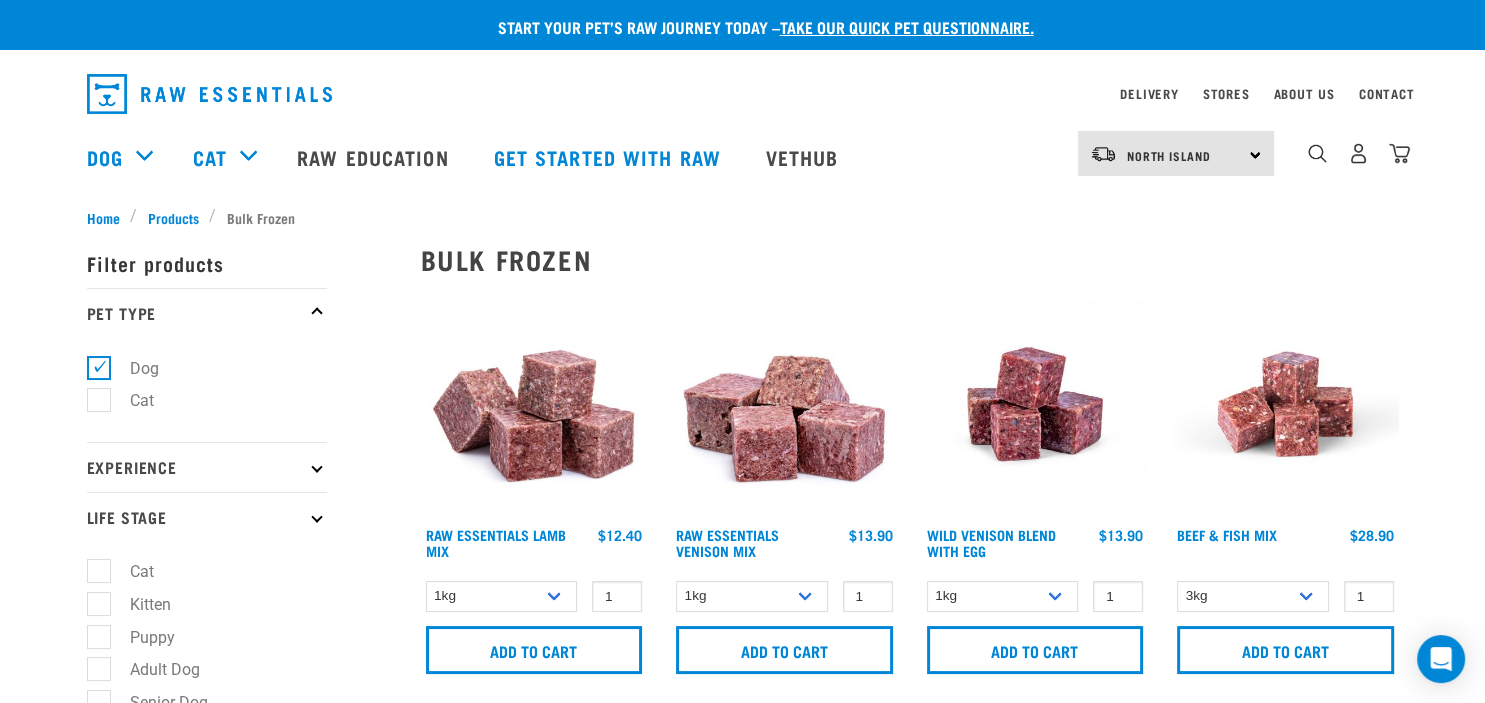 click on "Adult Dog" at bounding box center [153, 669] 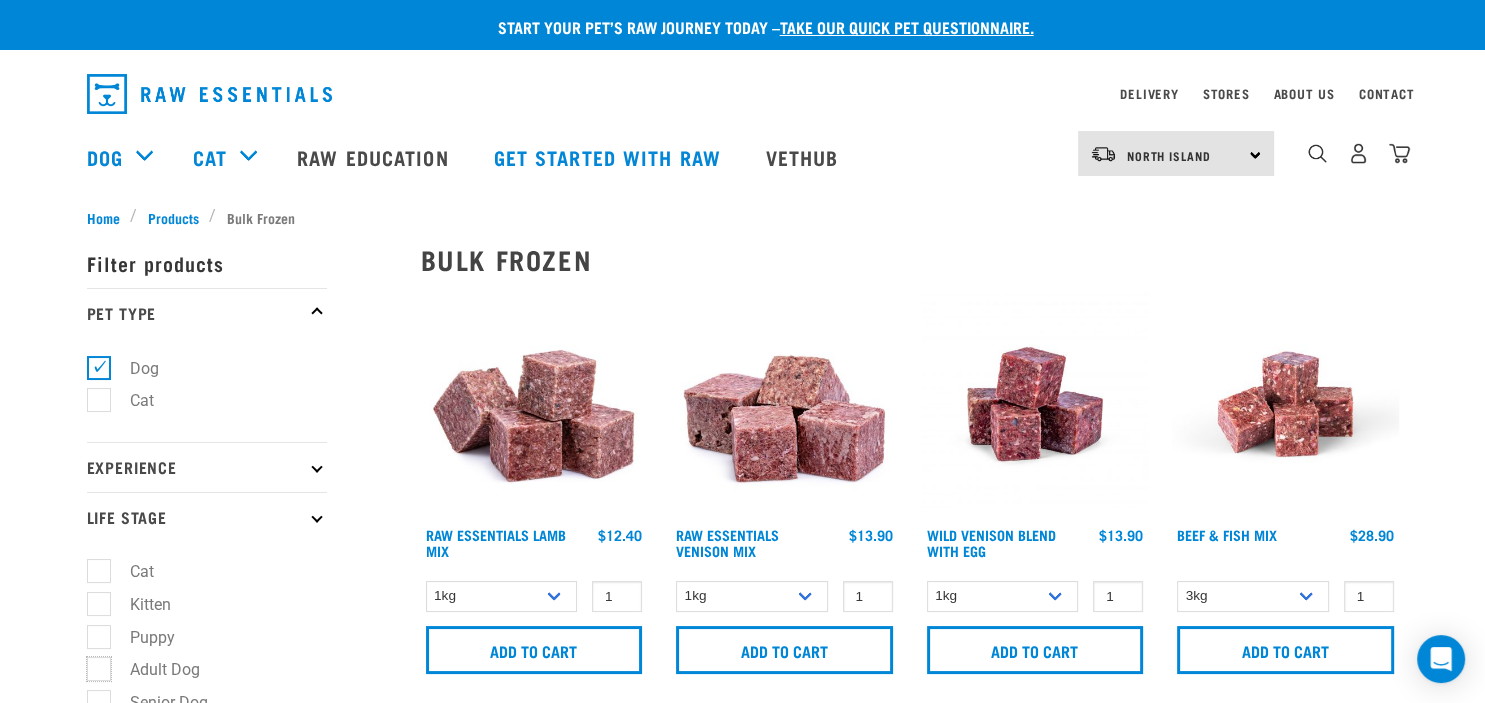 click on "Adult Dog" at bounding box center [93, 666] 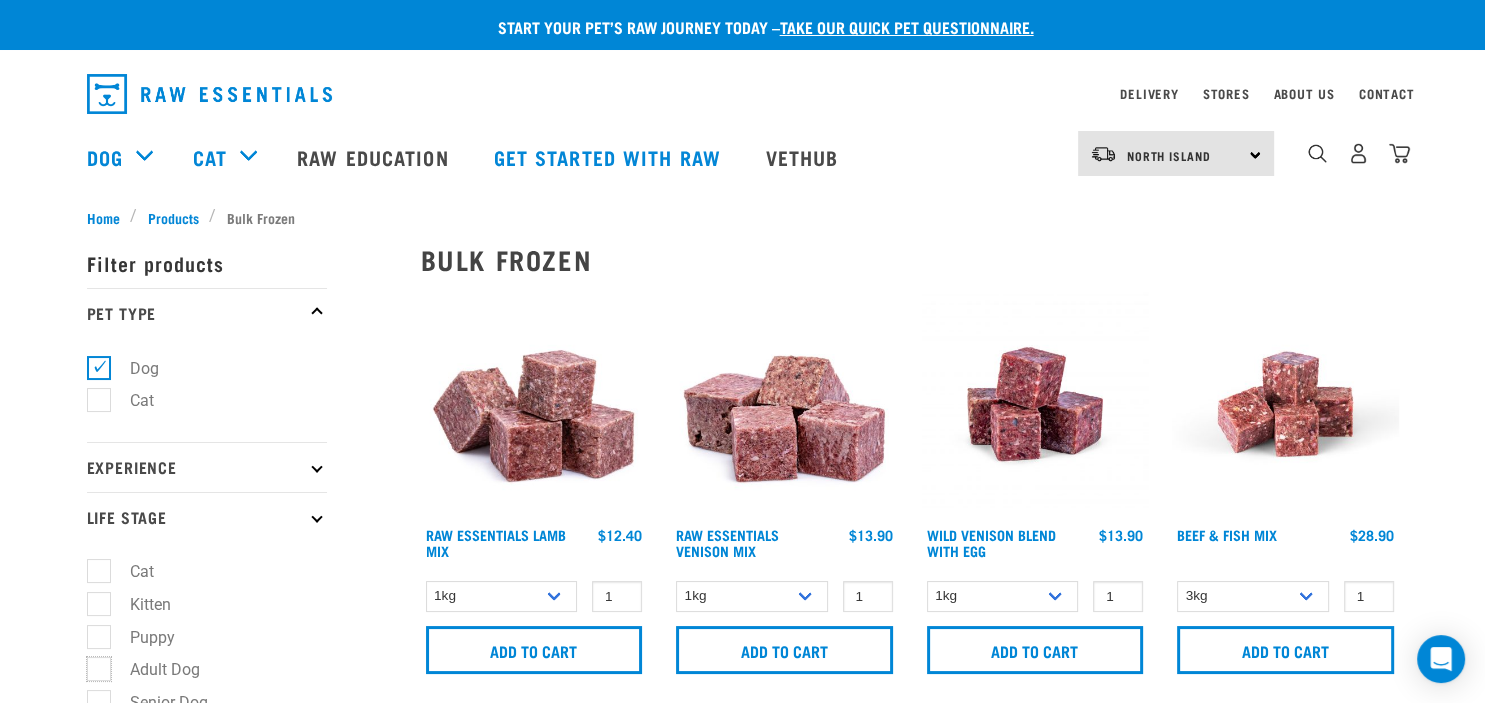 checkbox on "true" 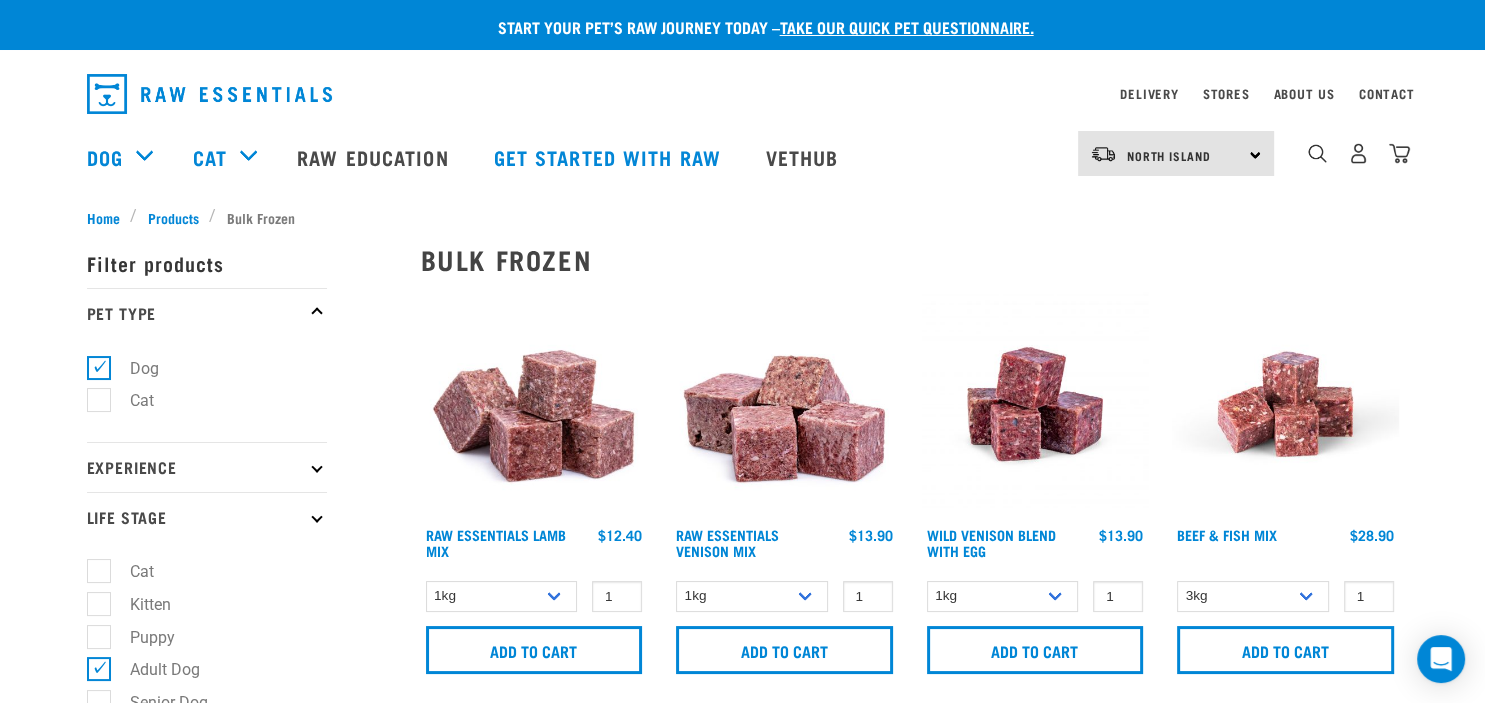 click on "Experience" at bounding box center (207, 467) 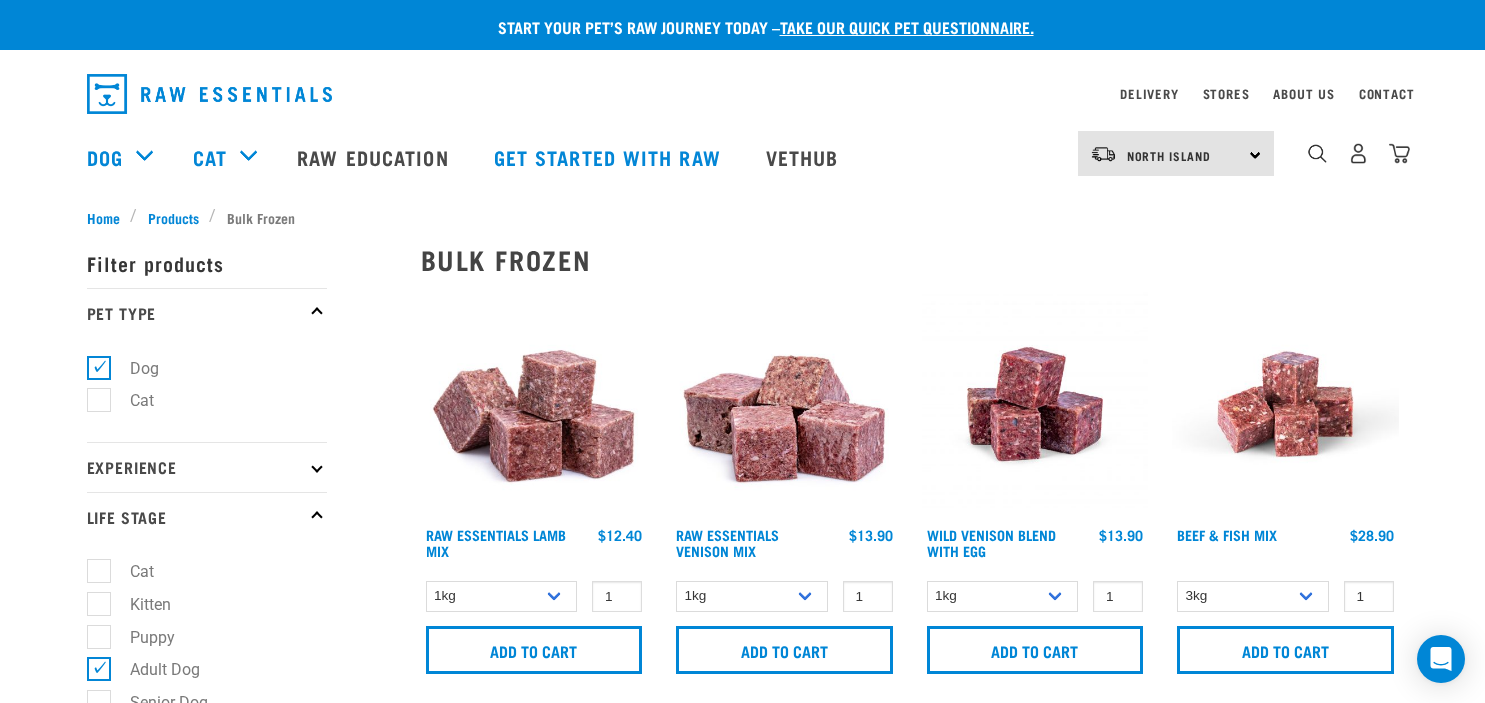 scroll, scrollTop: 0, scrollLeft: 0, axis: both 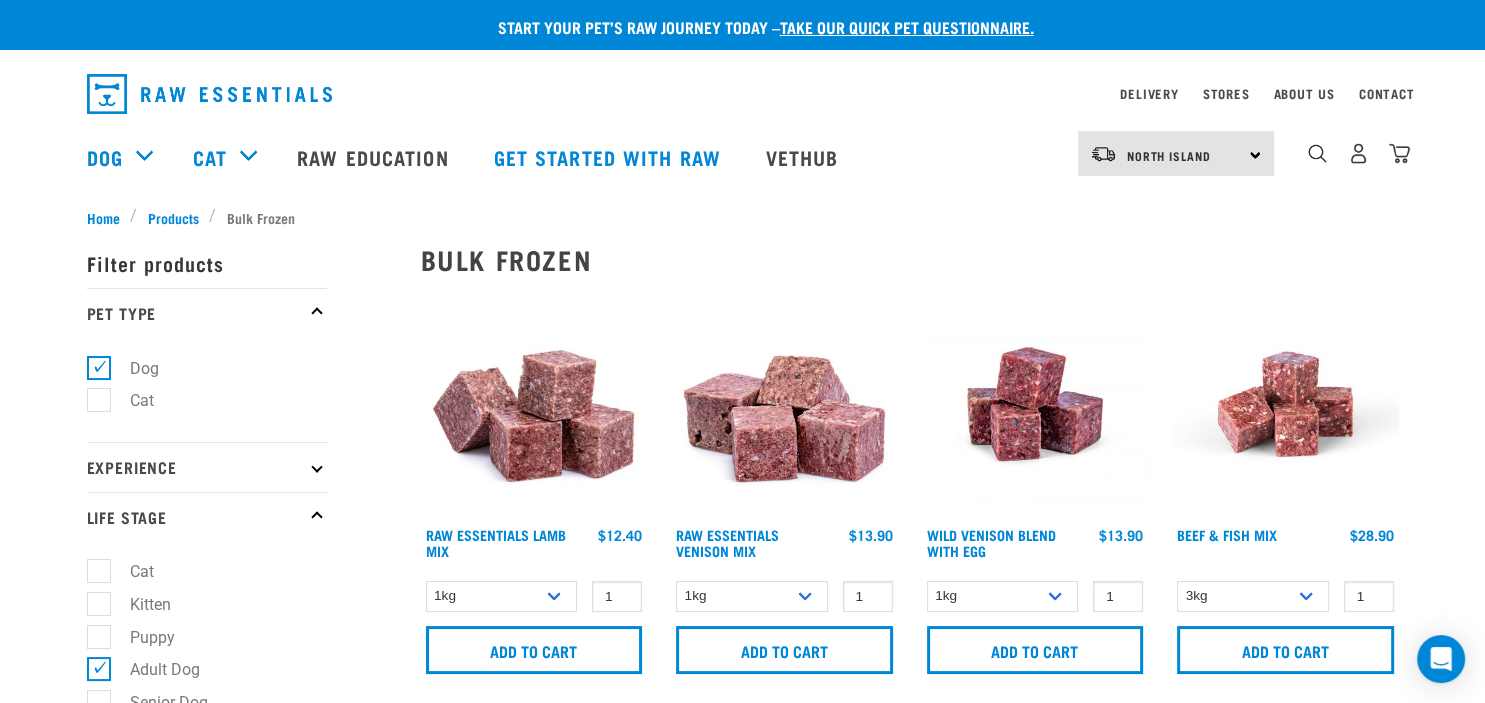 click on "Experience" at bounding box center (207, 467) 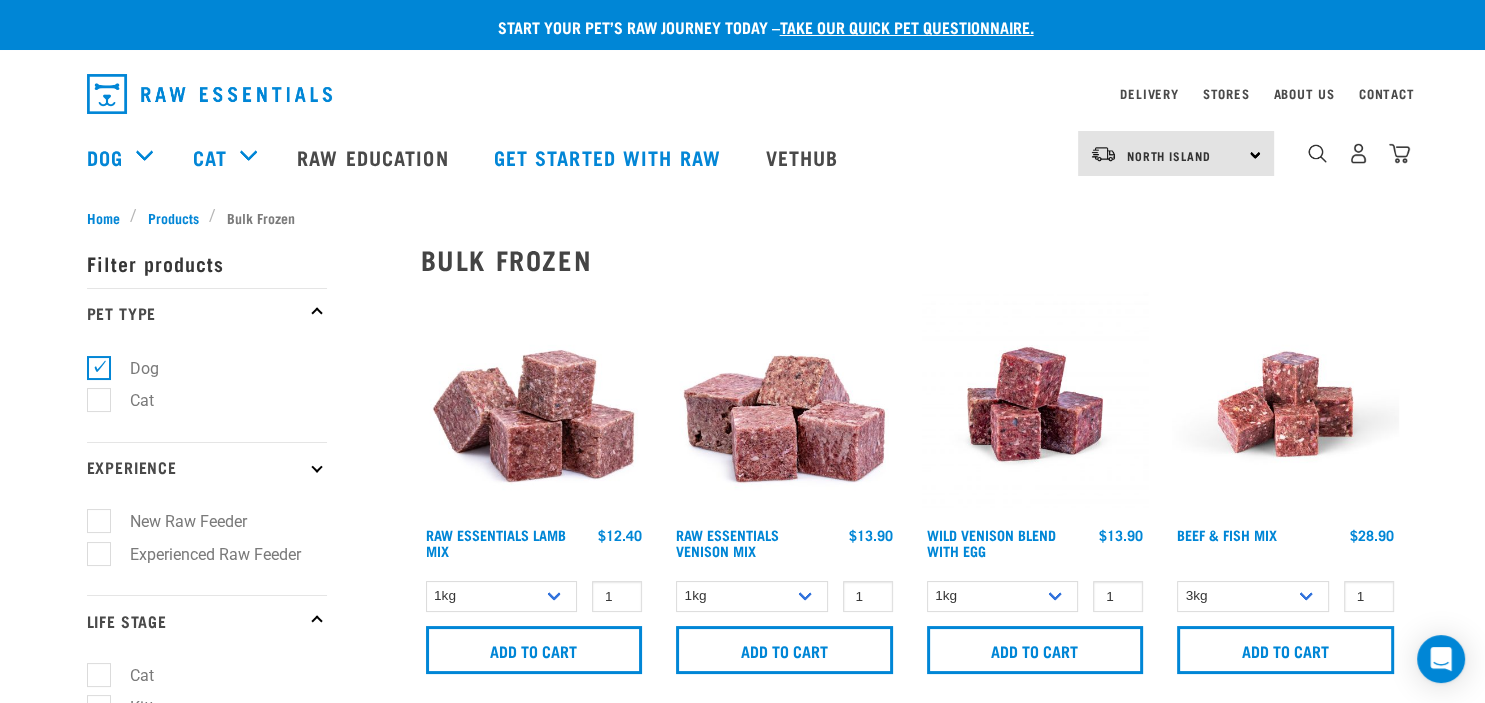click on "New Raw Feeder" at bounding box center [176, 521] 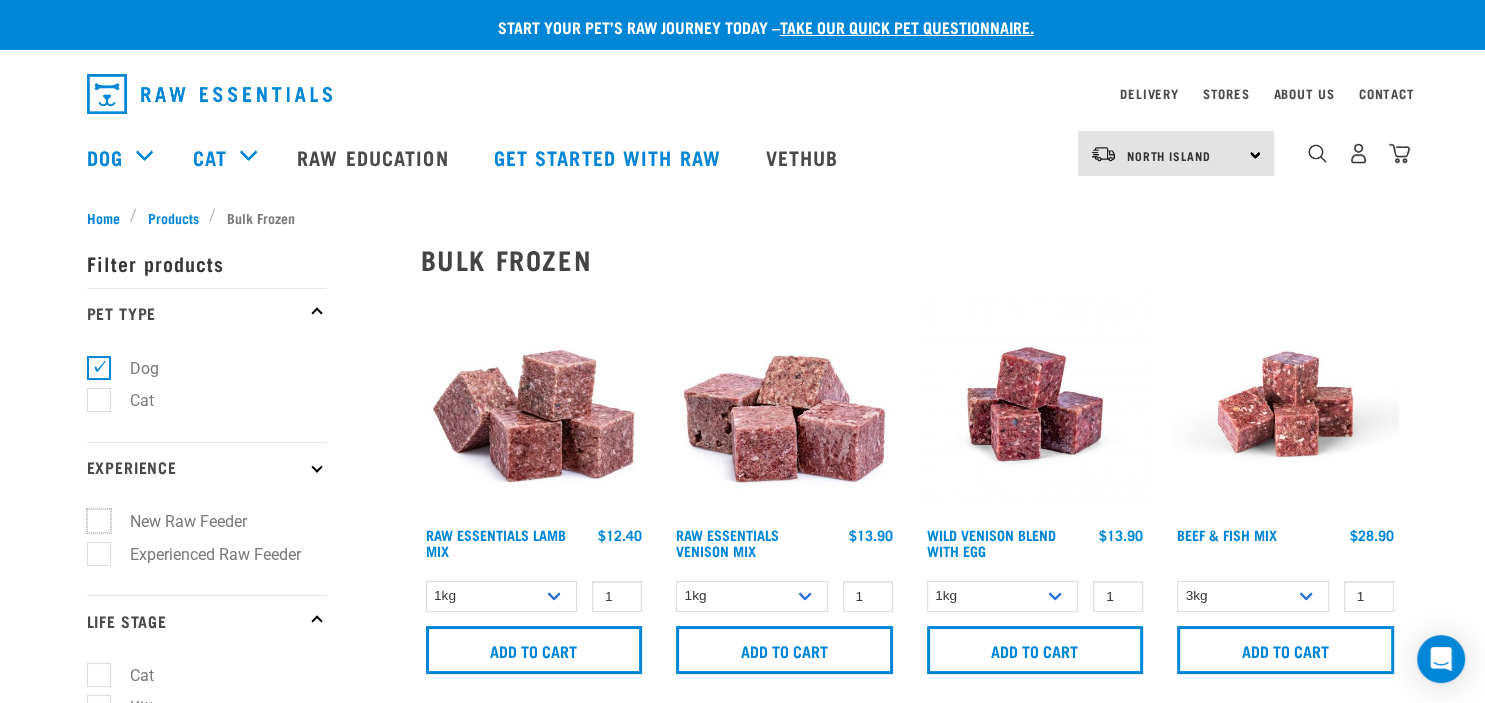 click on "New Raw Feeder" at bounding box center [93, 518] 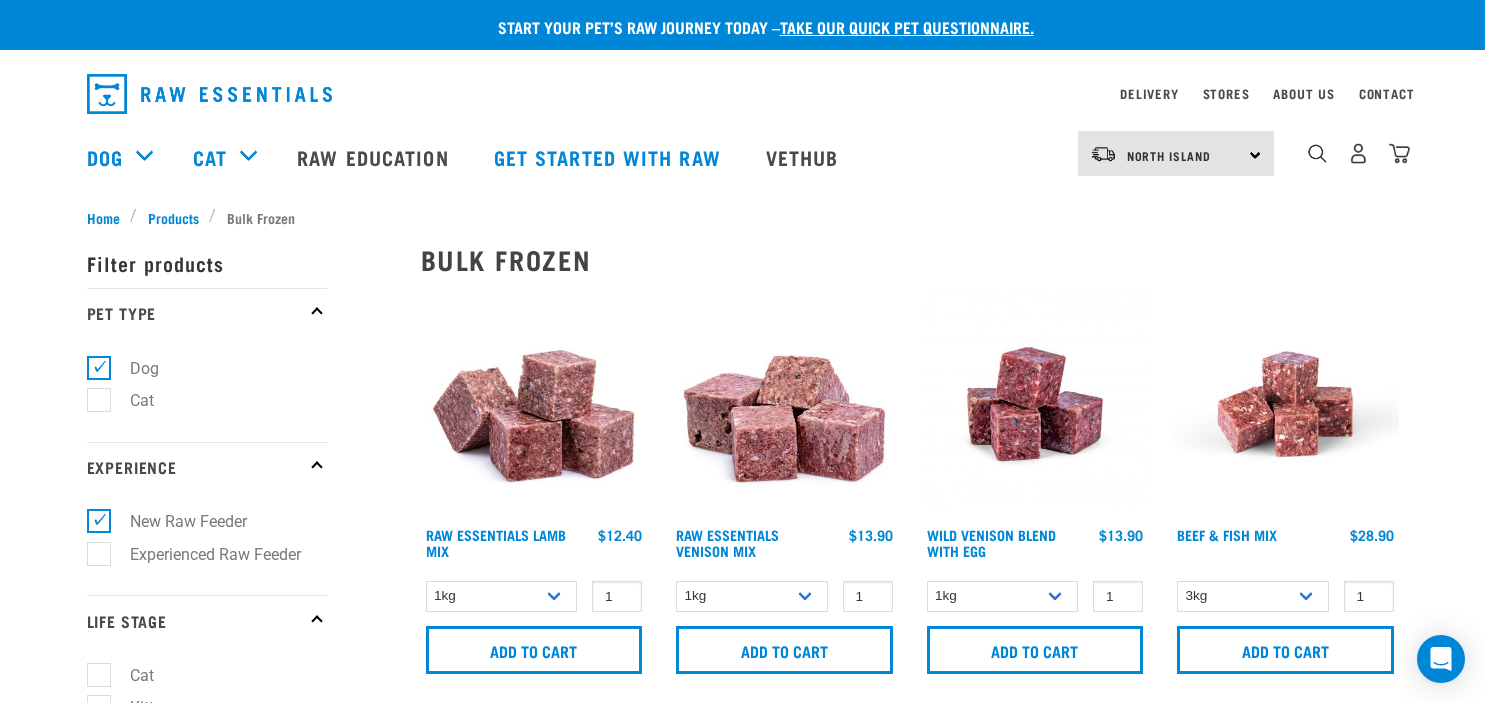 scroll, scrollTop: 0, scrollLeft: 0, axis: both 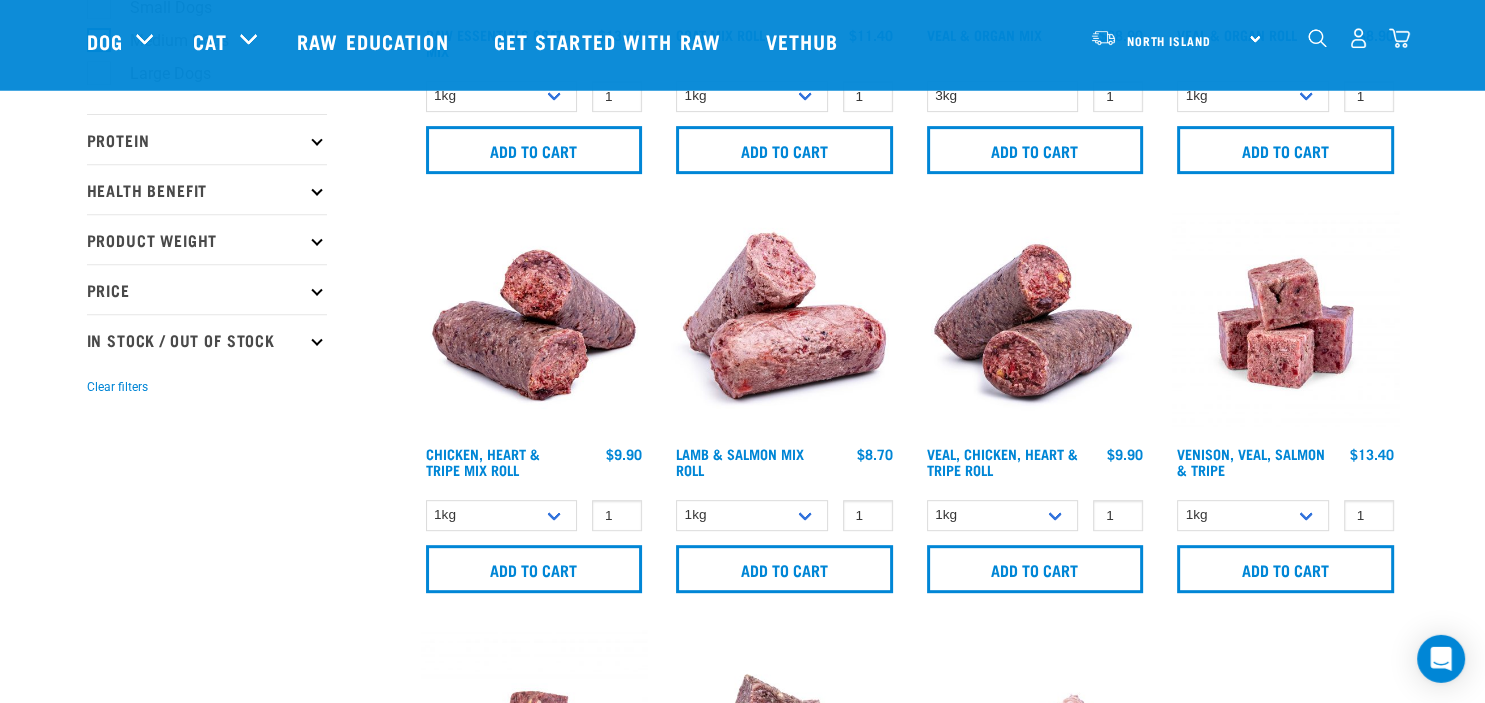 click at bounding box center [316, 189] 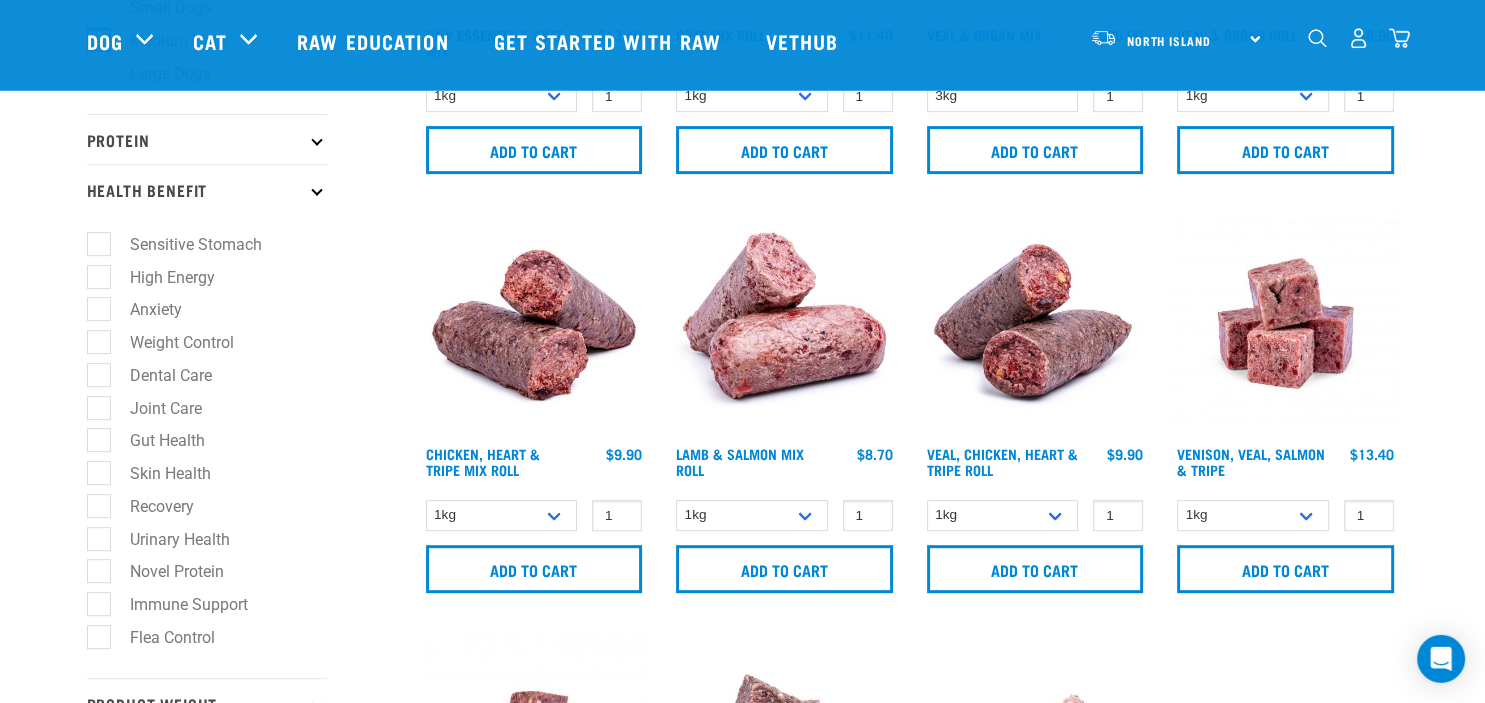 click on "Skin Health" at bounding box center [158, 473] 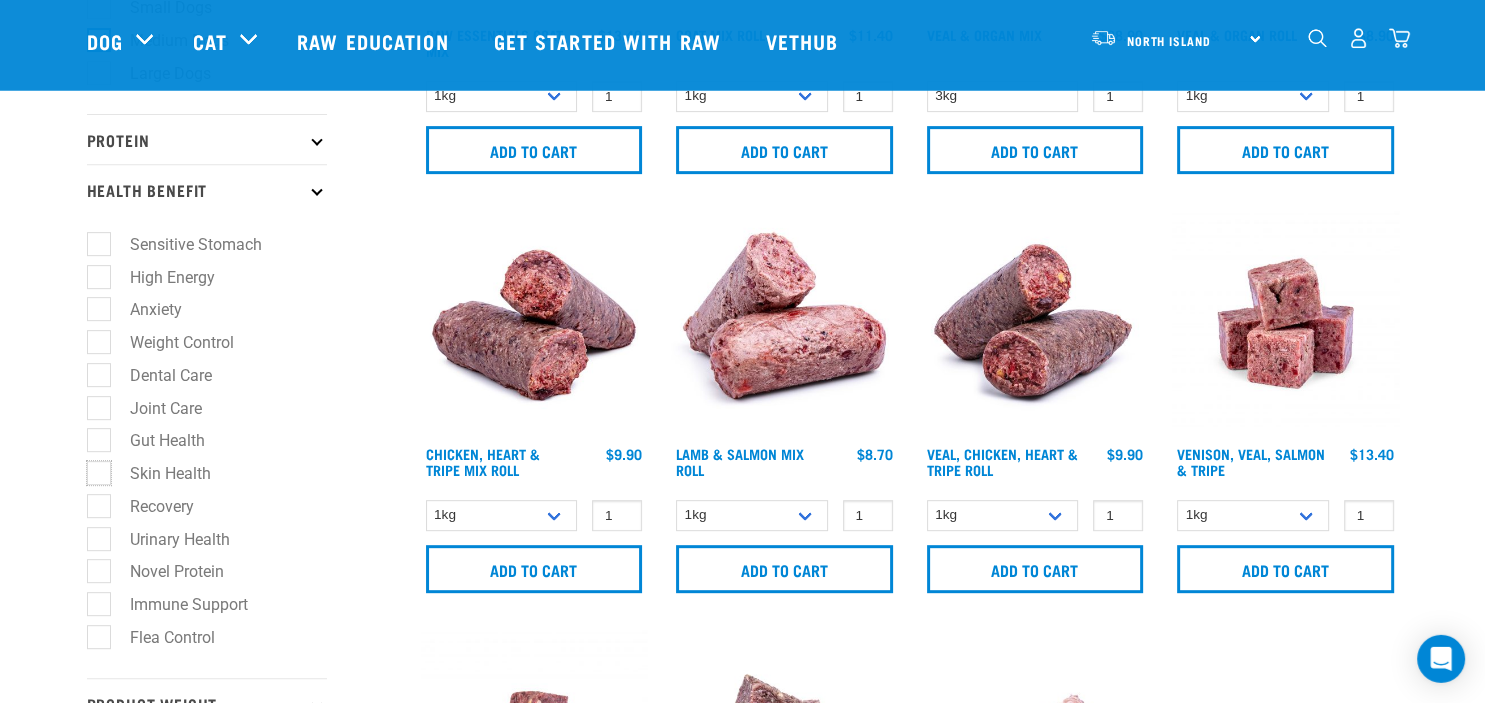 click on "Skin Health" at bounding box center [93, 470] 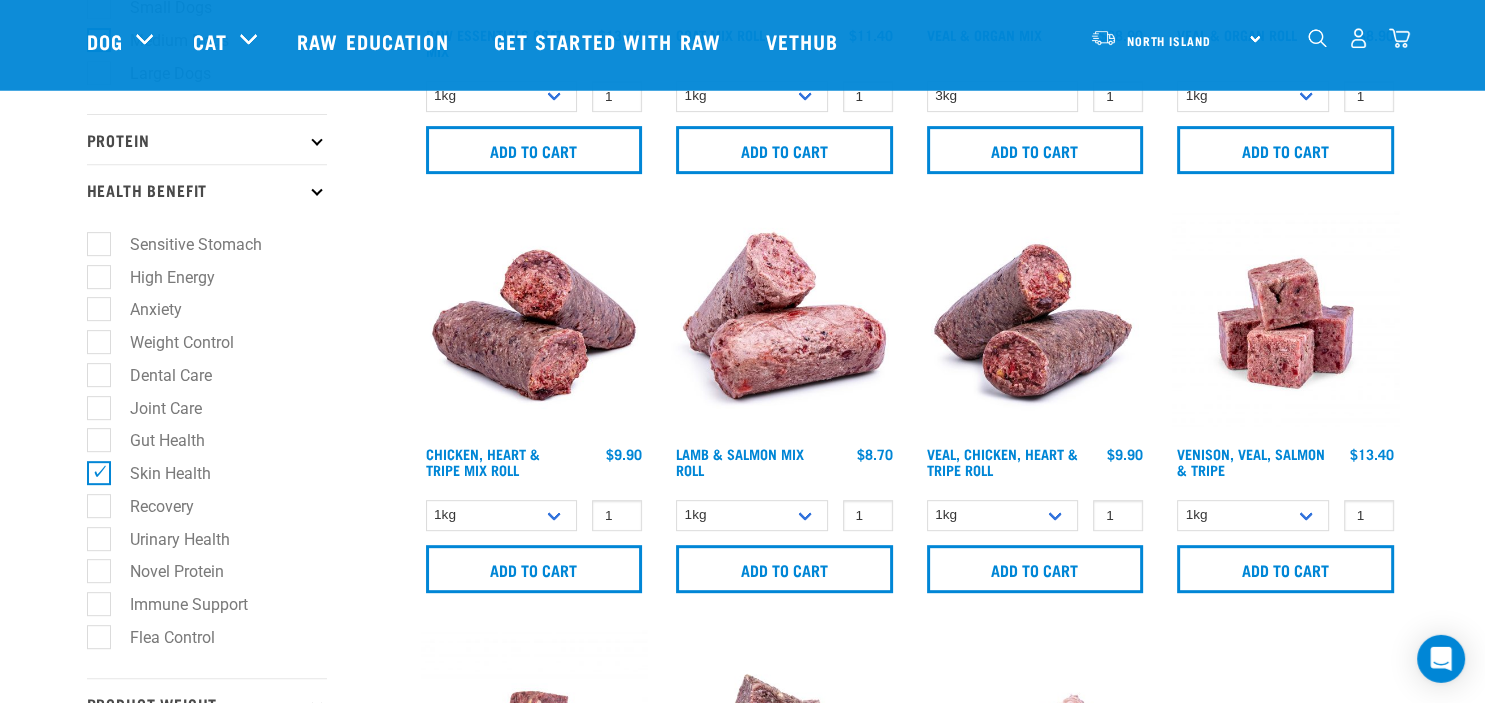 click on "Gut Health" at bounding box center [155, 440] 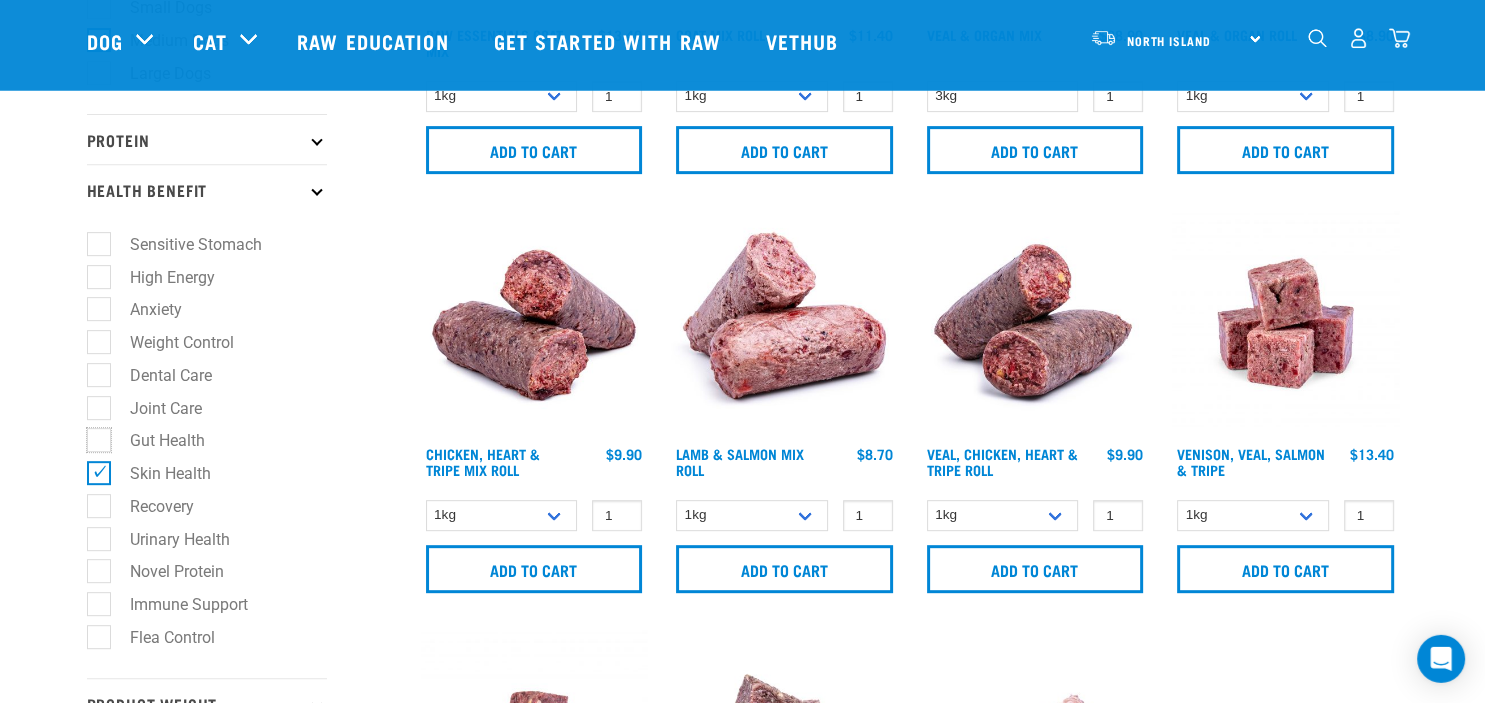 click on "Gut Health" at bounding box center [93, 437] 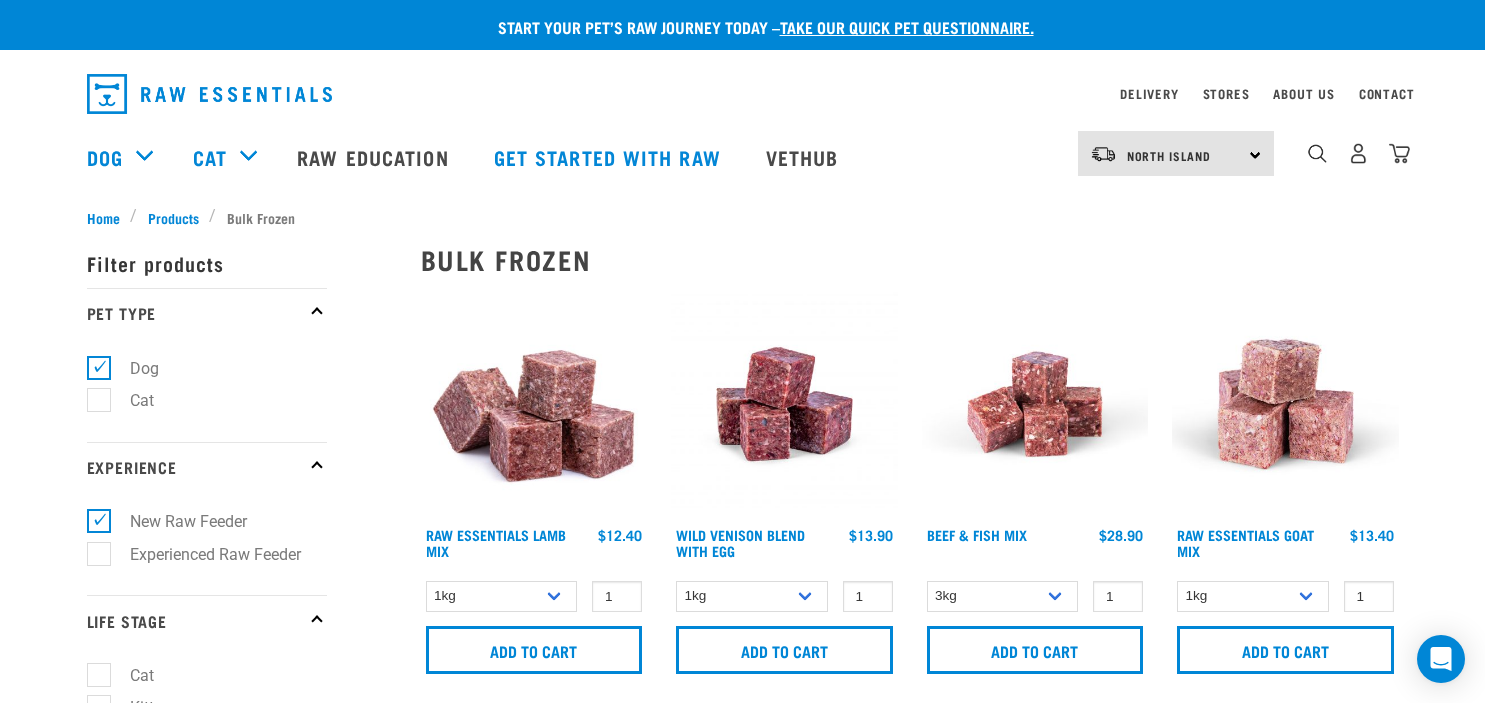 scroll, scrollTop: 0, scrollLeft: 0, axis: both 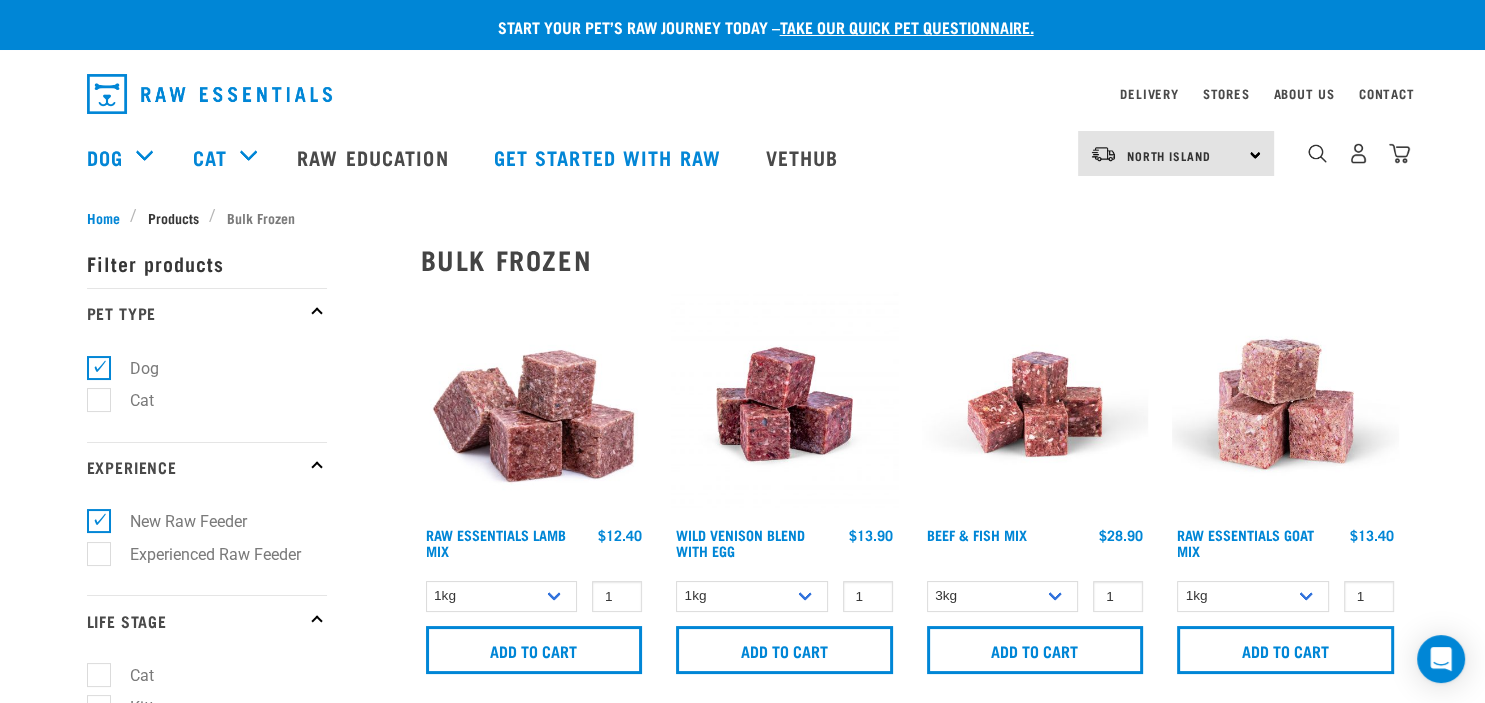 click on "Products" at bounding box center [173, 217] 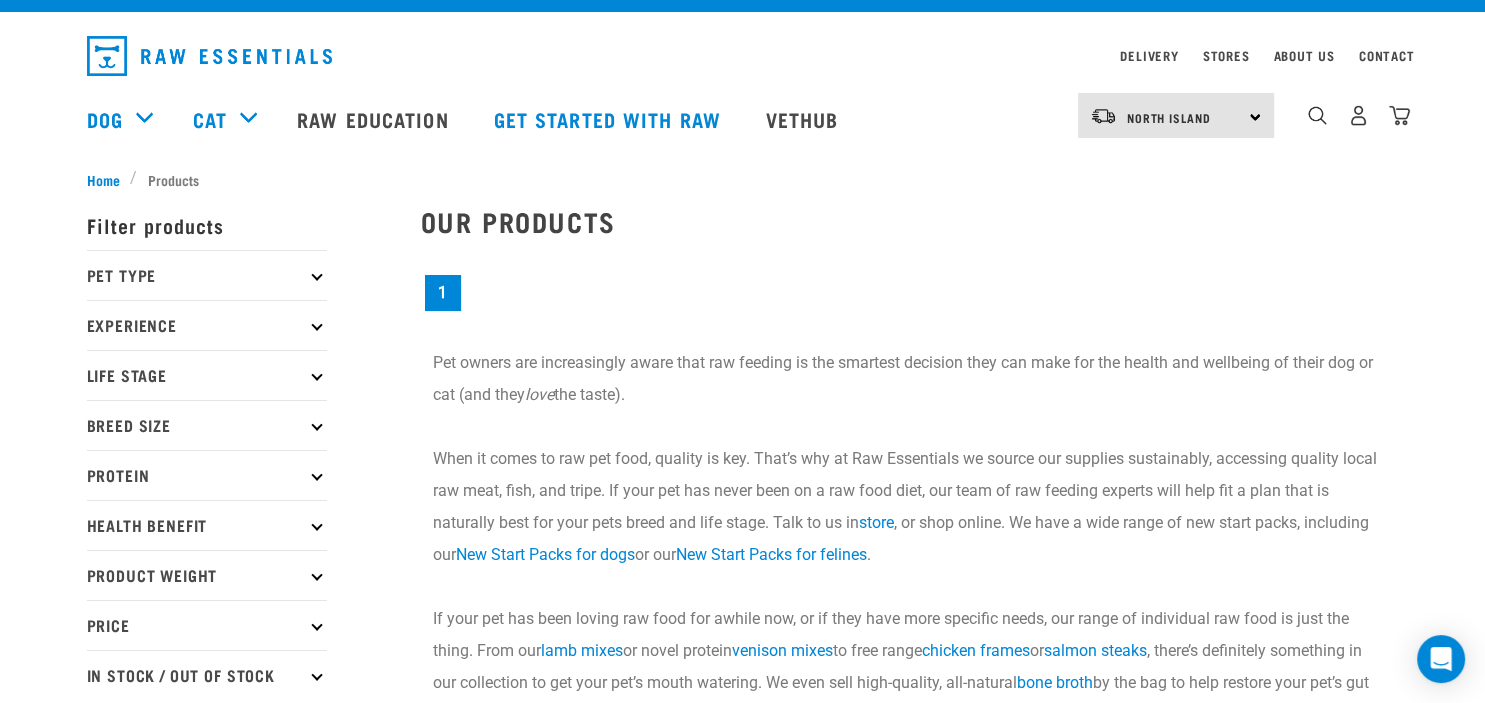 scroll, scrollTop: 0, scrollLeft: 0, axis: both 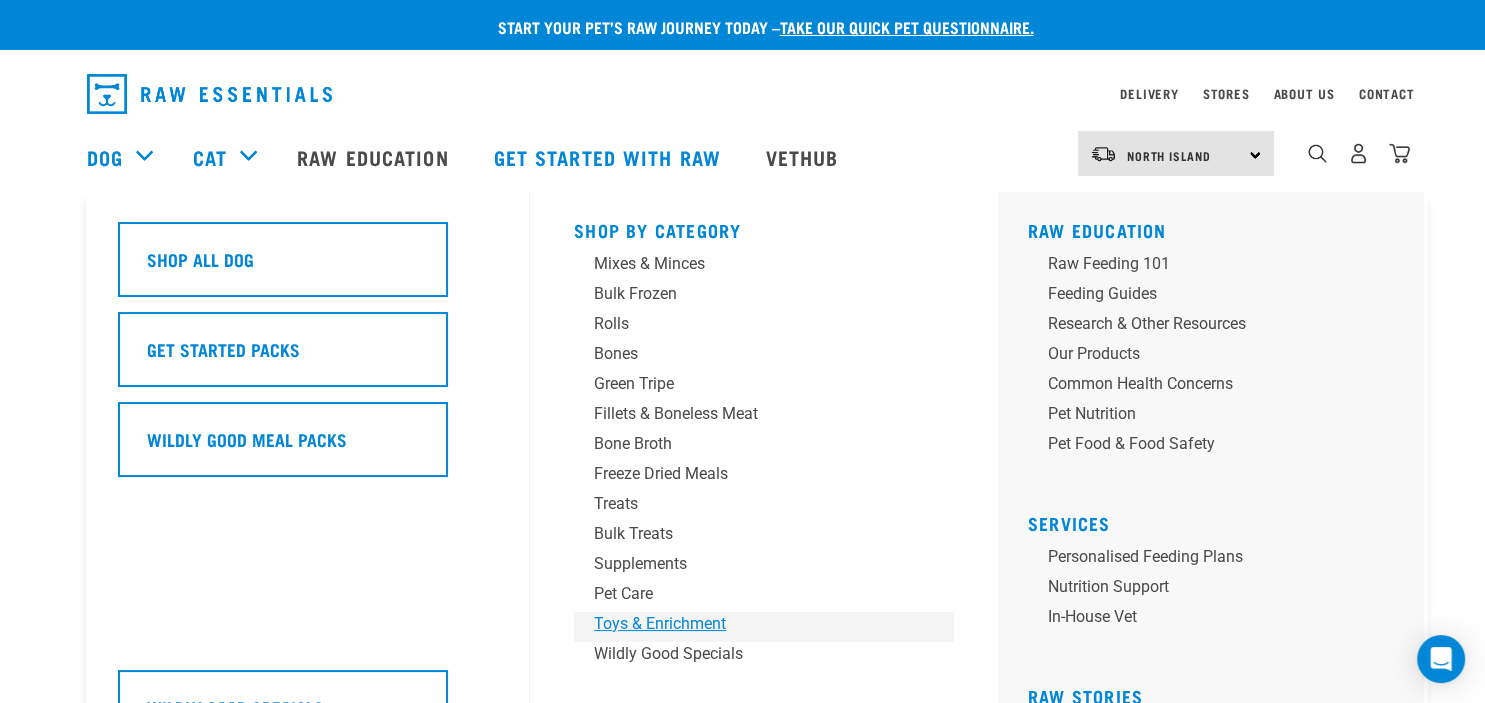 click on "Toys & Enrichment" at bounding box center (750, 624) 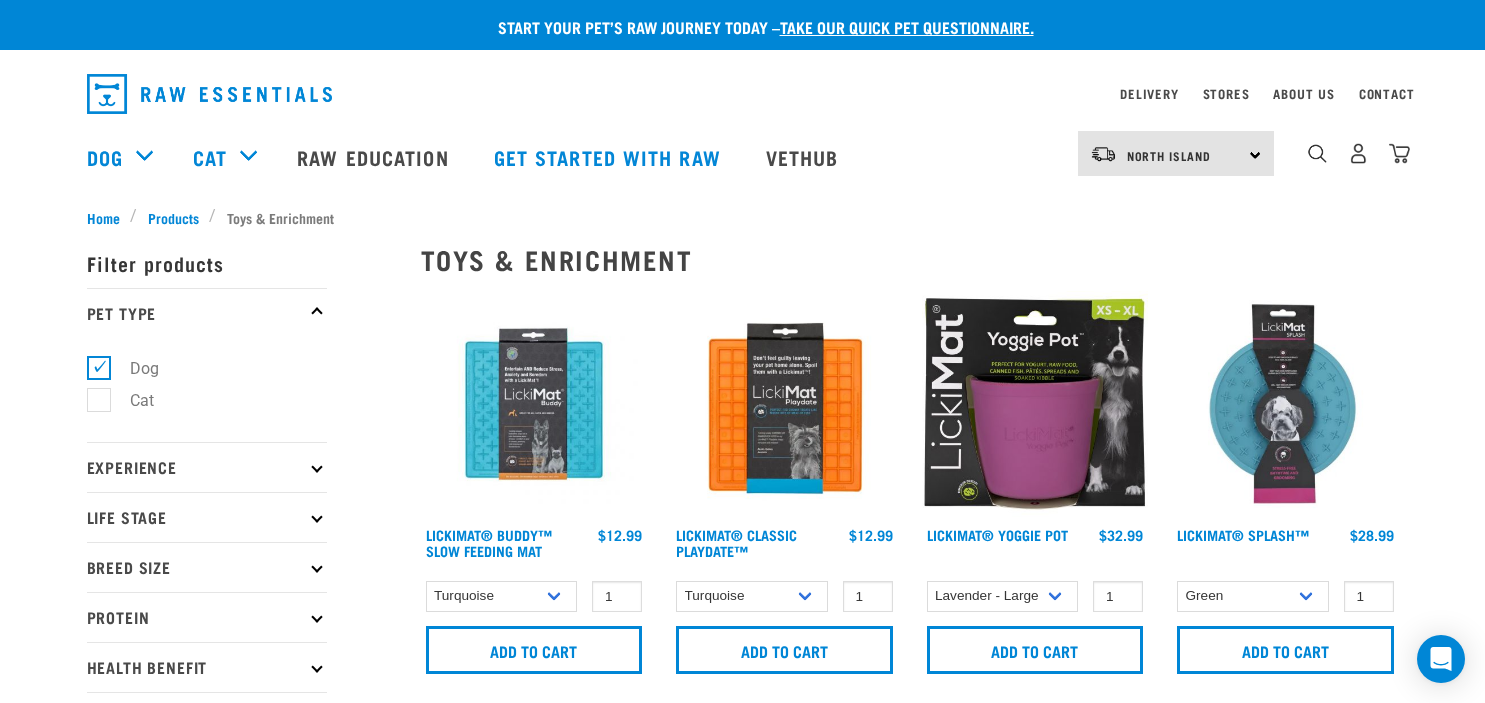 scroll, scrollTop: 0, scrollLeft: 0, axis: both 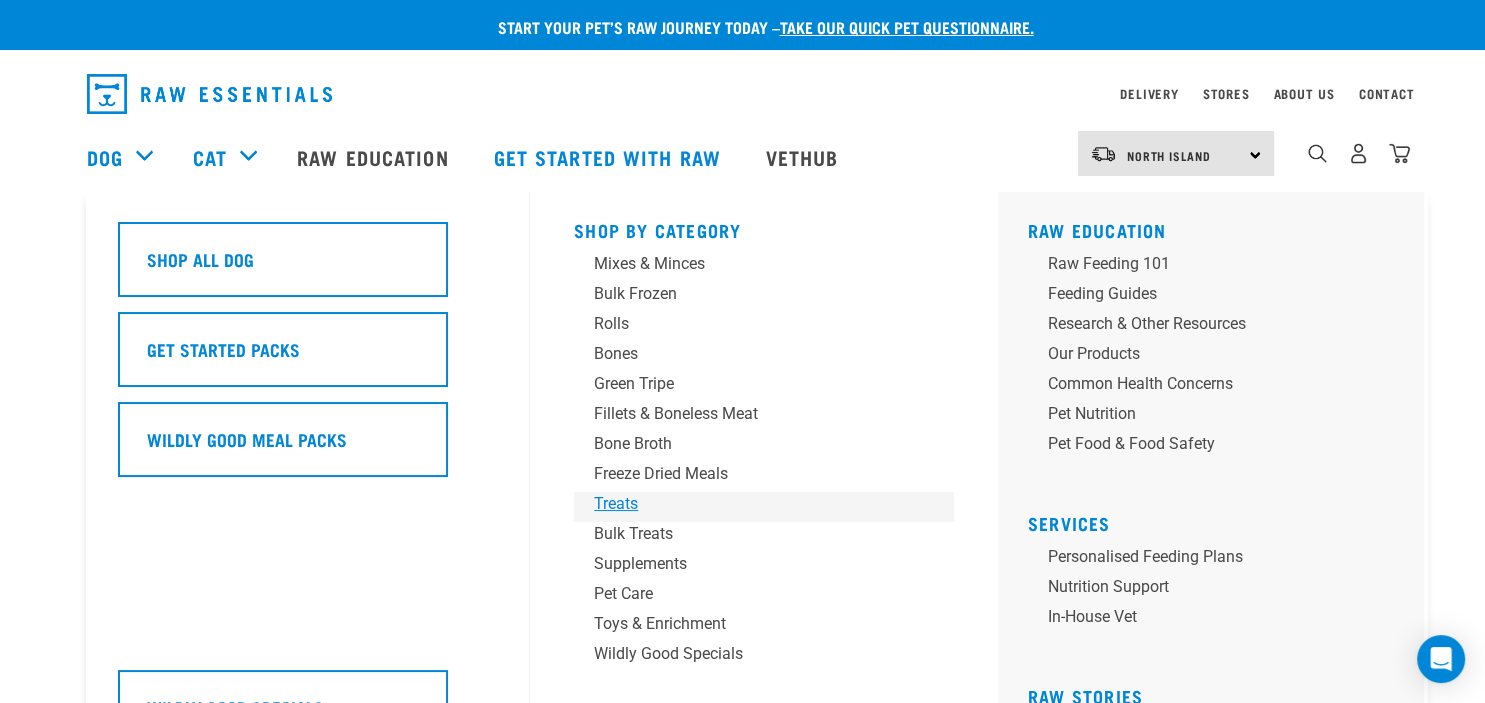 click on "Treats" at bounding box center [750, 504] 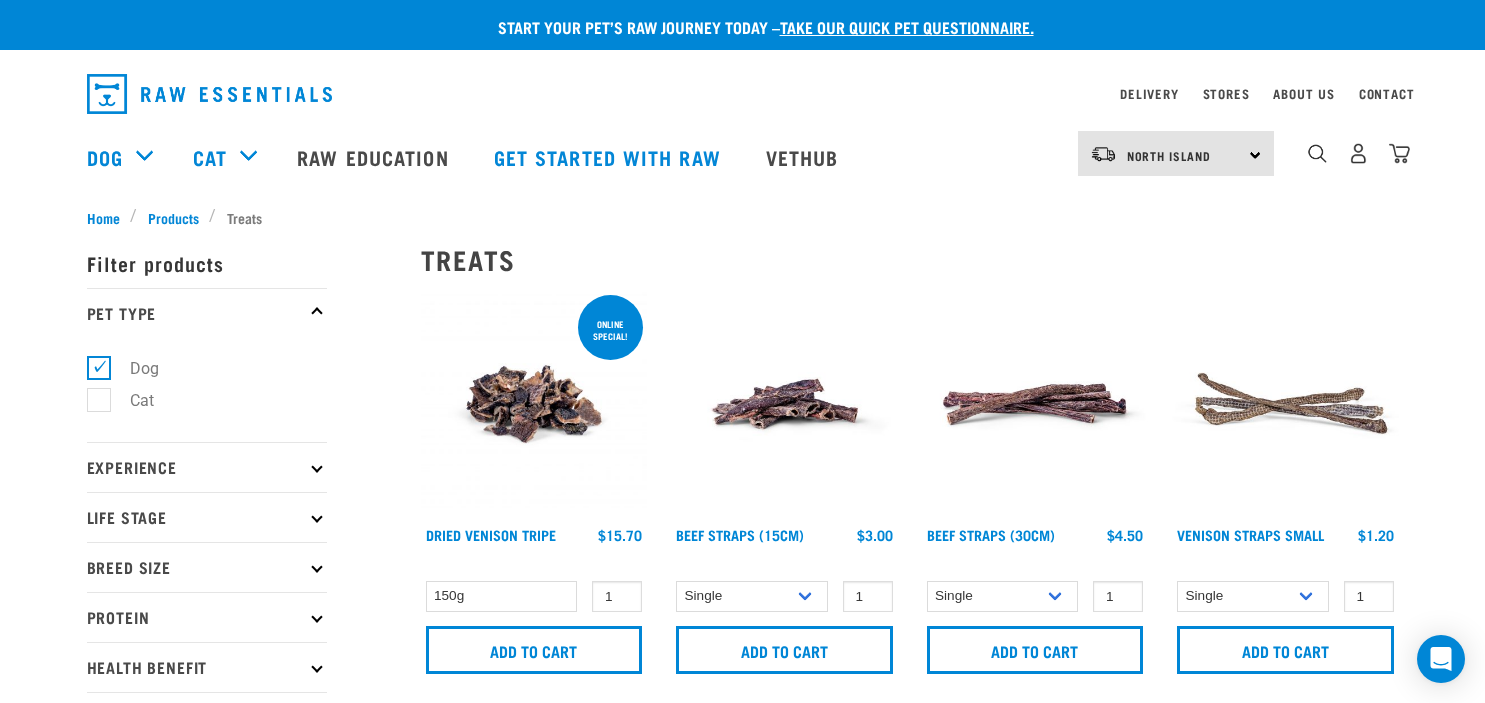 scroll, scrollTop: 0, scrollLeft: 0, axis: both 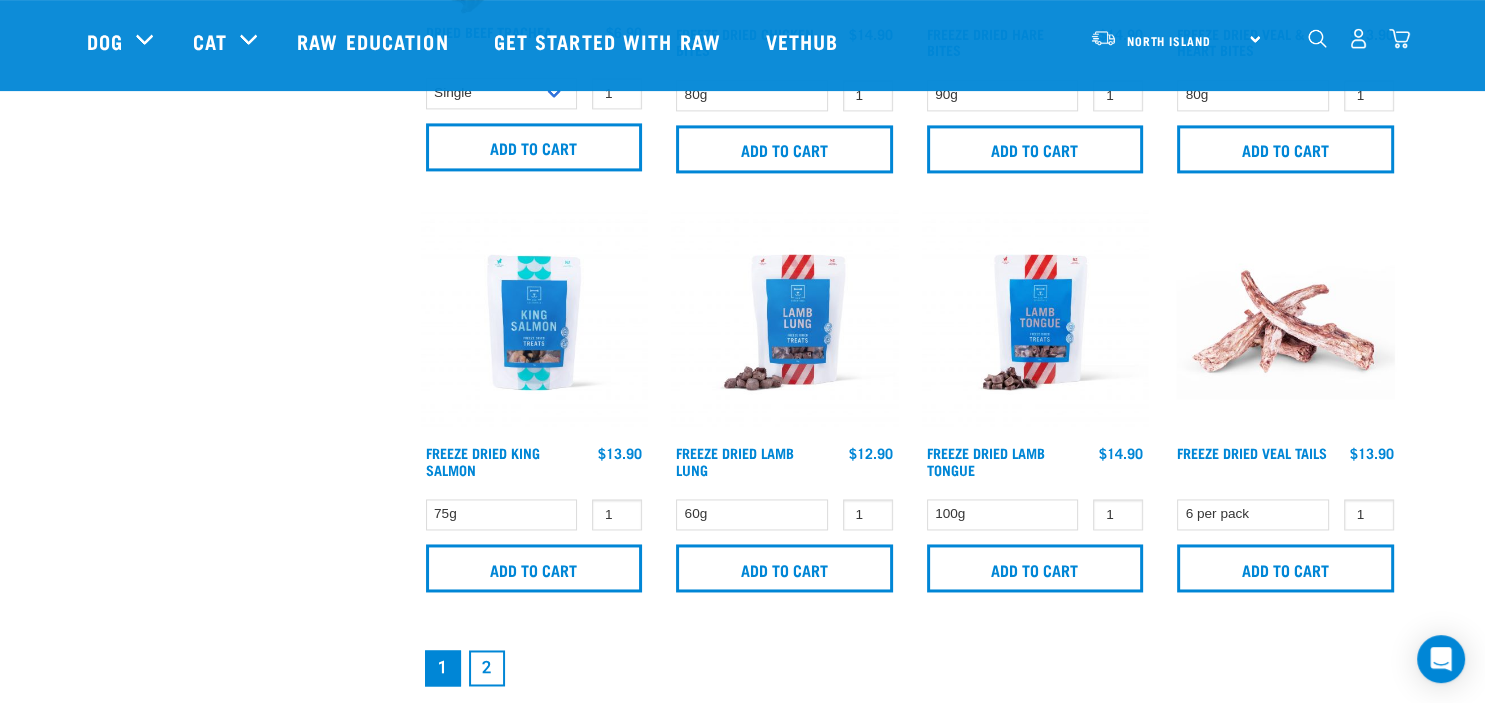 click at bounding box center [784, 322] 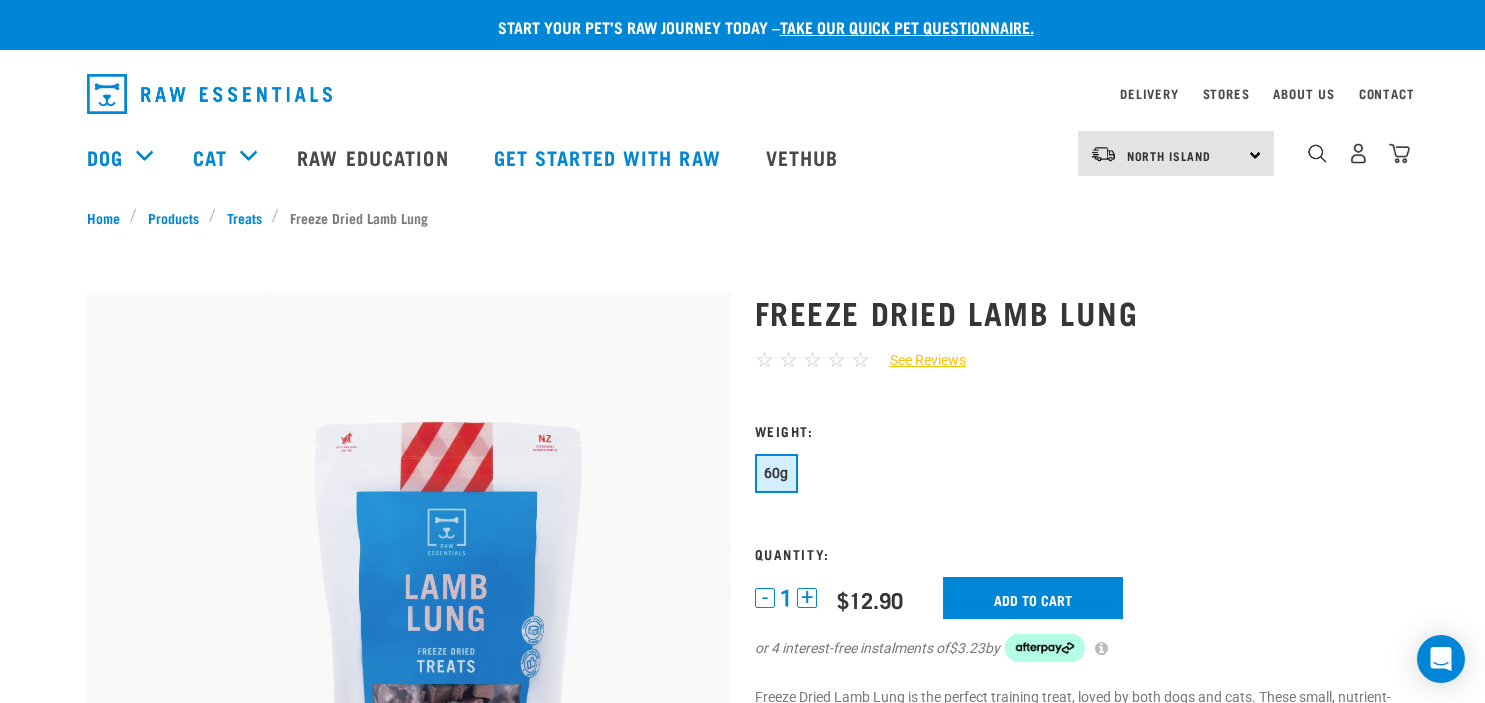 scroll, scrollTop: 0, scrollLeft: 0, axis: both 